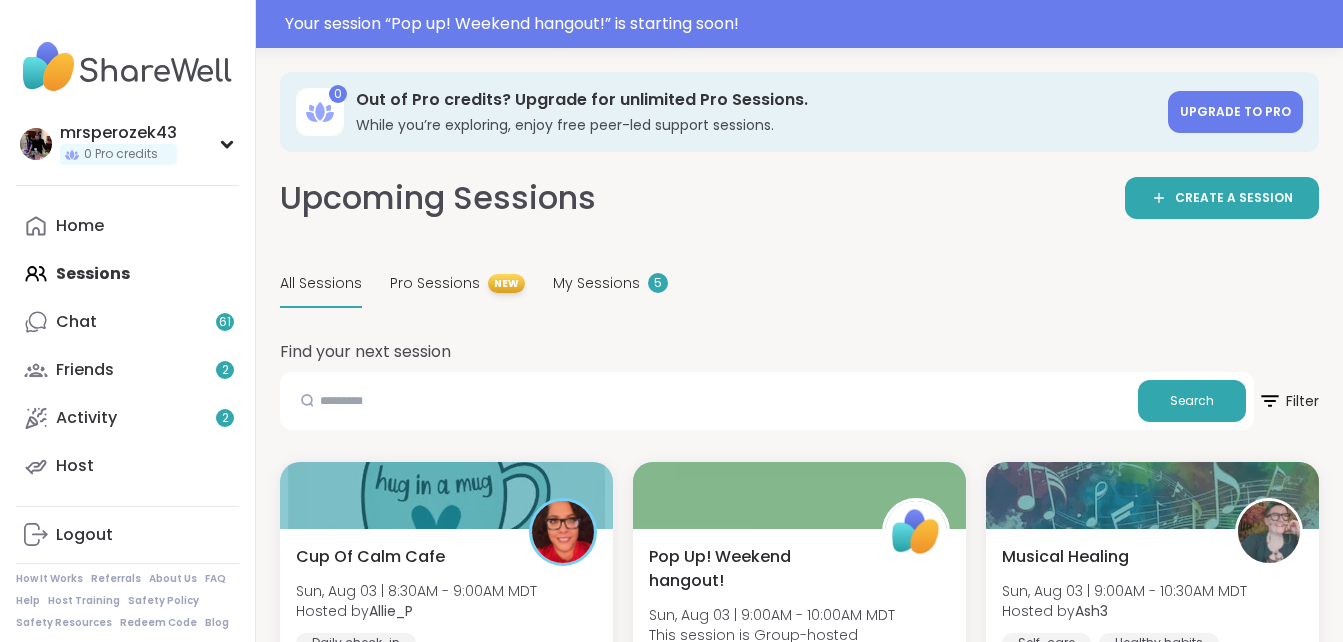 scroll, scrollTop: 0, scrollLeft: 0, axis: both 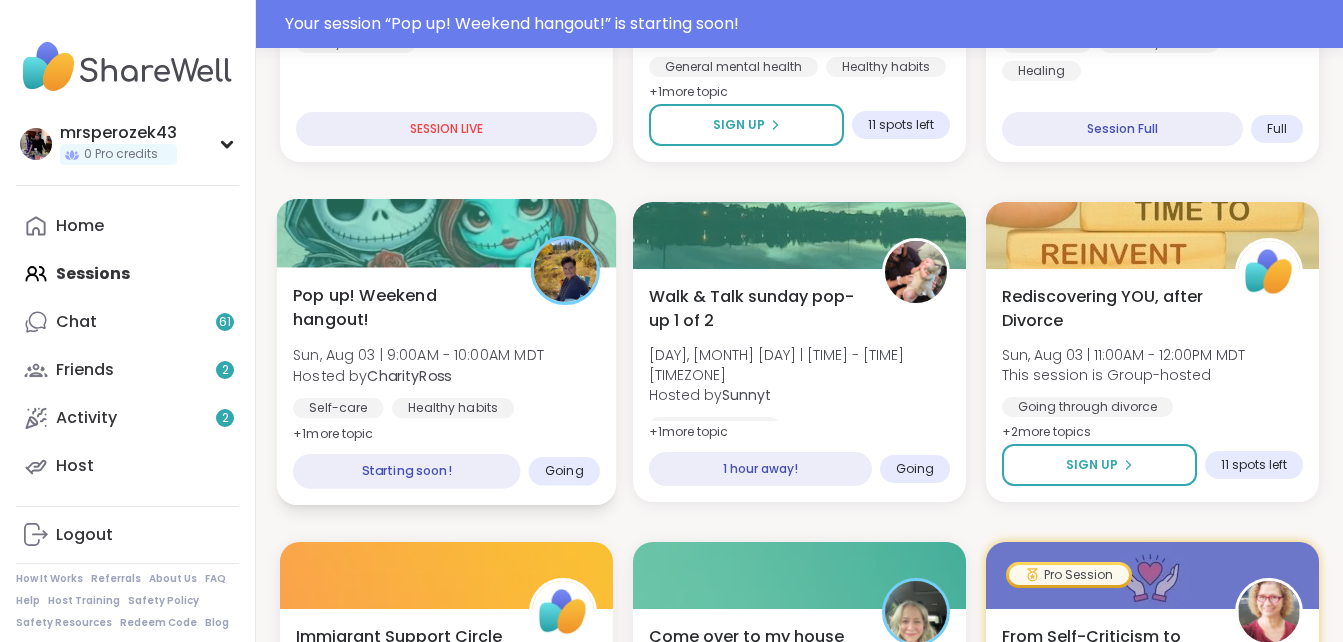 click on "Pop up! Weekend hangout!" at bounding box center [400, 307] 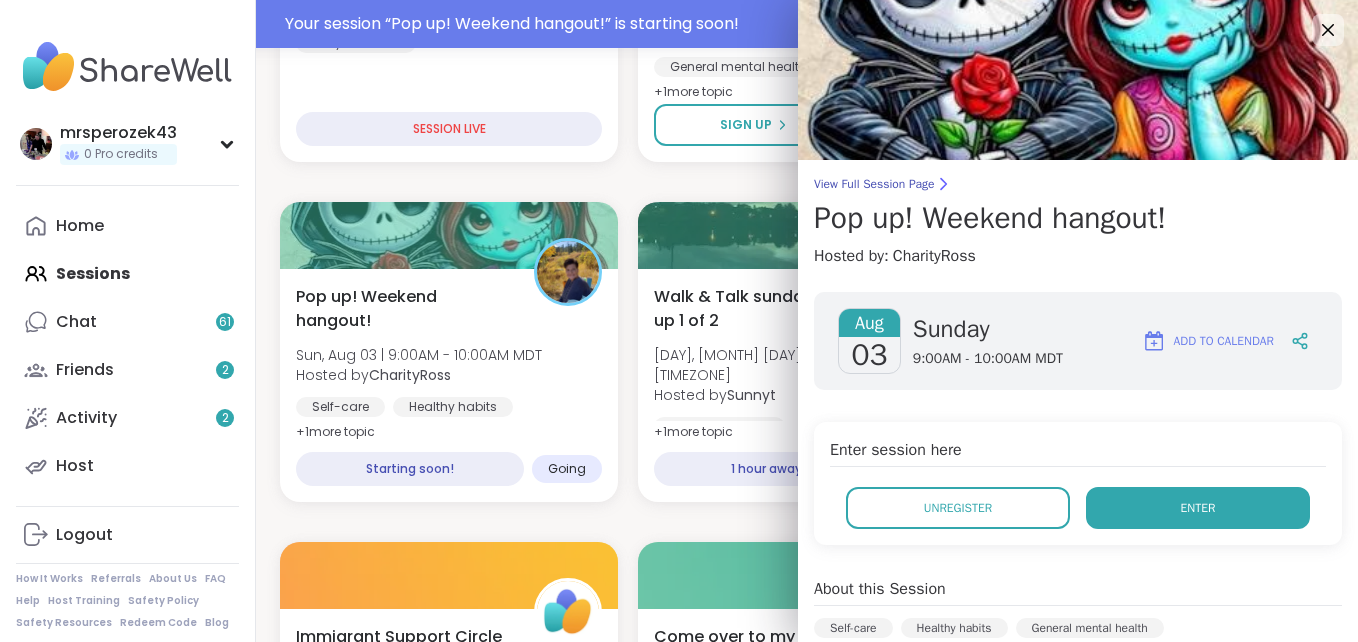 click on "Enter" at bounding box center (1198, 508) 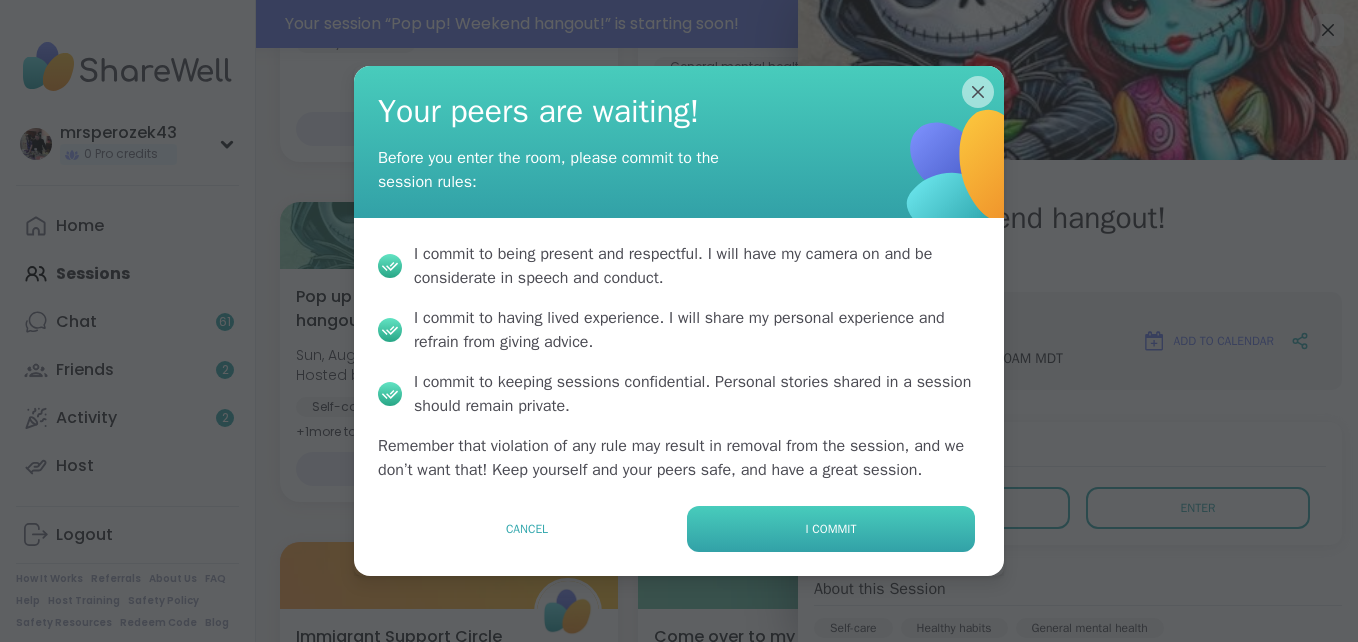 click on "I commit" at bounding box center (831, 529) 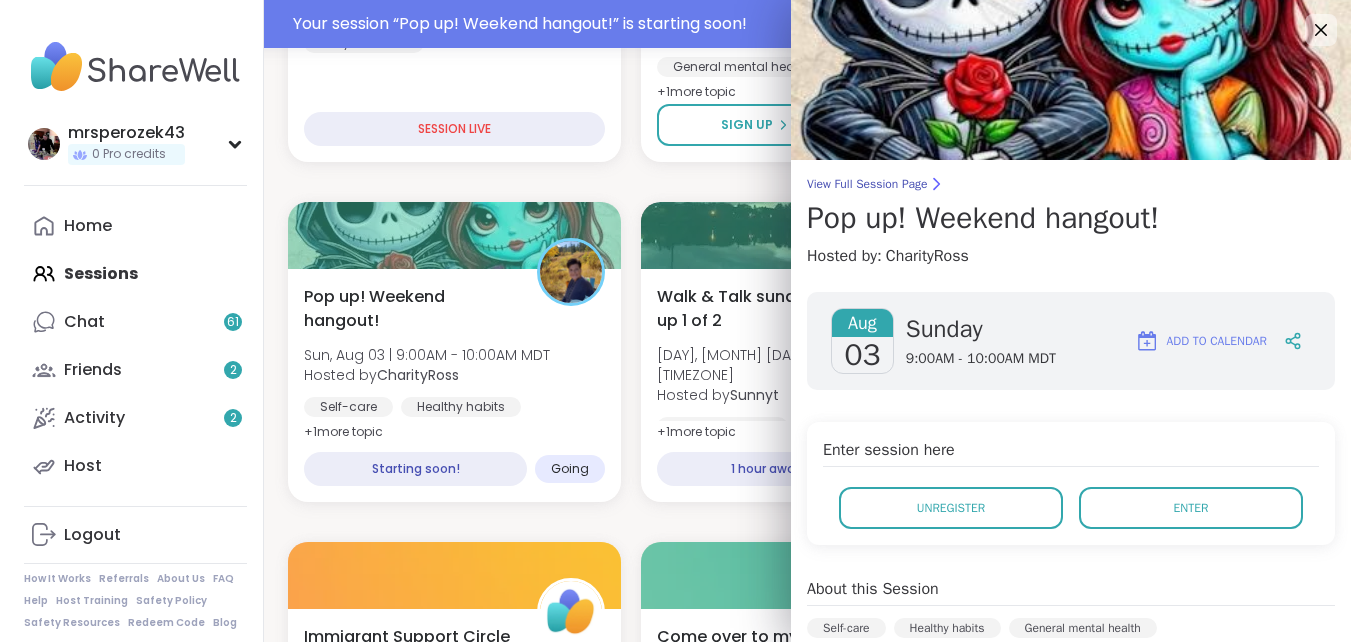 scroll, scrollTop: 0, scrollLeft: 0, axis: both 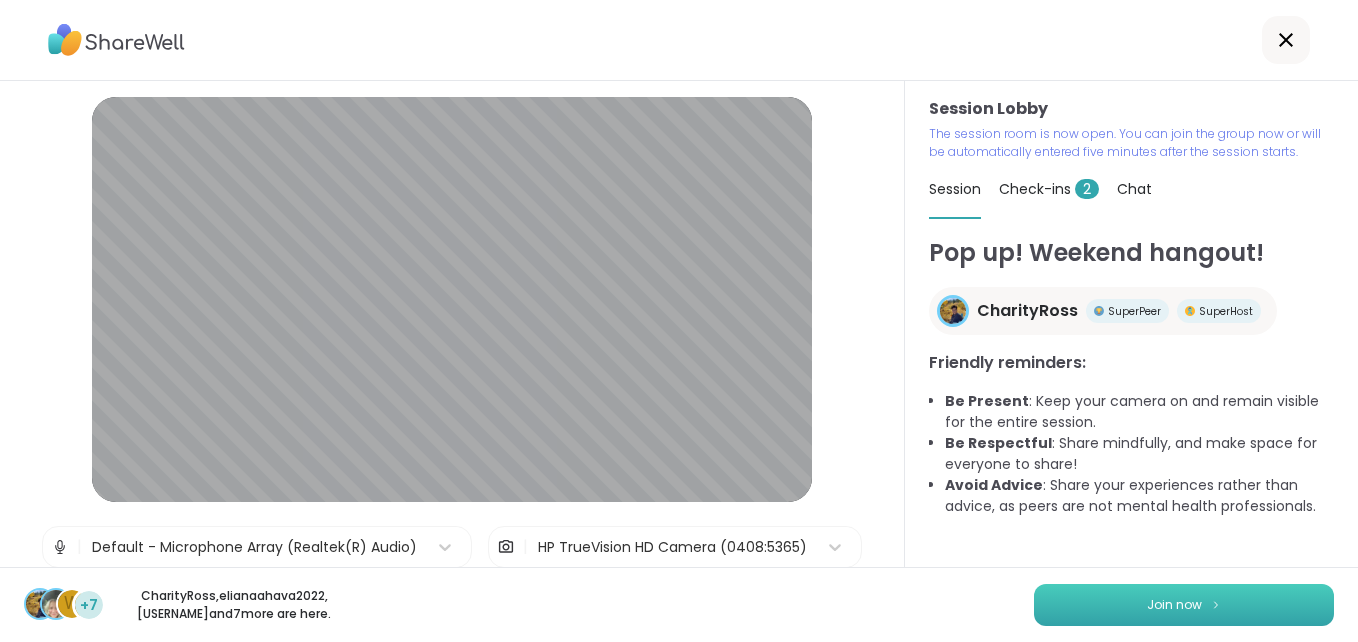 click on "Join now" at bounding box center [1184, 605] 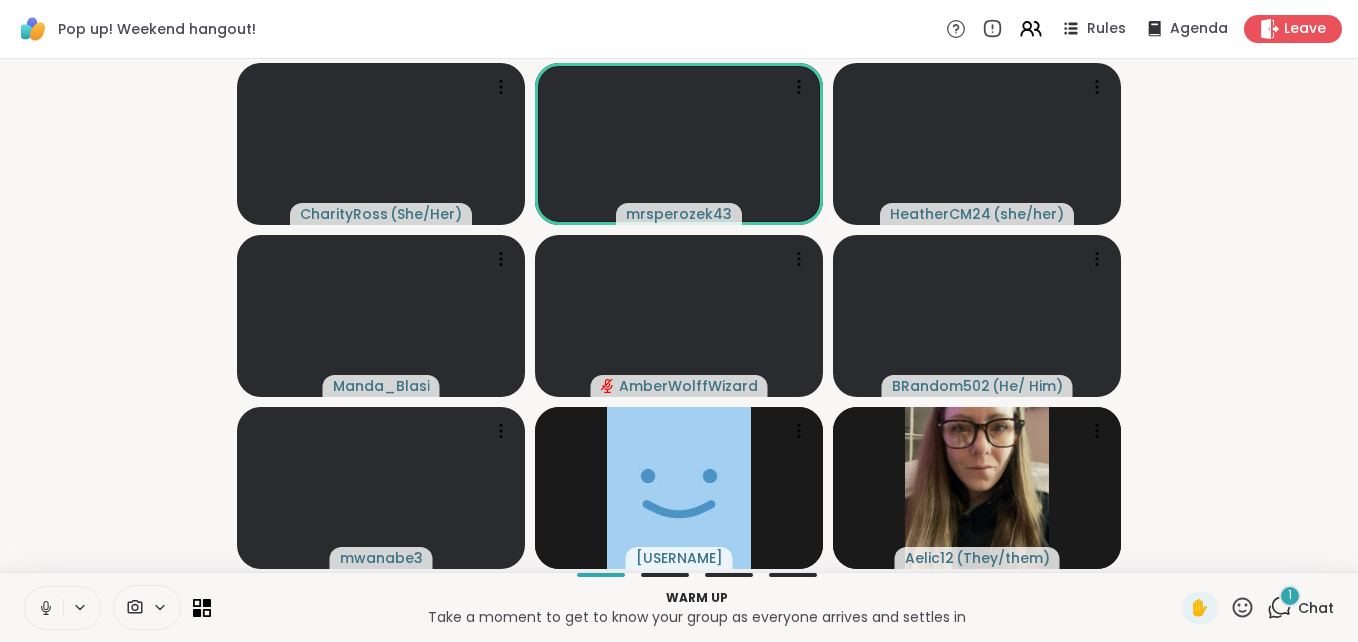 click 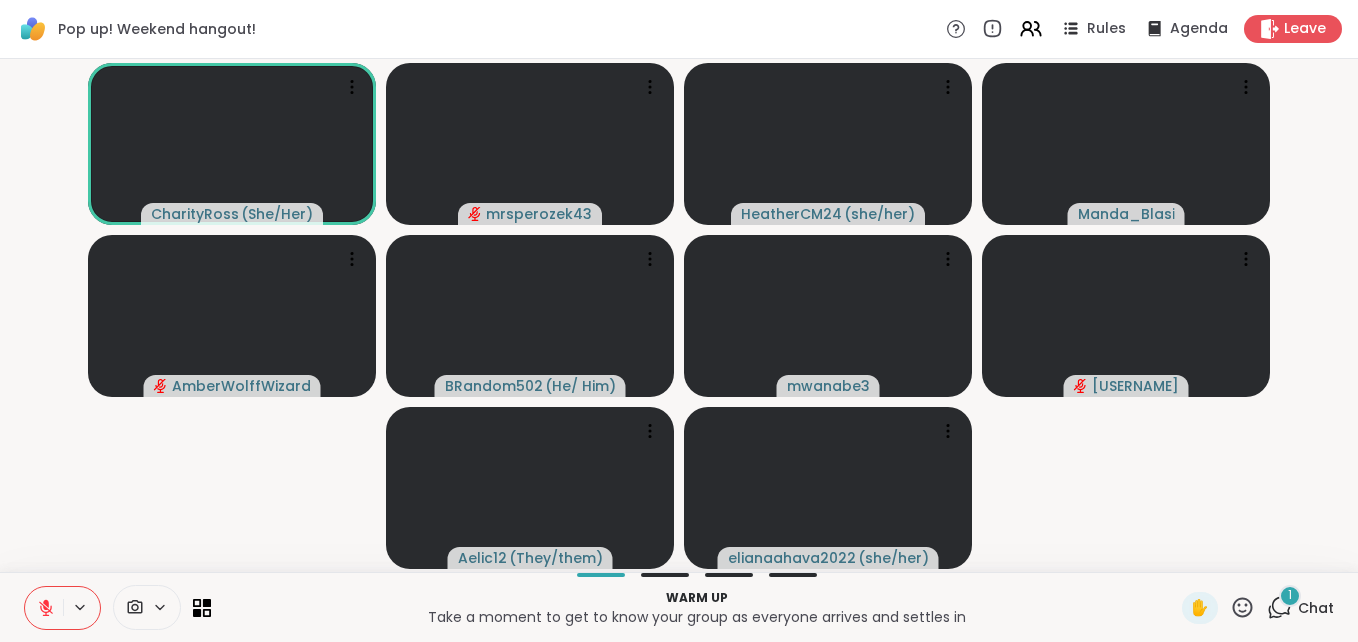 click on "1" at bounding box center [1290, 596] 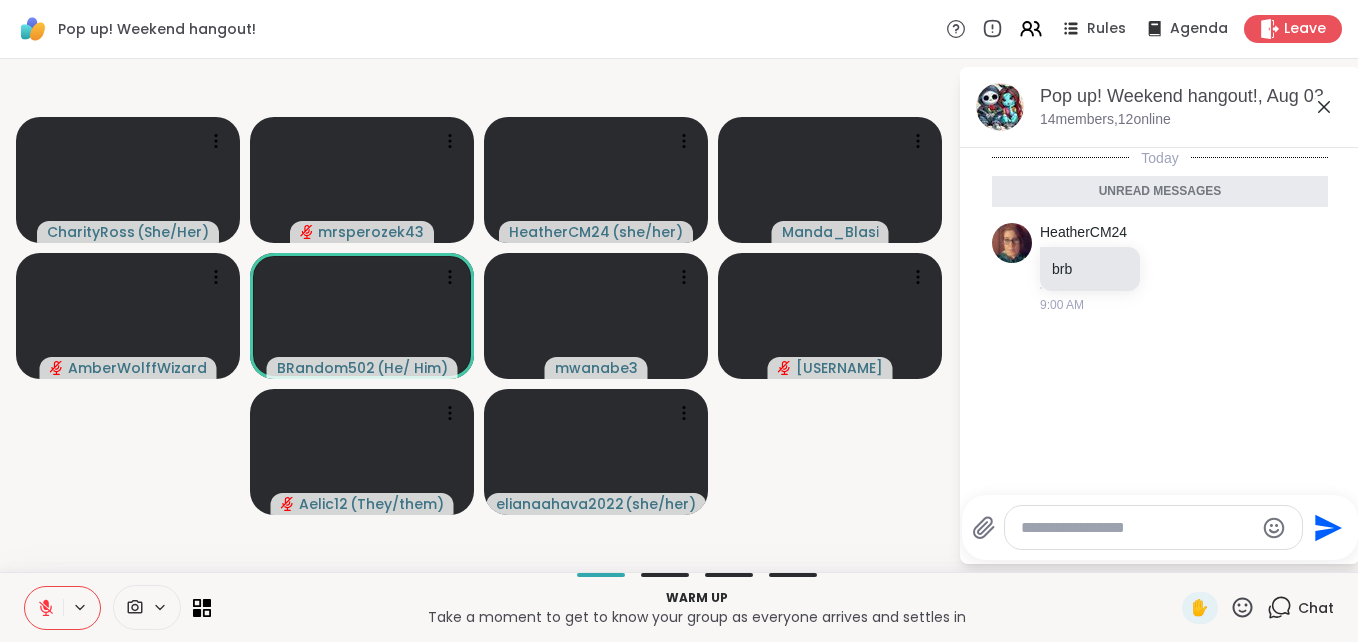 click 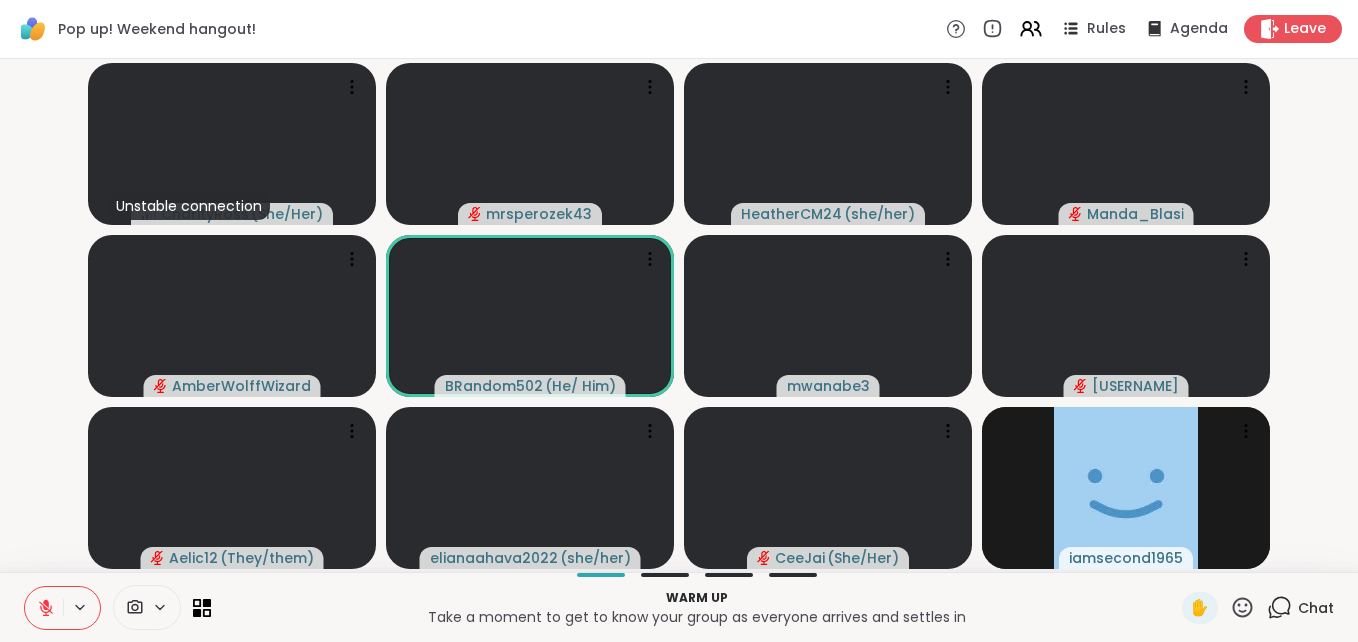 click on "Unstable connection [NAME] ( [PRONOUNS] ) [USERNAME] [USERNAME] ( [PRONOUNS] ) [USERNAME] [USERNAME] [USERNAME] ( [PRONOUNS] ) [USERNAME] [USERNAME] [USERNAME] ( [PRONOUNS] ) [USERNAME] ( [PRONOUNS] ) [USERNAME] ( [PRONOUNS] ) ✋ [USERNAME]" at bounding box center (679, 315) 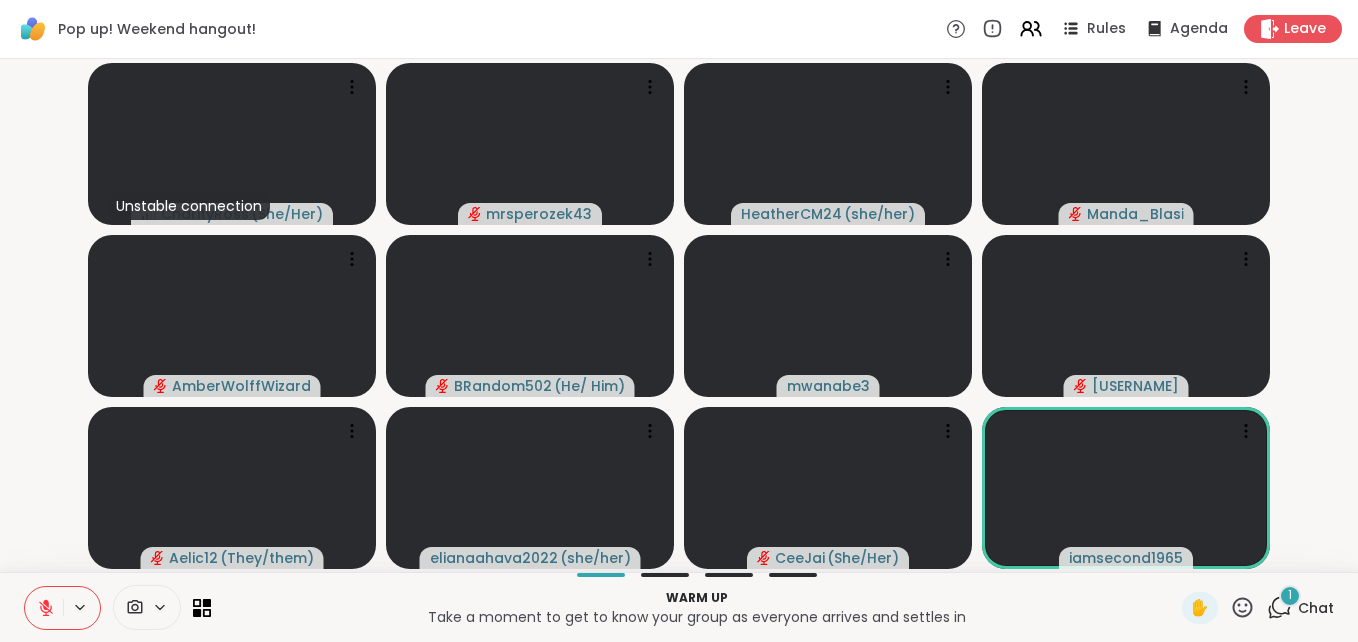 click on "Unstable connection [NAME] ( [PRONOUNS] ) [USERNAME] [USERNAME] ( [PRONOUNS] ) [USERNAME] [USERNAME] [USERNAME] ( [PRONOUNS] ) [USERNAME] [USERNAME] [USERNAME] ( [PRONOUNS] ) [USERNAME] ( [PRONOUNS] ) [USERNAME] ( [PRONOUNS] ) ✋ [USERNAME]" at bounding box center [679, 315] 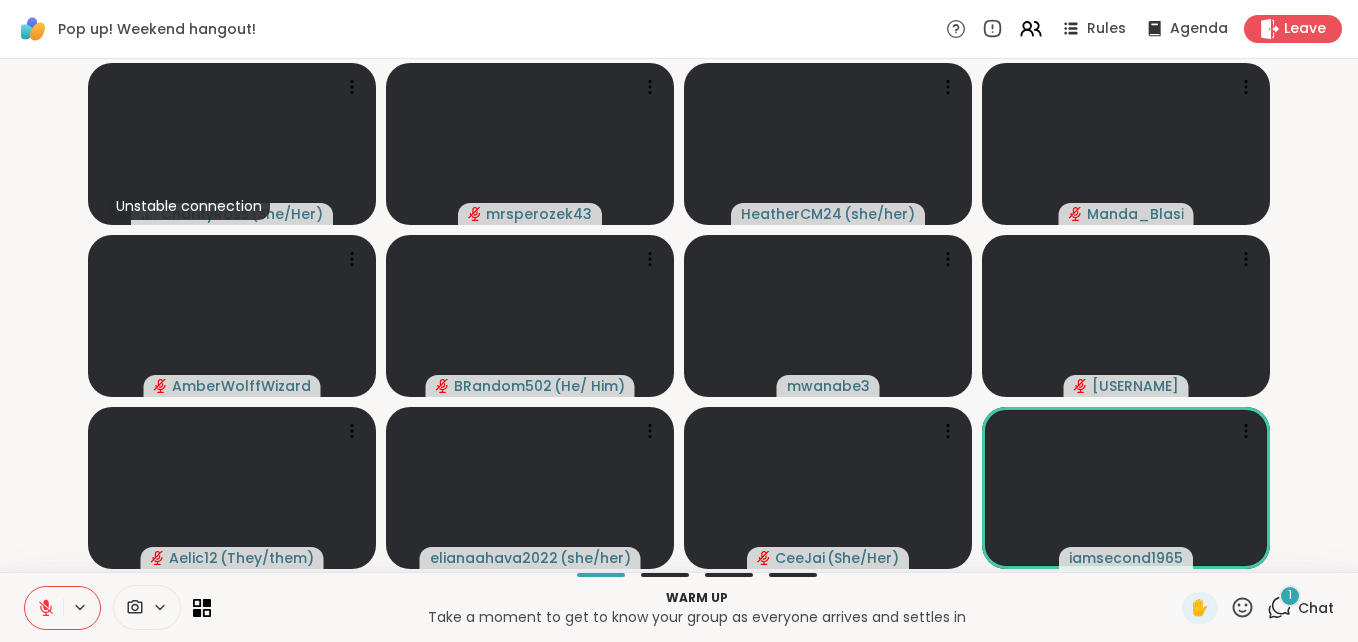 click on "Unstable connection [NAME] ( [PRONOUNS] ) [USERNAME] [USERNAME] ( [PRONOUNS] ) [USERNAME] [USERNAME] [USERNAME] ( [PRONOUNS] ) [USERNAME] [USERNAME] [USERNAME] ( [PRONOUNS] ) [USERNAME] ( [PRONOUNS] ) [USERNAME] ( [PRONOUNS] ) ✋ [USERNAME]" at bounding box center [679, 315] 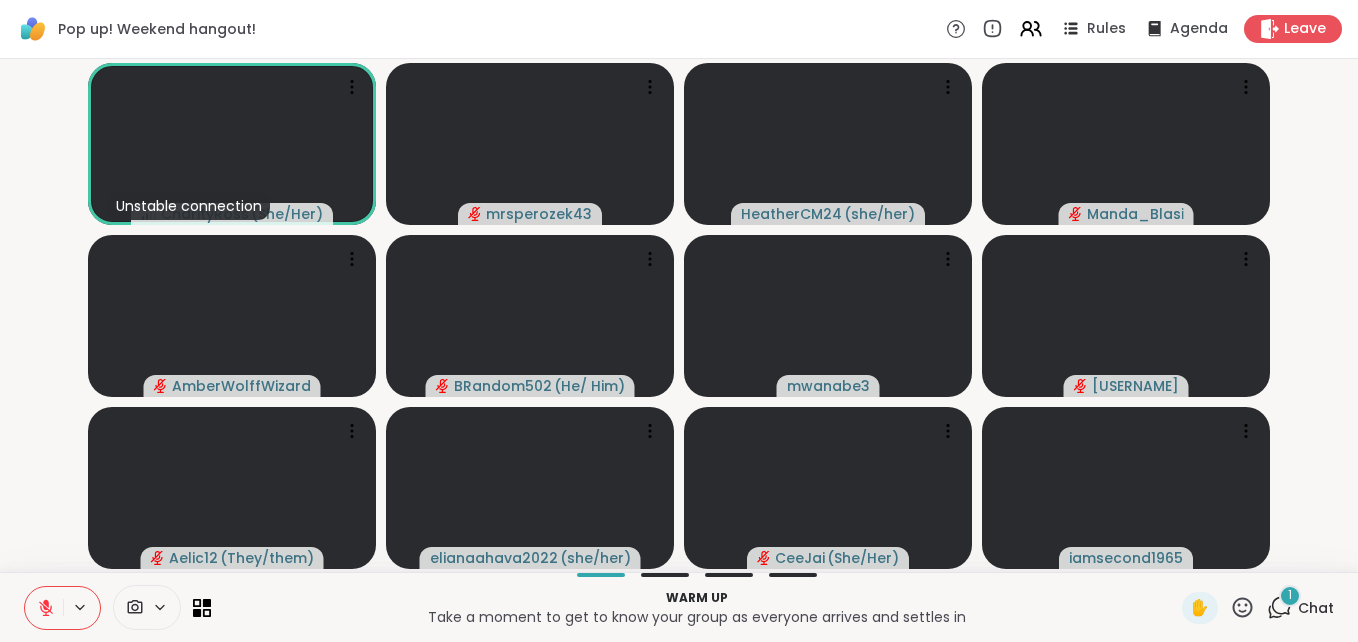 click on "Unstable connection [NAME] ( [PRONOUNS] ) [USERNAME] [USERNAME] ( [PRONOUNS] ) [USERNAME] [USERNAME] [USERNAME] ( [PRONOUNS] ) [USERNAME] [USERNAME] [USERNAME] ( [PRONOUNS] ) [USERNAME] ( [PRONOUNS] ) [USERNAME] ( [PRONOUNS] ) ✋ [USERNAME]" at bounding box center [679, 315] 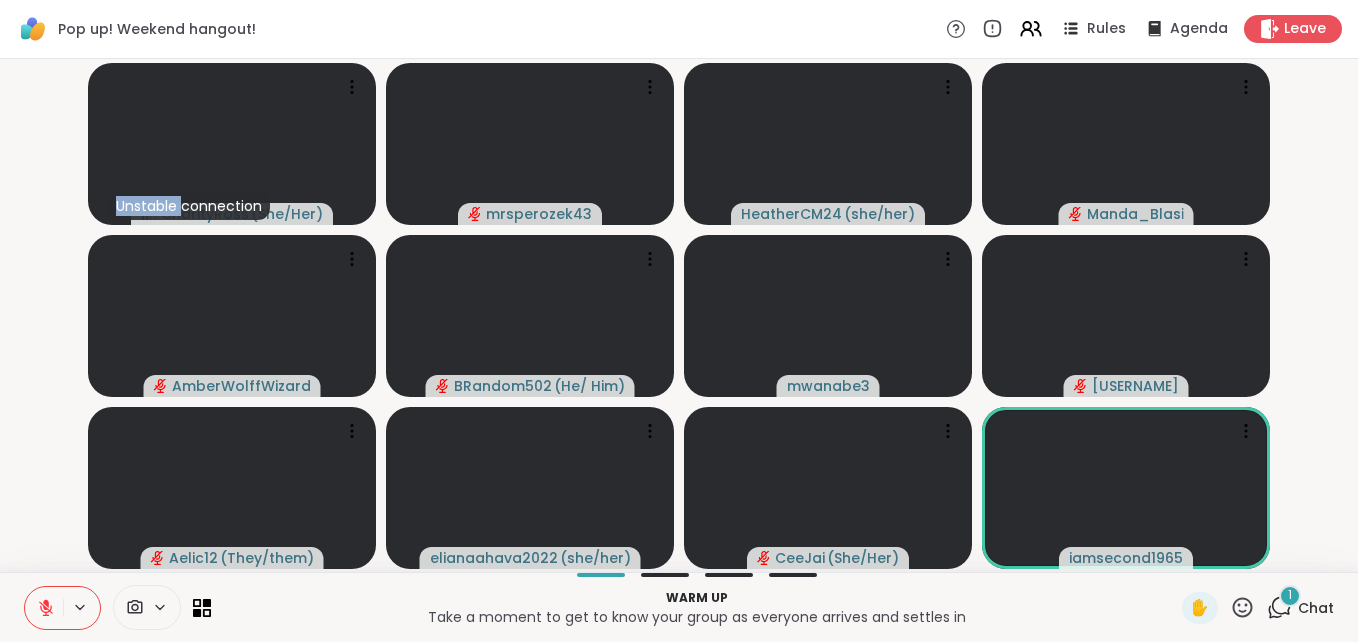 click on "Unstable connection [NAME] ( [PRONOUNS] ) [USERNAME] [USERNAME] ( [PRONOUNS] ) [USERNAME] [USERNAME] [USERNAME] ( [PRONOUNS] ) [USERNAME] [USERNAME] [USERNAME] ( [PRONOUNS] ) [USERNAME] ( [PRONOUNS] ) [USERNAME] ( [PRONOUNS] ) ✋ [USERNAME]" at bounding box center (679, 315) 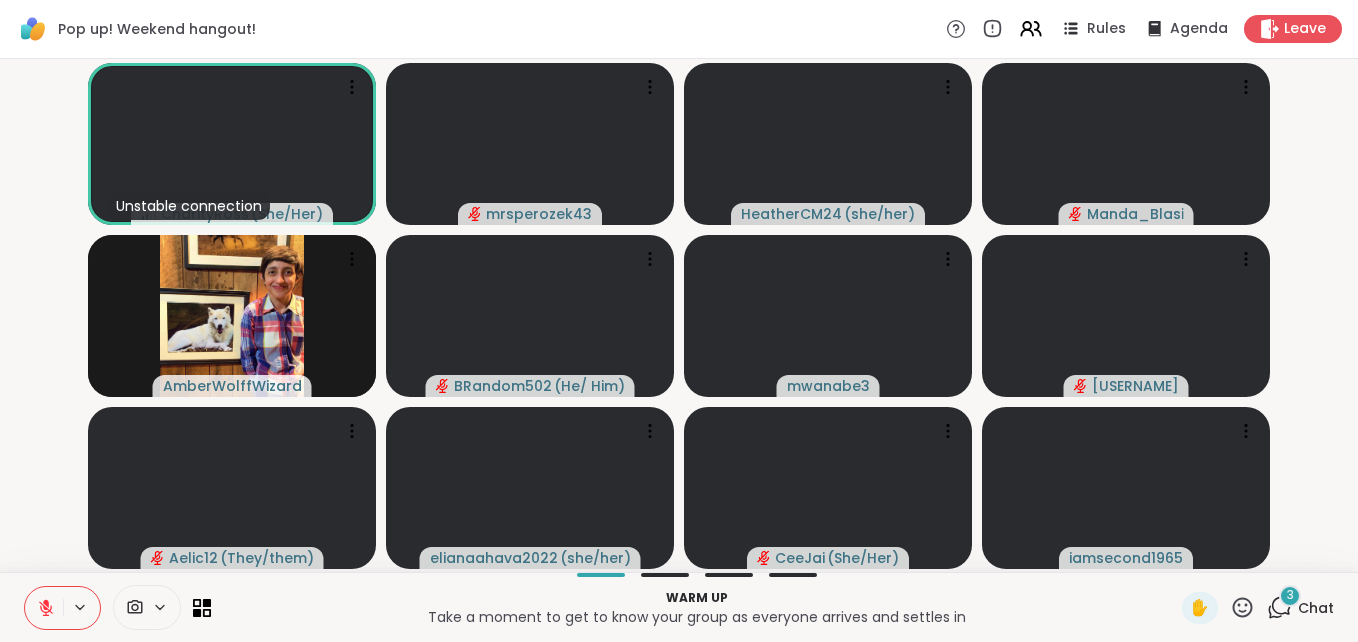 click on "3" at bounding box center (1290, 596) 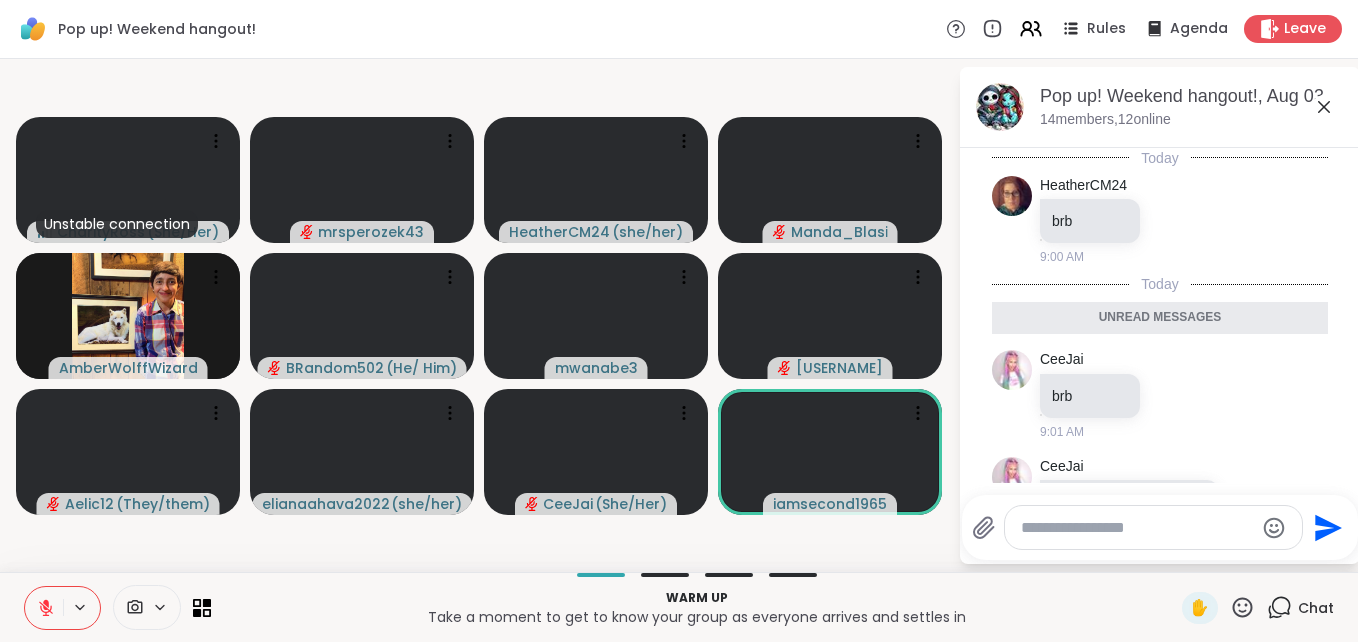 scroll, scrollTop: 239, scrollLeft: 0, axis: vertical 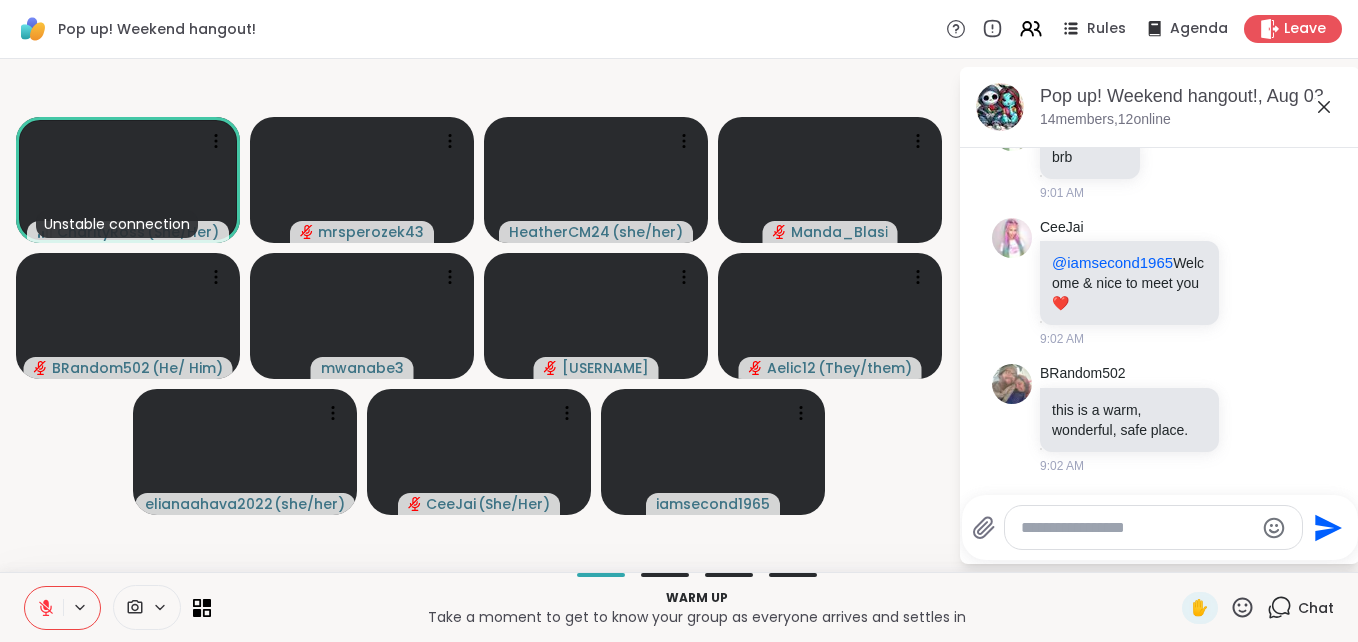 click 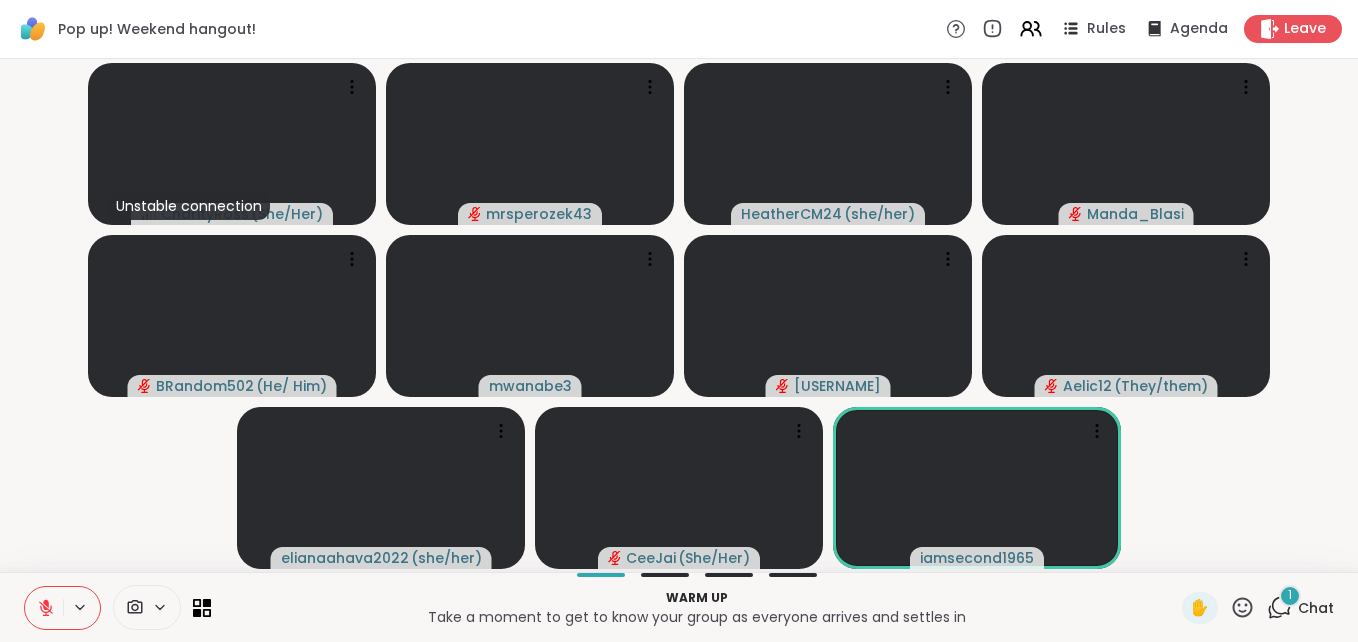 click on "1" at bounding box center (1290, 596) 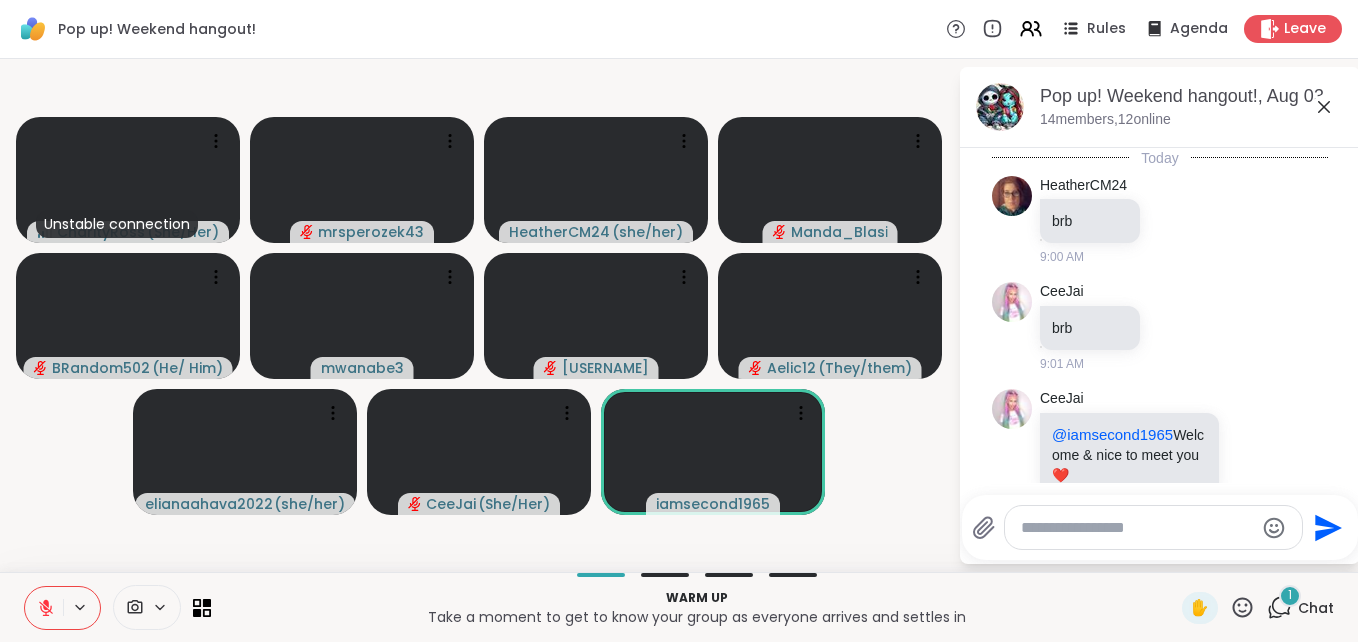 scroll, scrollTop: 346, scrollLeft: 0, axis: vertical 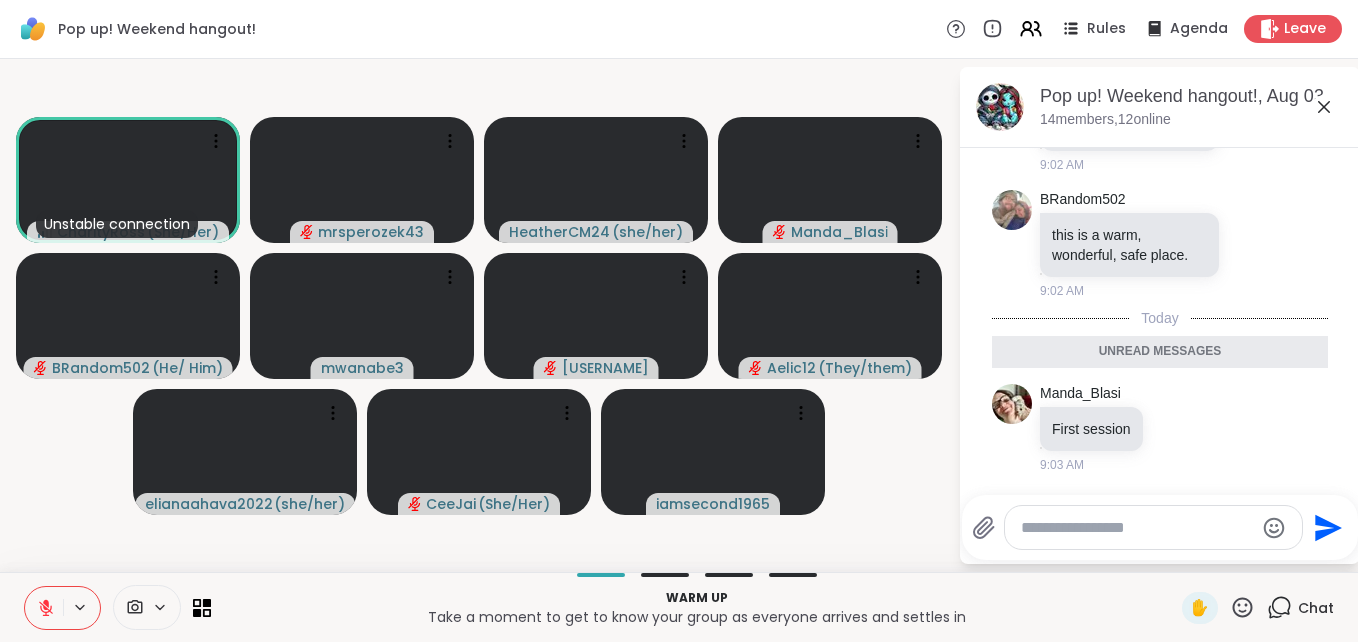click 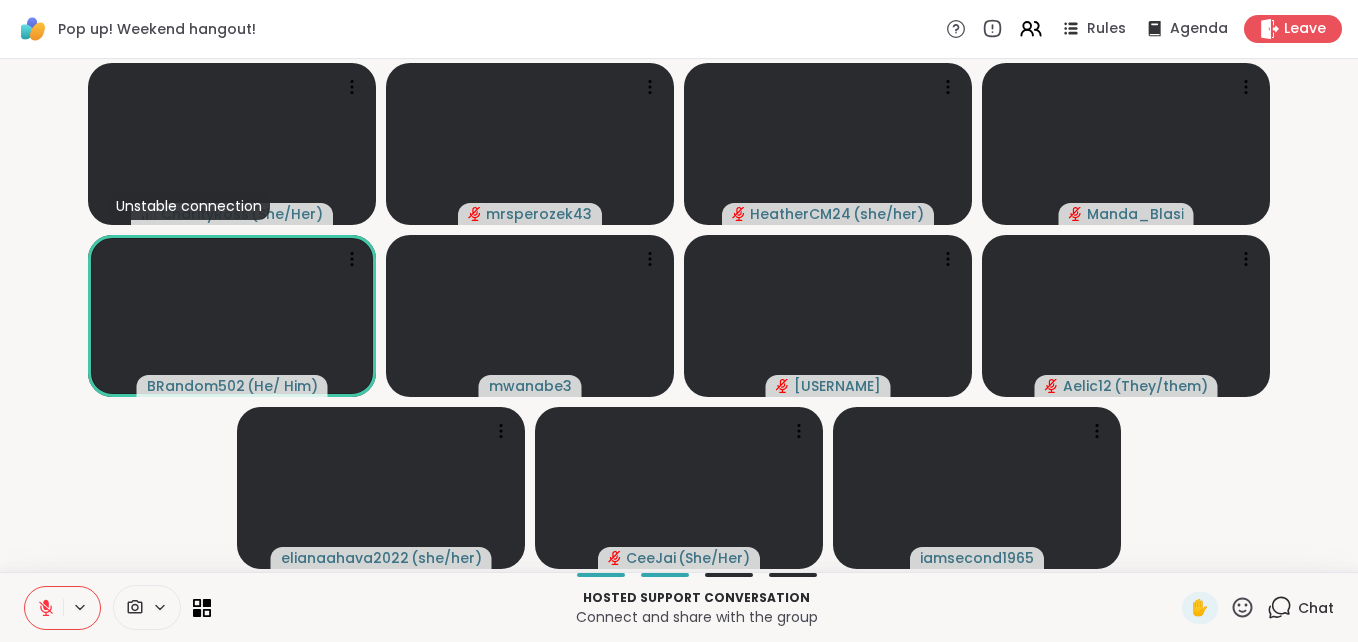 click 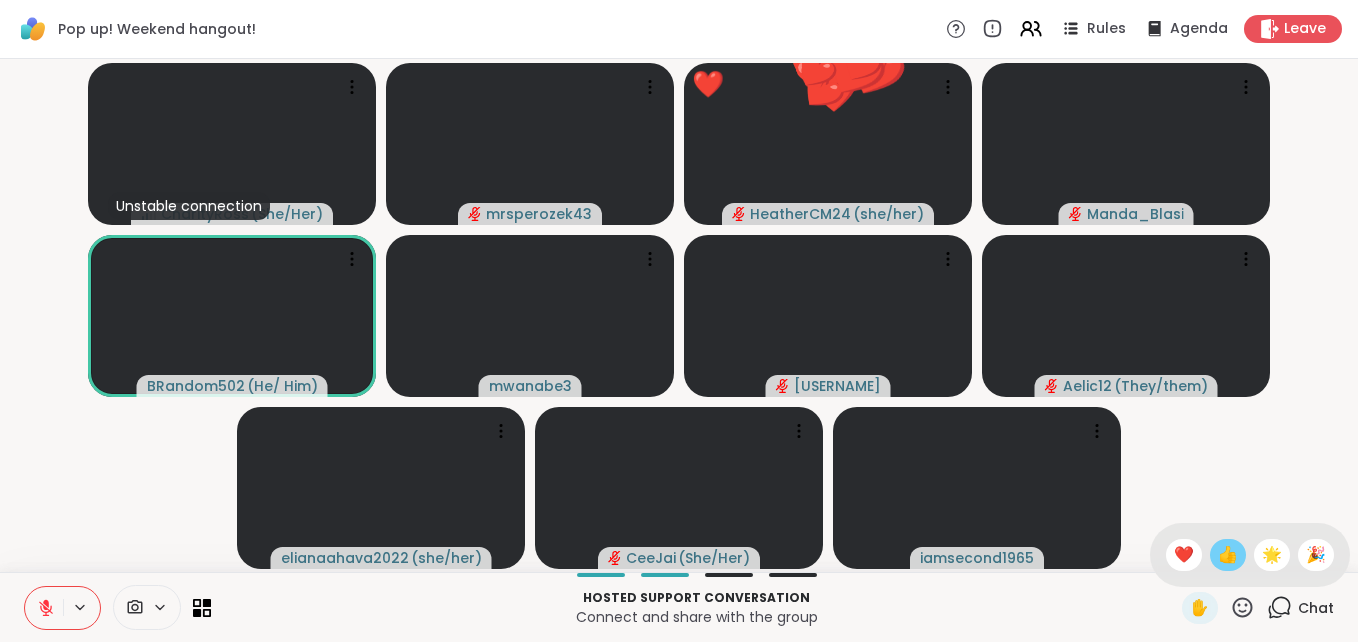 click on "👍" at bounding box center (1228, 555) 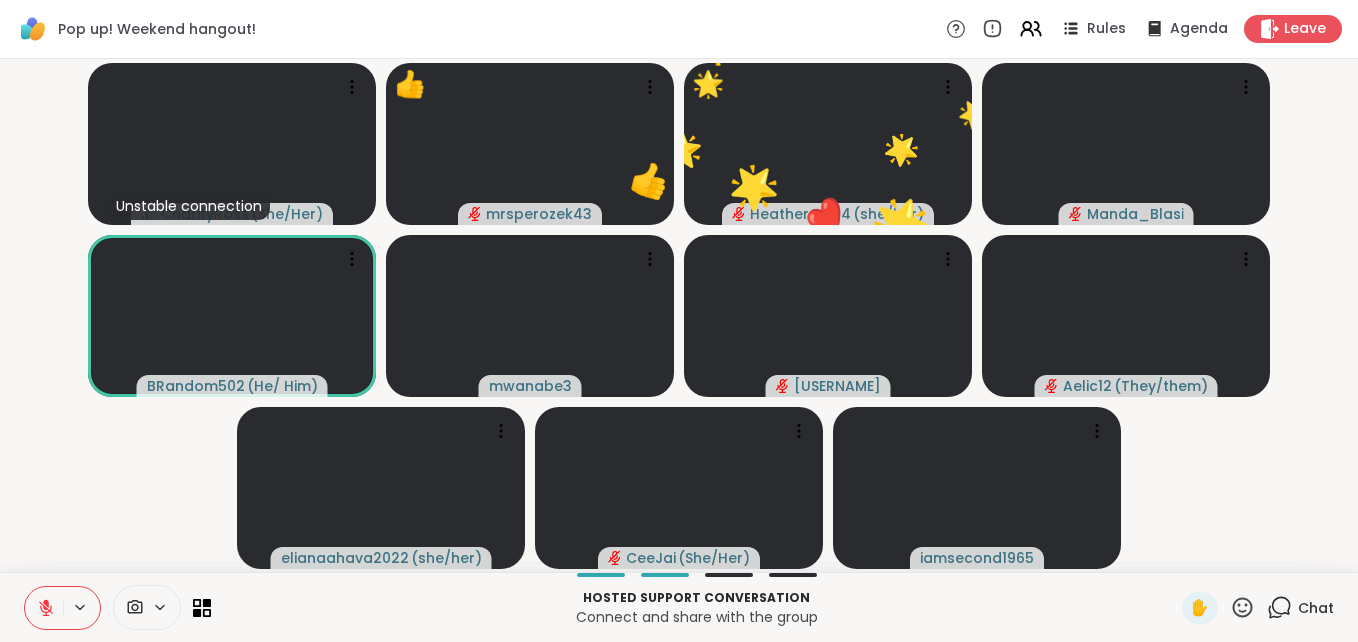 click 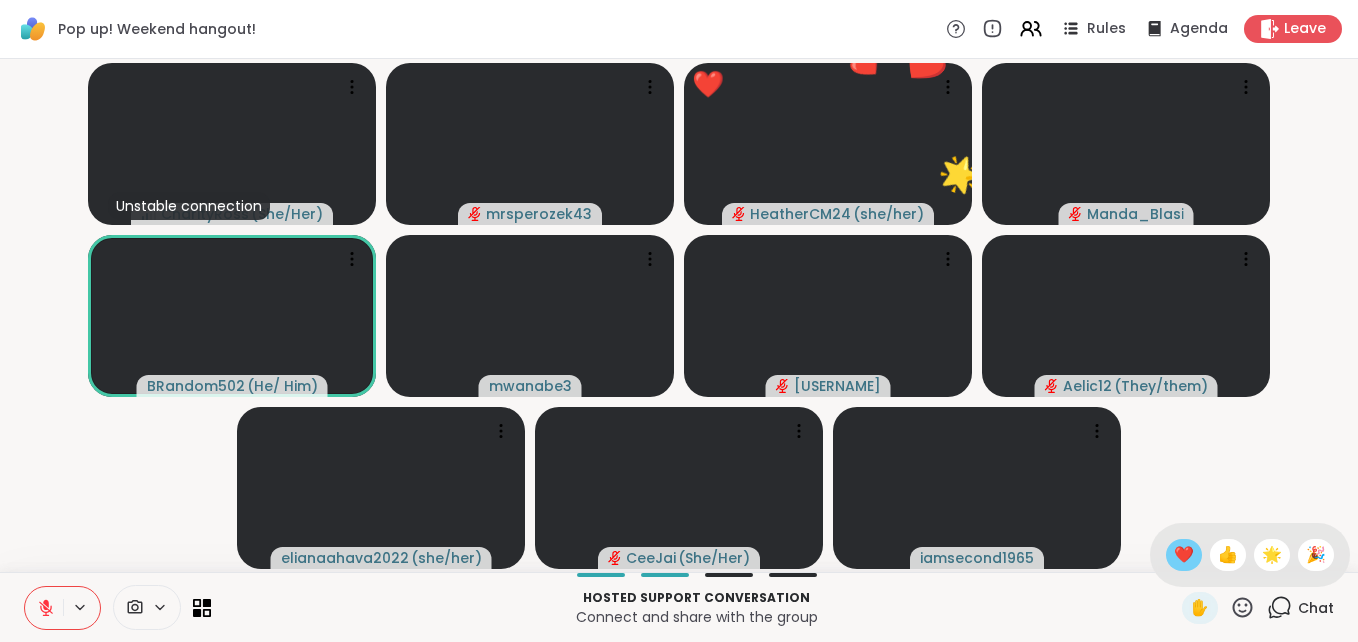 click on "❤️" at bounding box center [1184, 555] 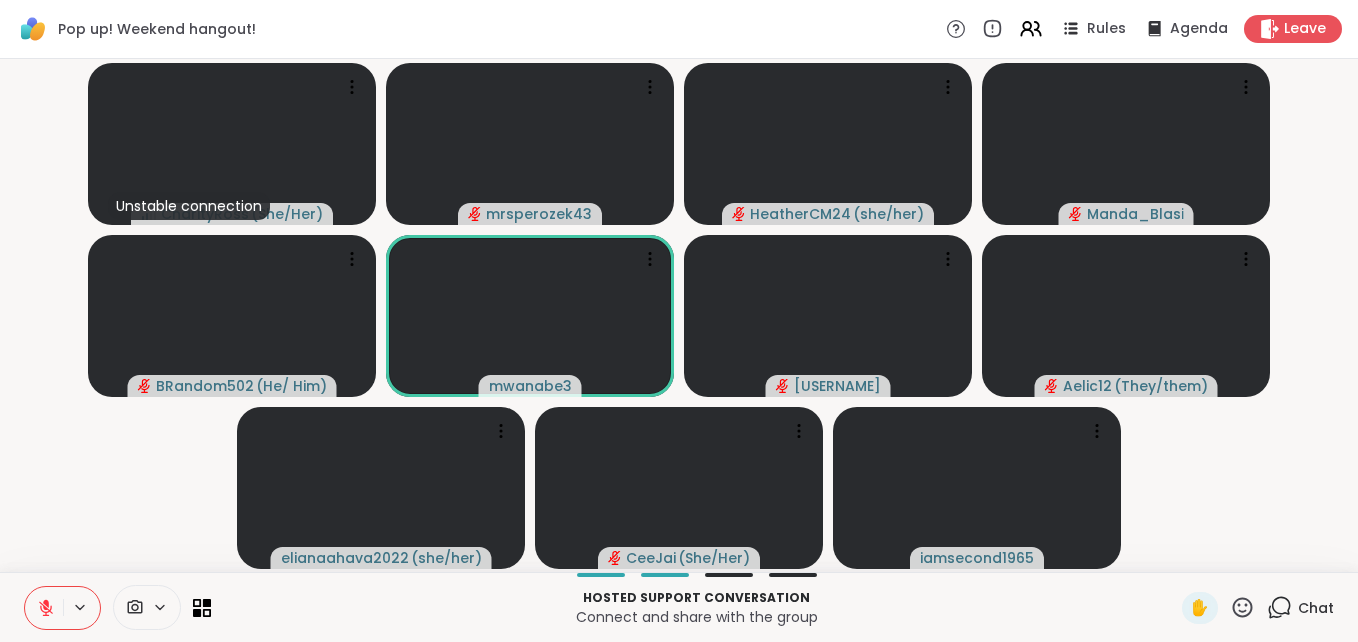 click 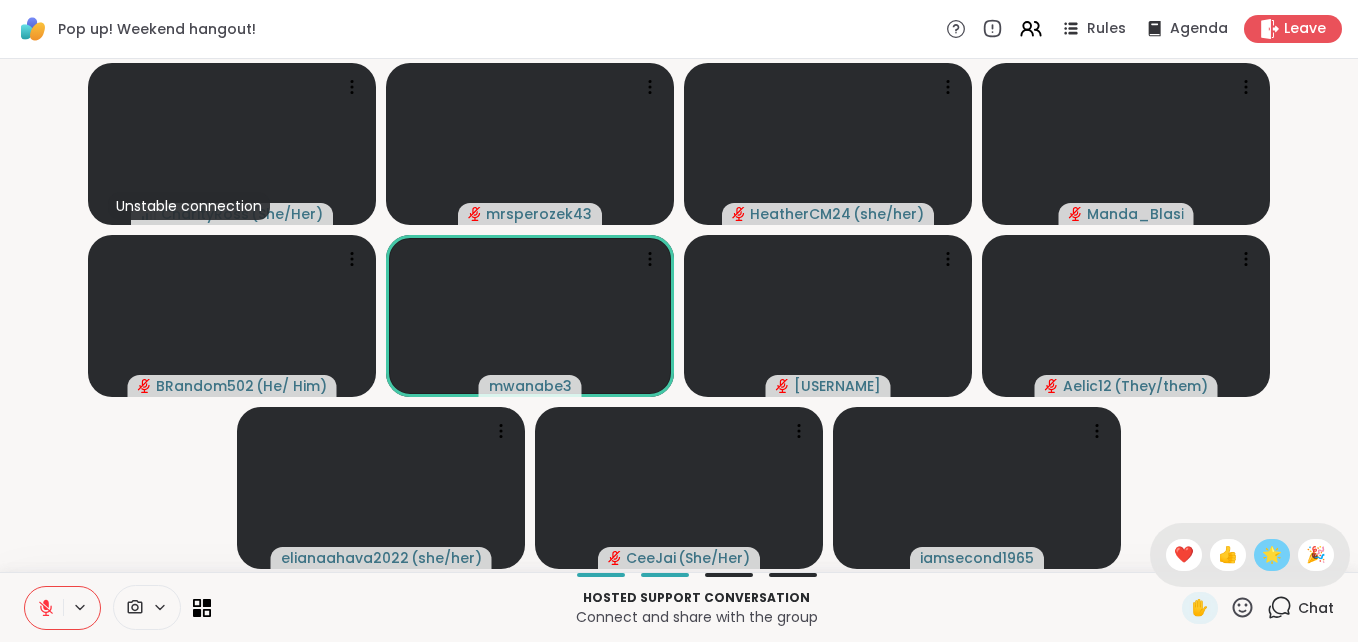 click on "🌟" at bounding box center [1272, 555] 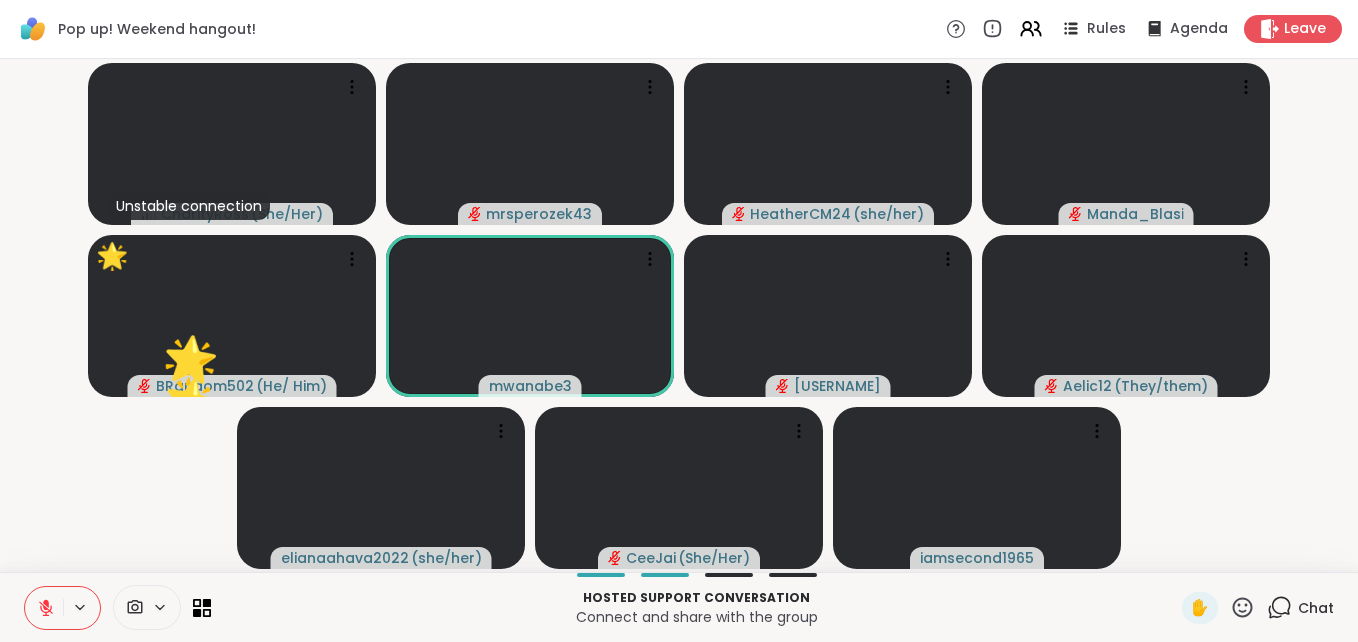 click 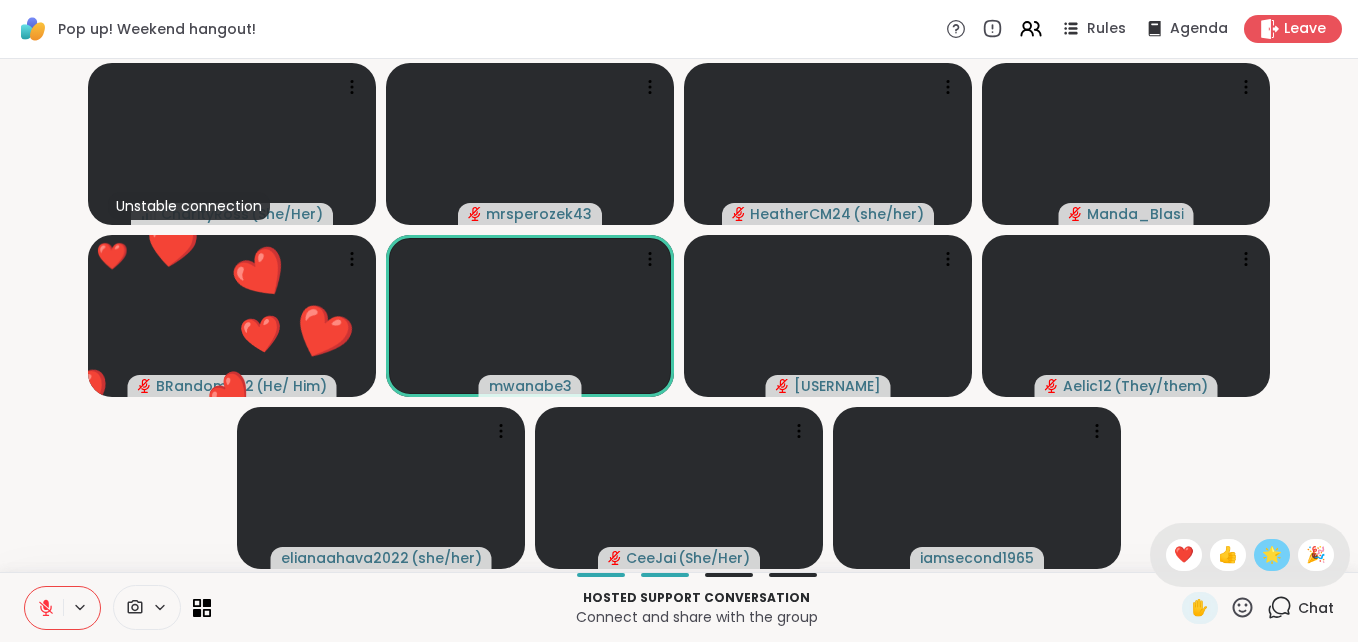 click on "🌟" at bounding box center [1272, 555] 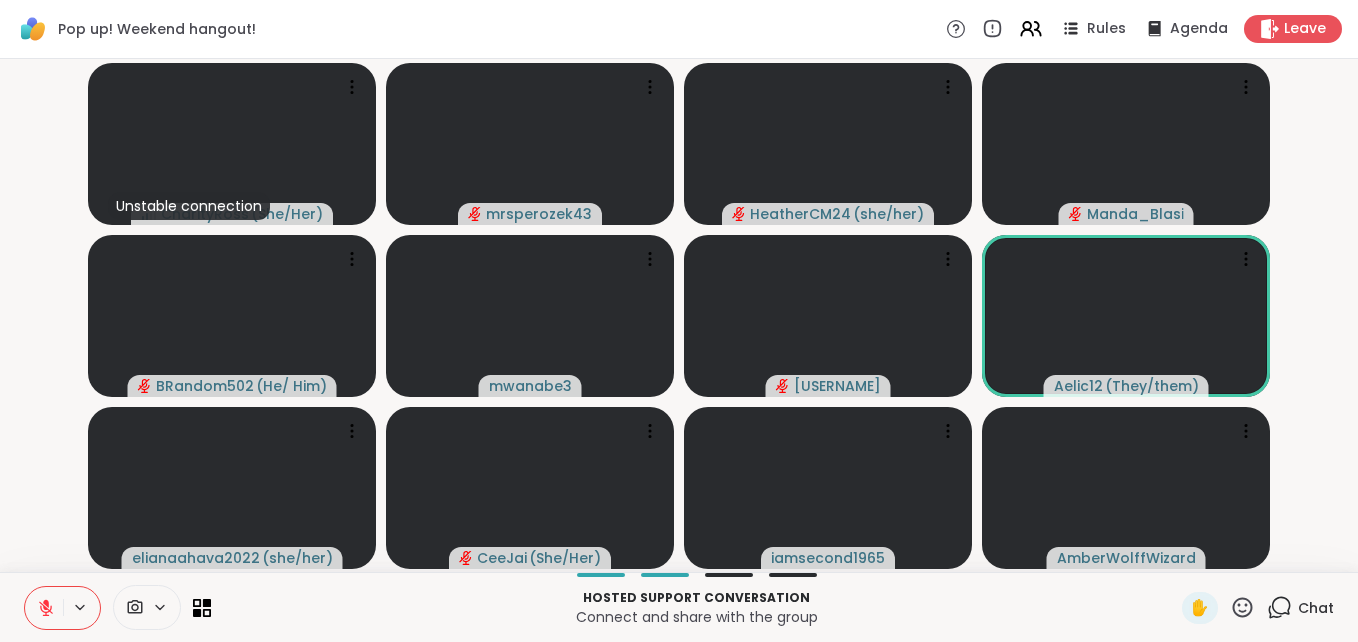 click 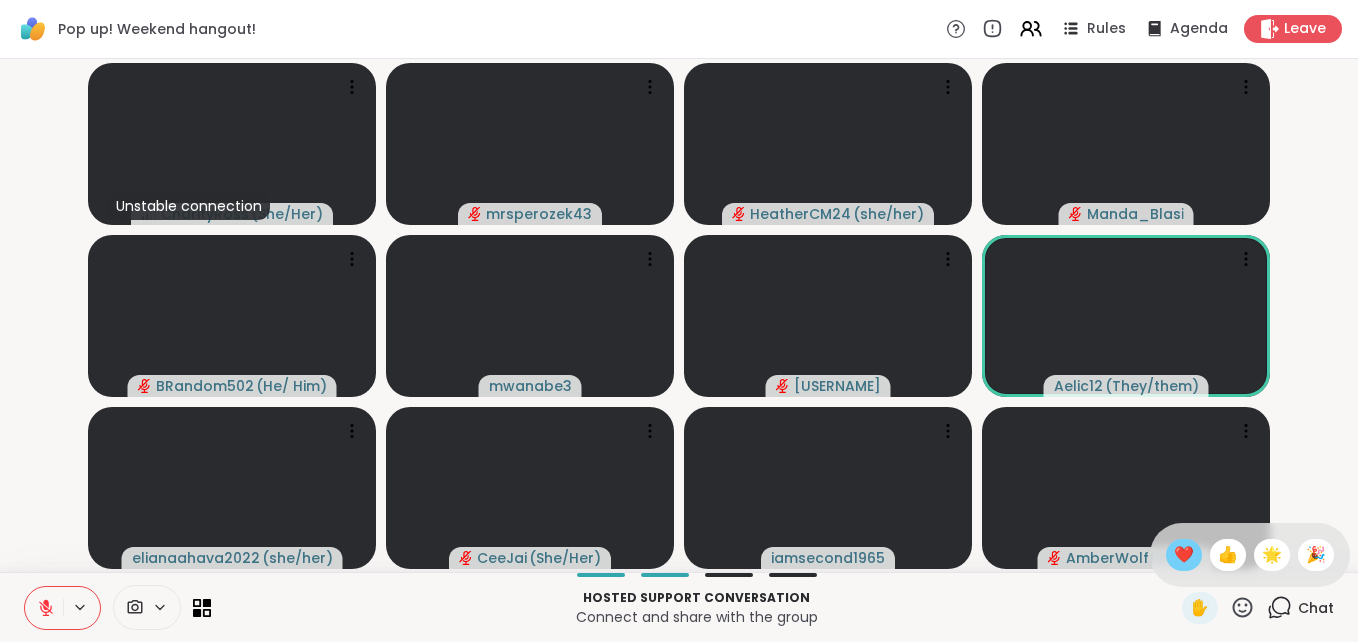 click on "❤️" at bounding box center (1184, 555) 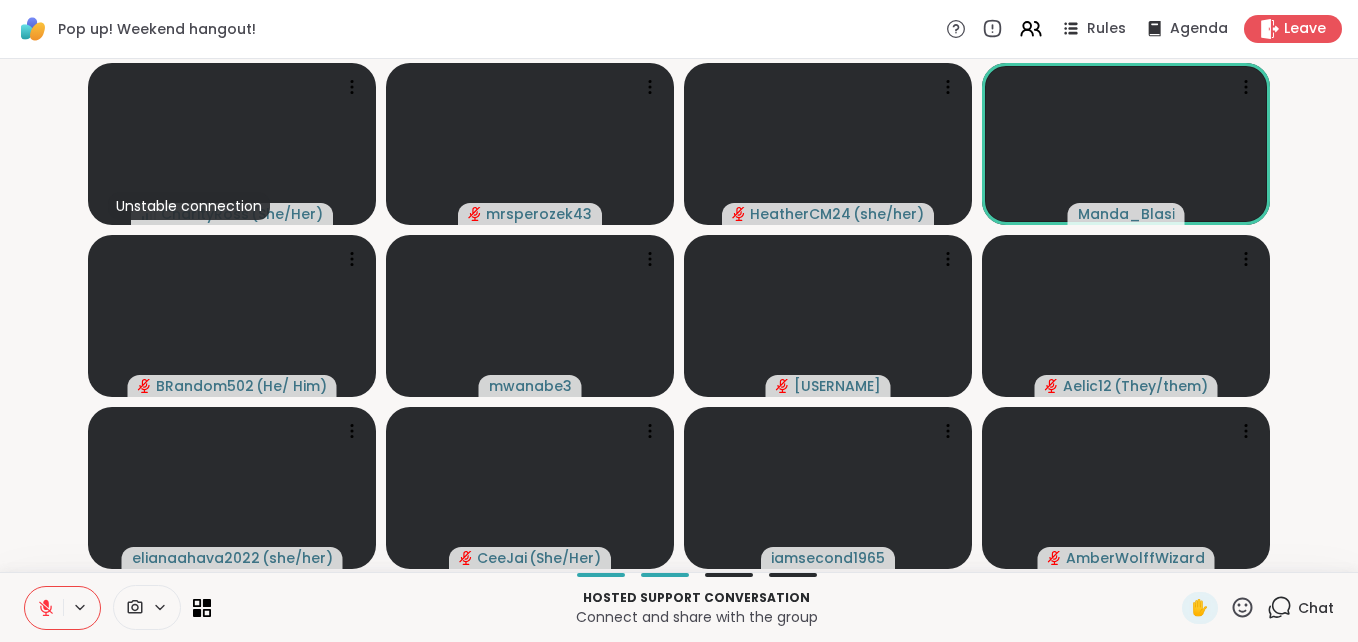 click 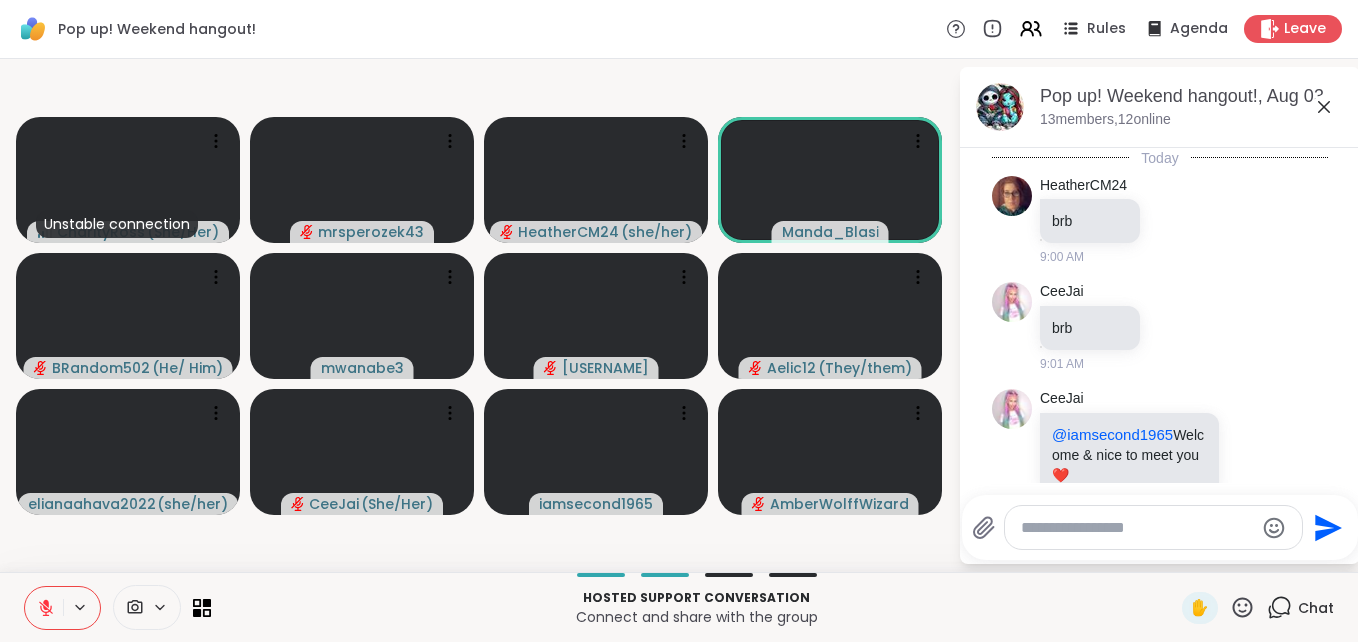 scroll, scrollTop: 307, scrollLeft: 0, axis: vertical 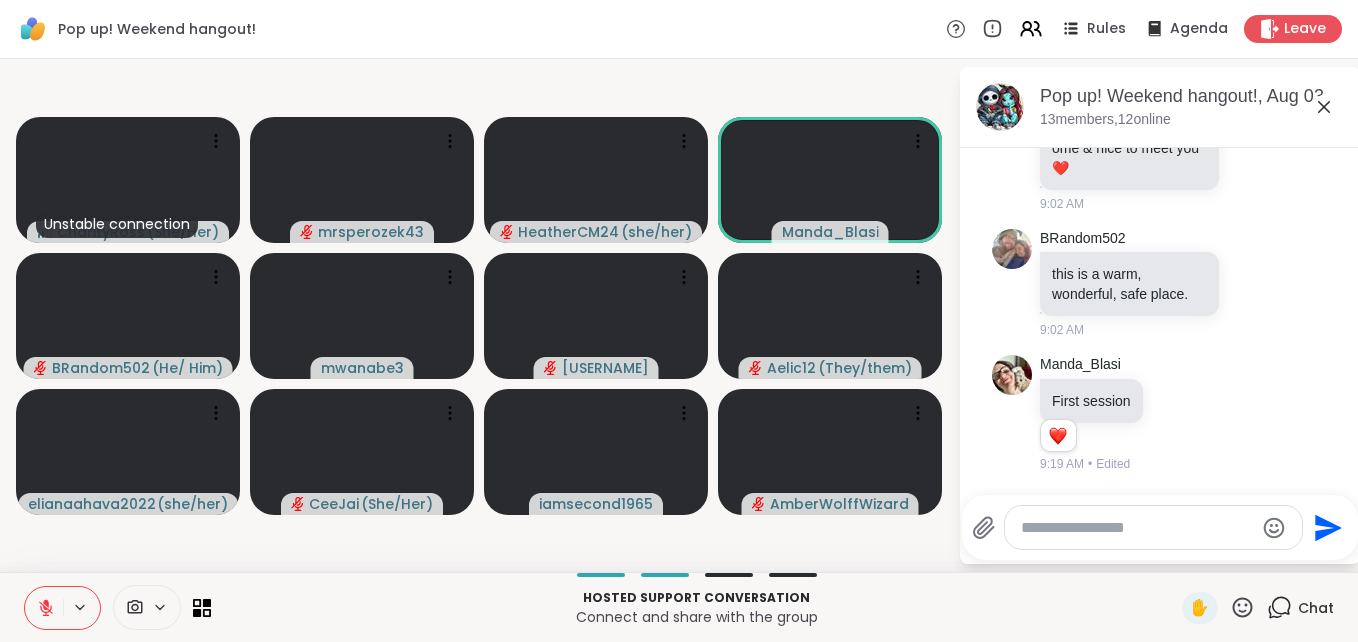click at bounding box center [1137, 528] 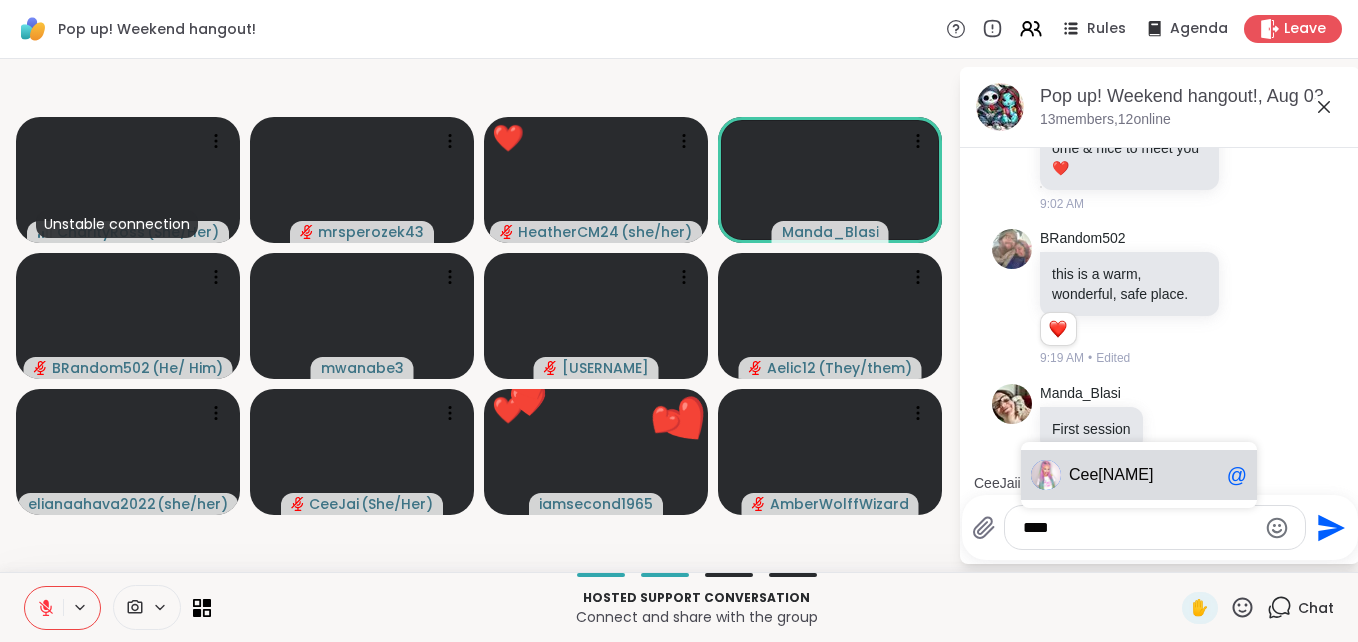 click on "[NAME]" at bounding box center [1125, 475] 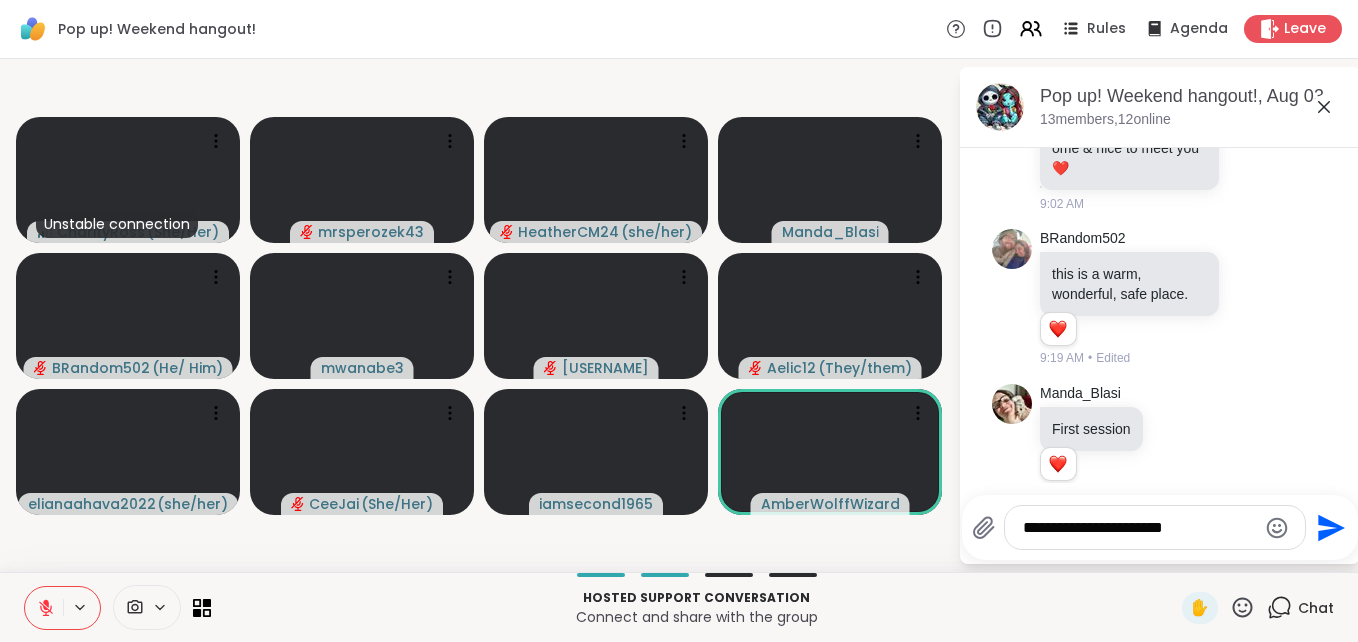 type on "**********" 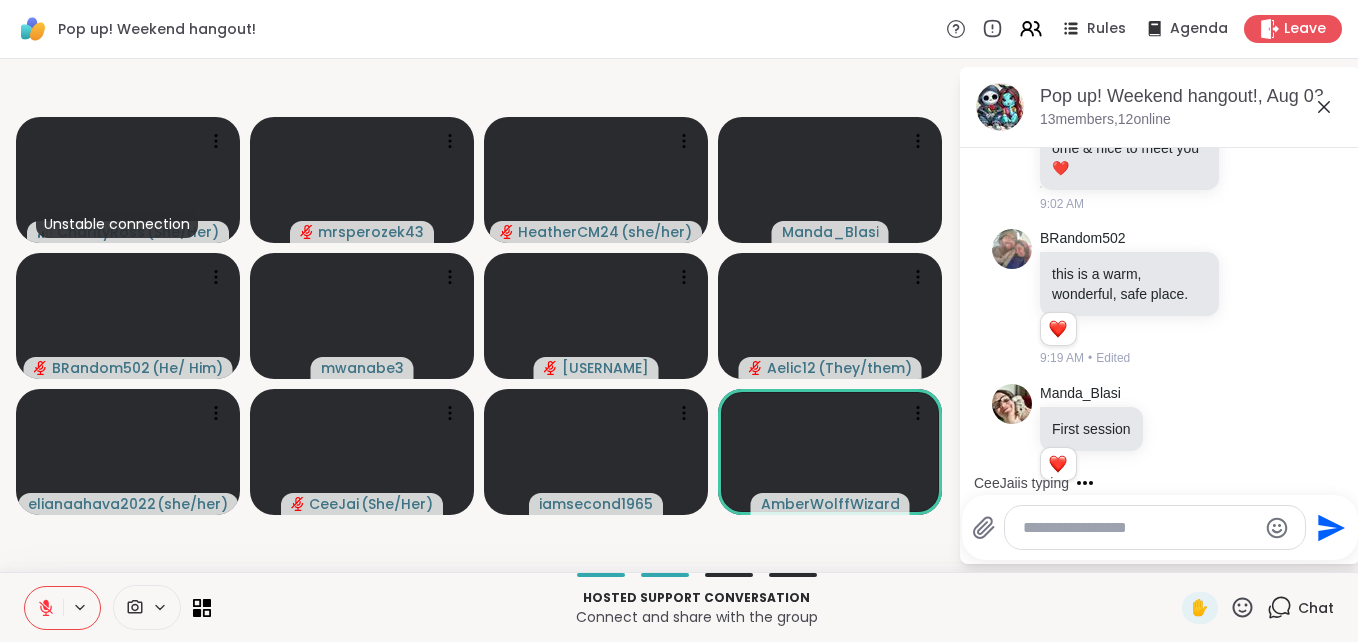 scroll, scrollTop: 462, scrollLeft: 0, axis: vertical 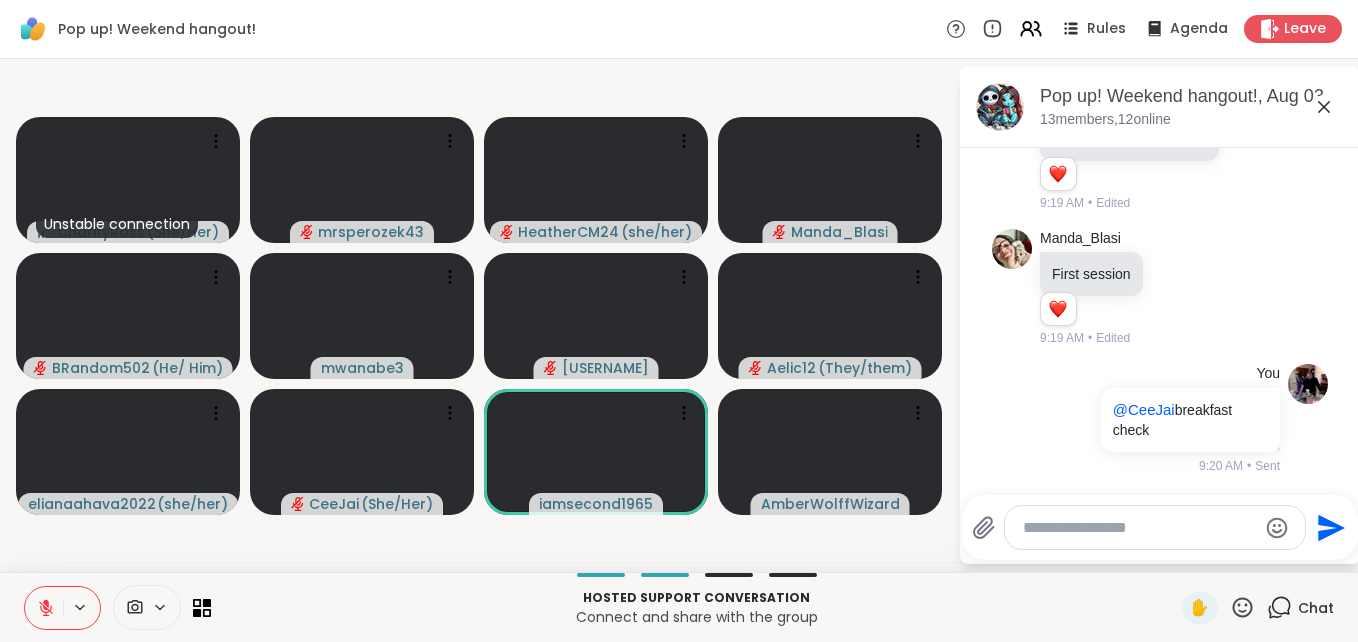 click 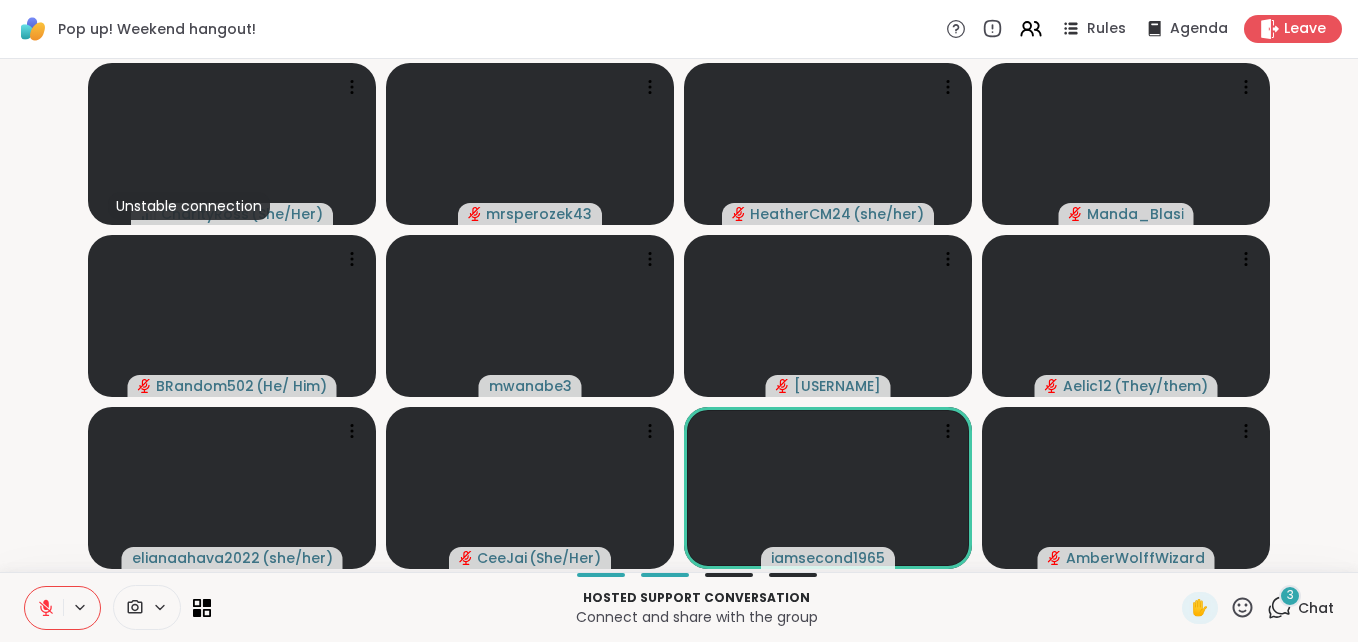 click on "3" at bounding box center (1290, 596) 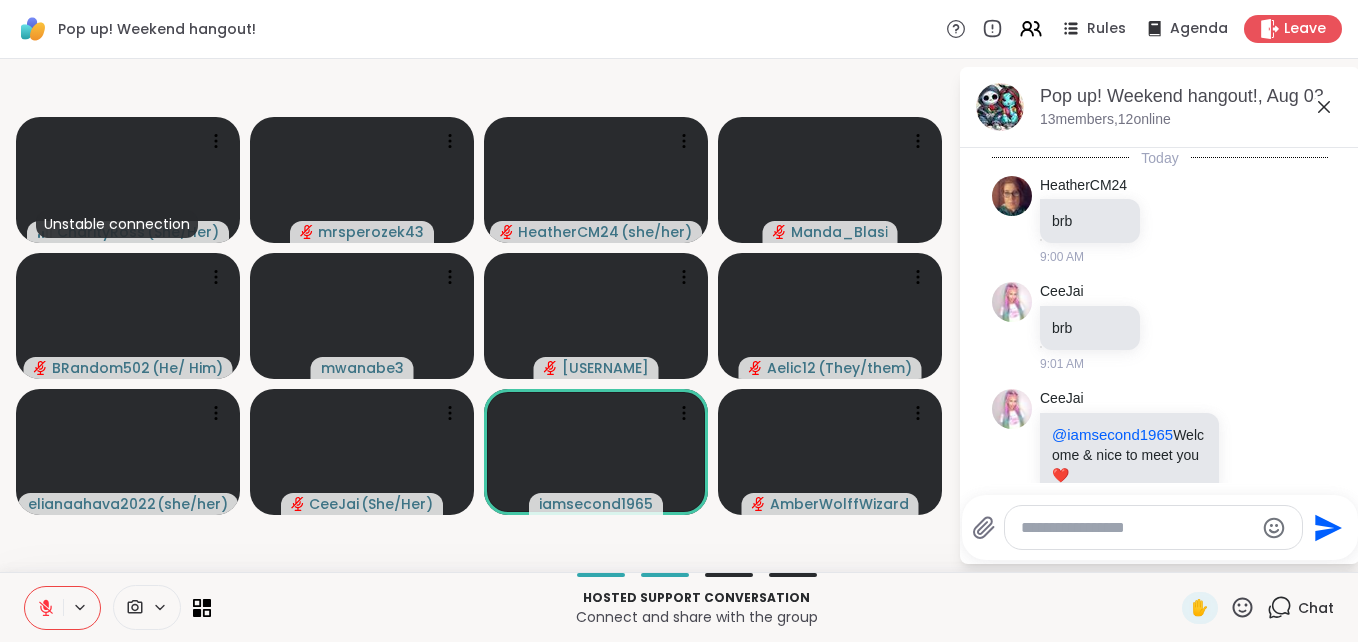 scroll, scrollTop: 986, scrollLeft: 0, axis: vertical 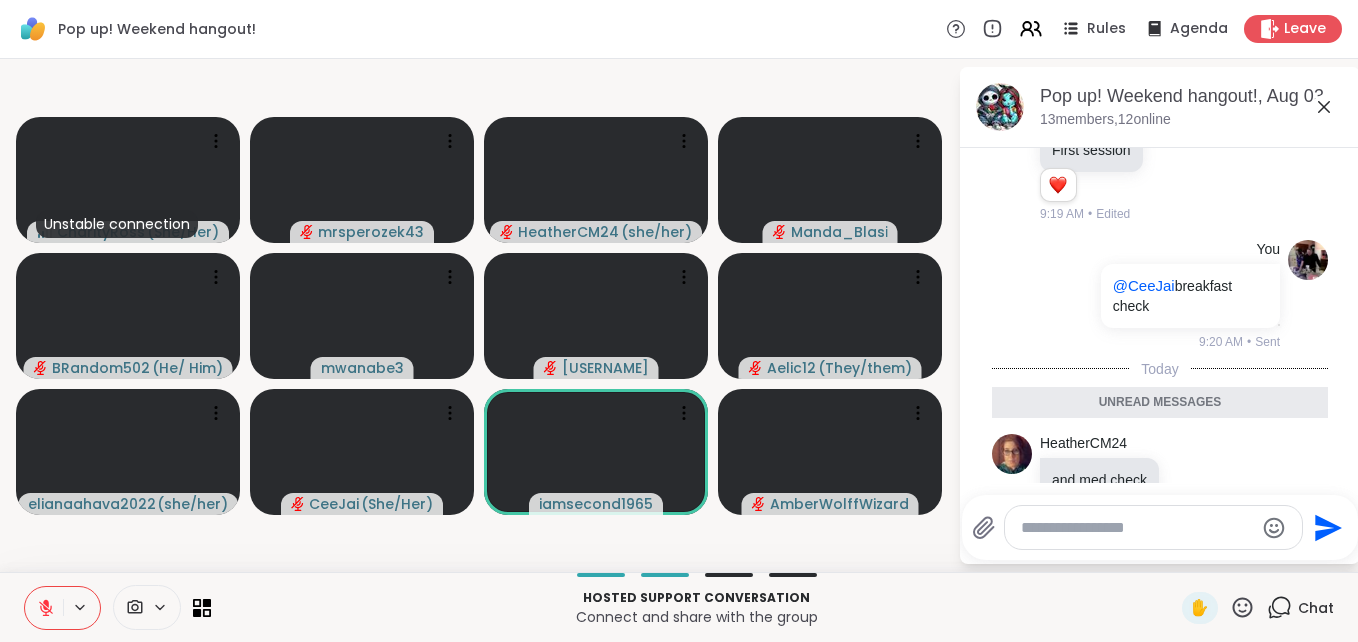 click 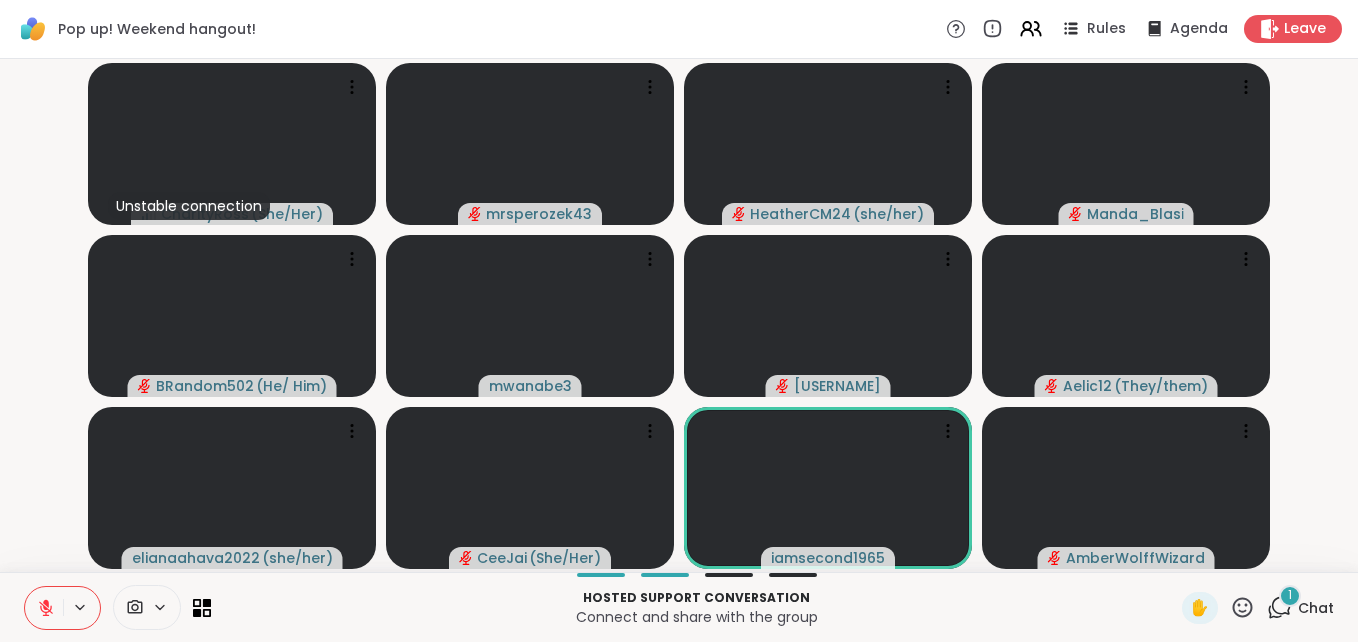 click on "1" at bounding box center [1290, 596] 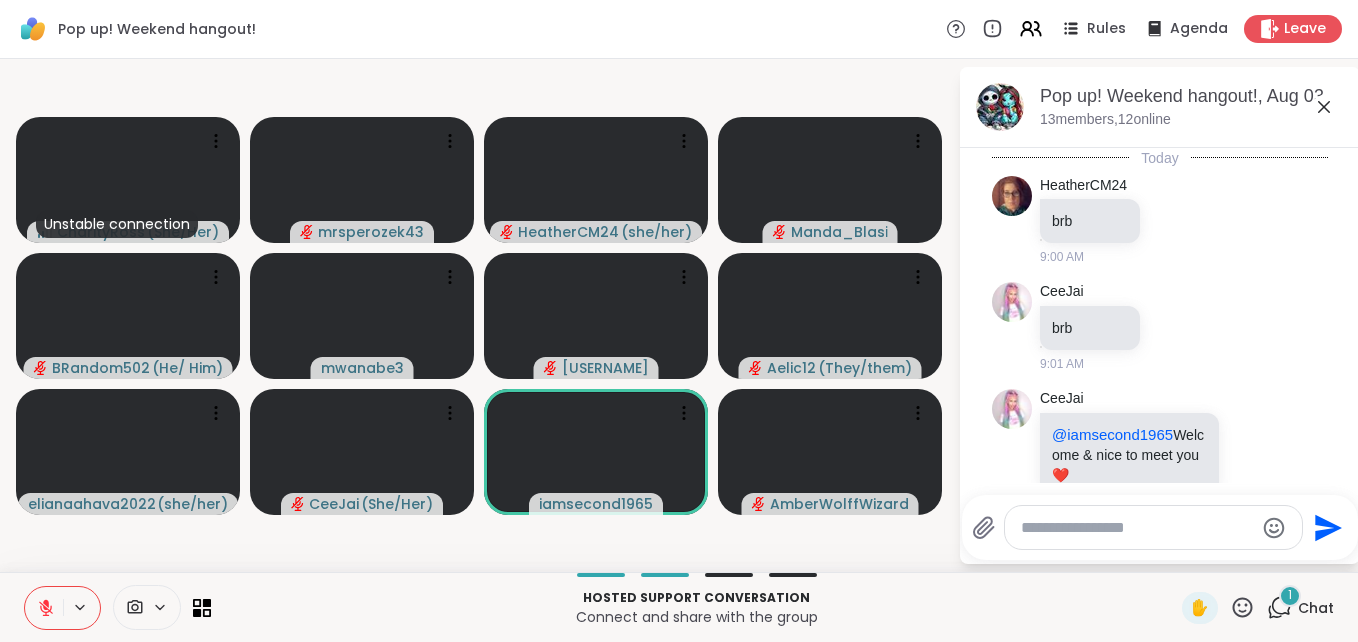 scroll, scrollTop: 1141, scrollLeft: 0, axis: vertical 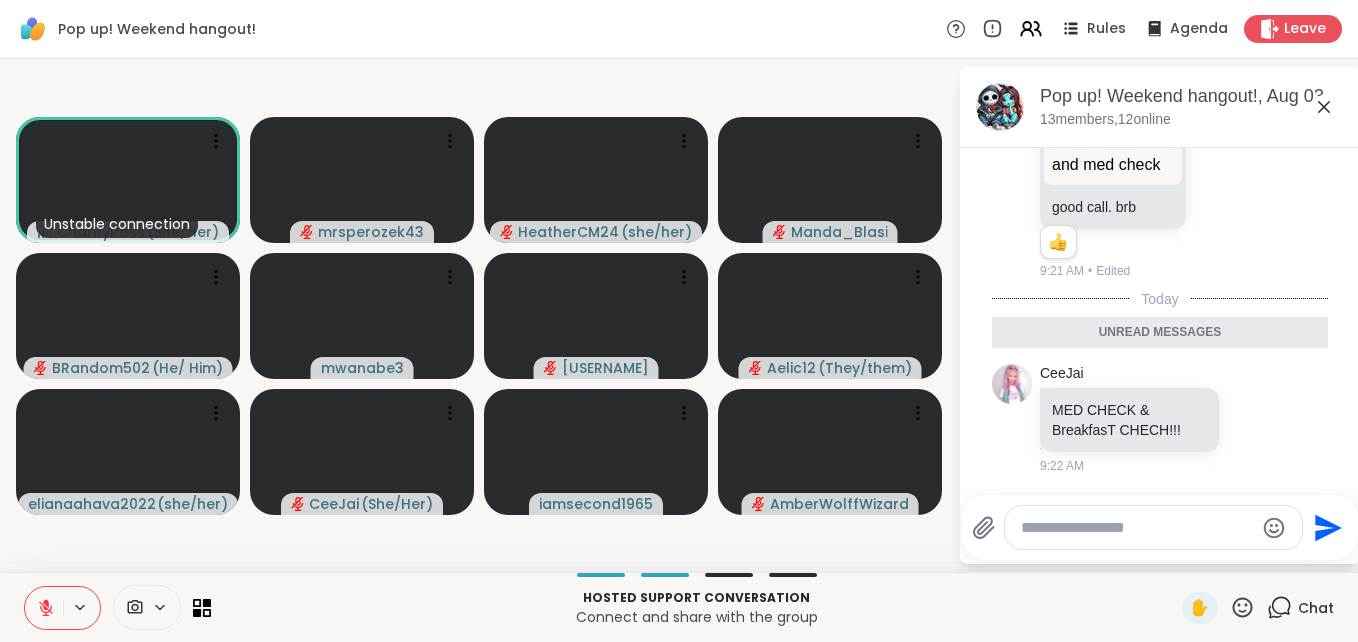 click 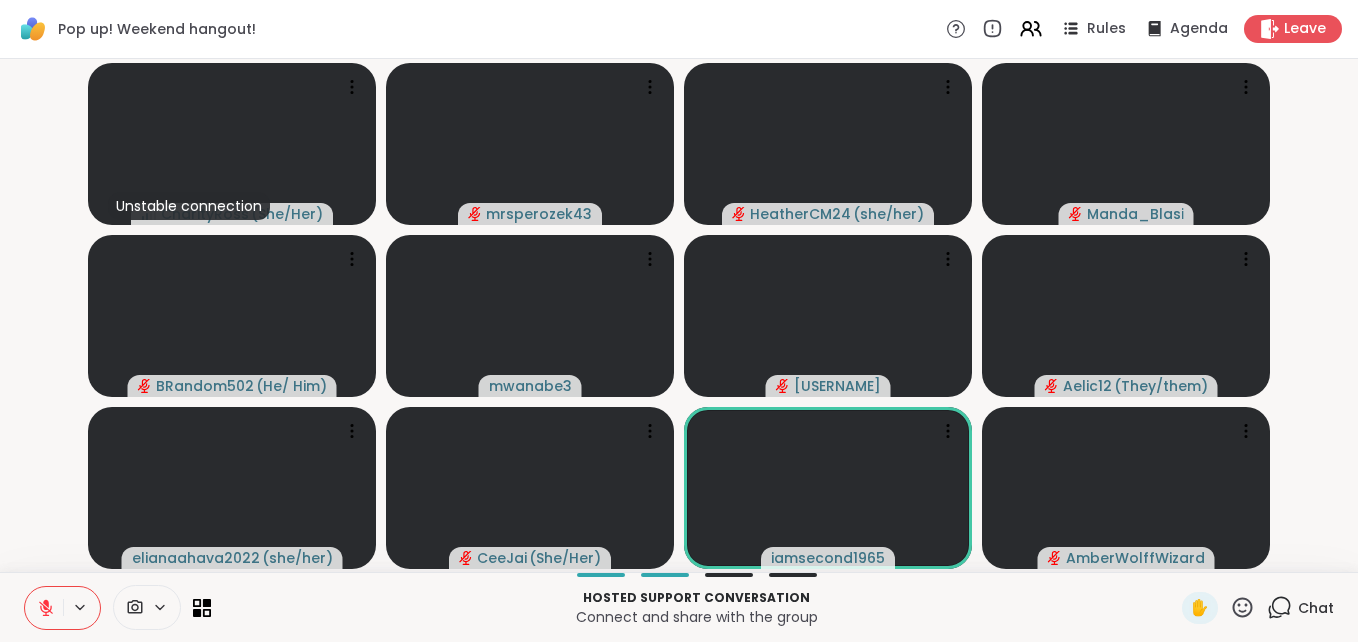 click 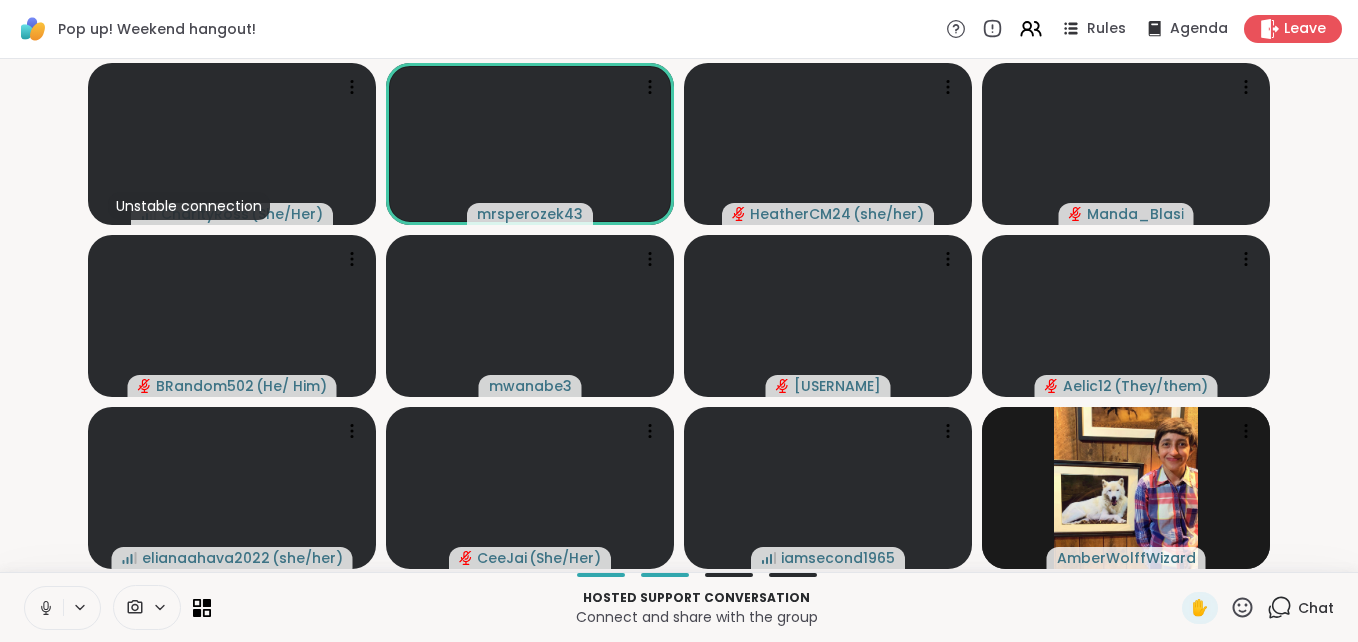 click 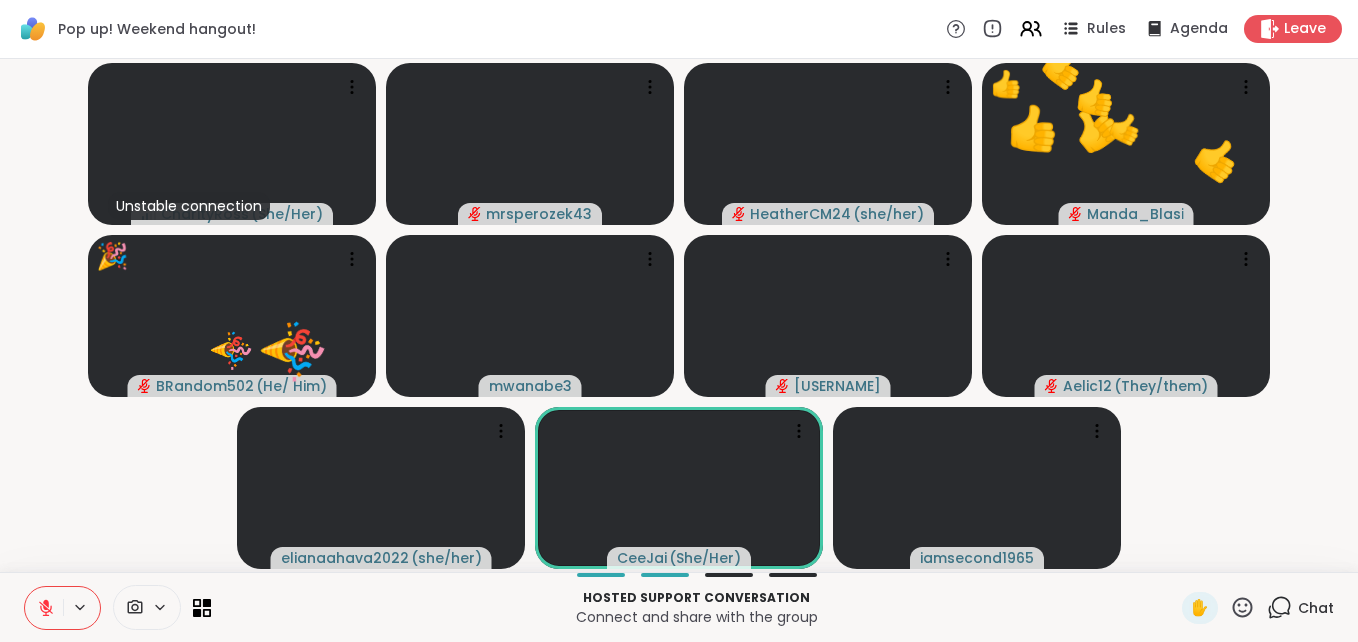 click 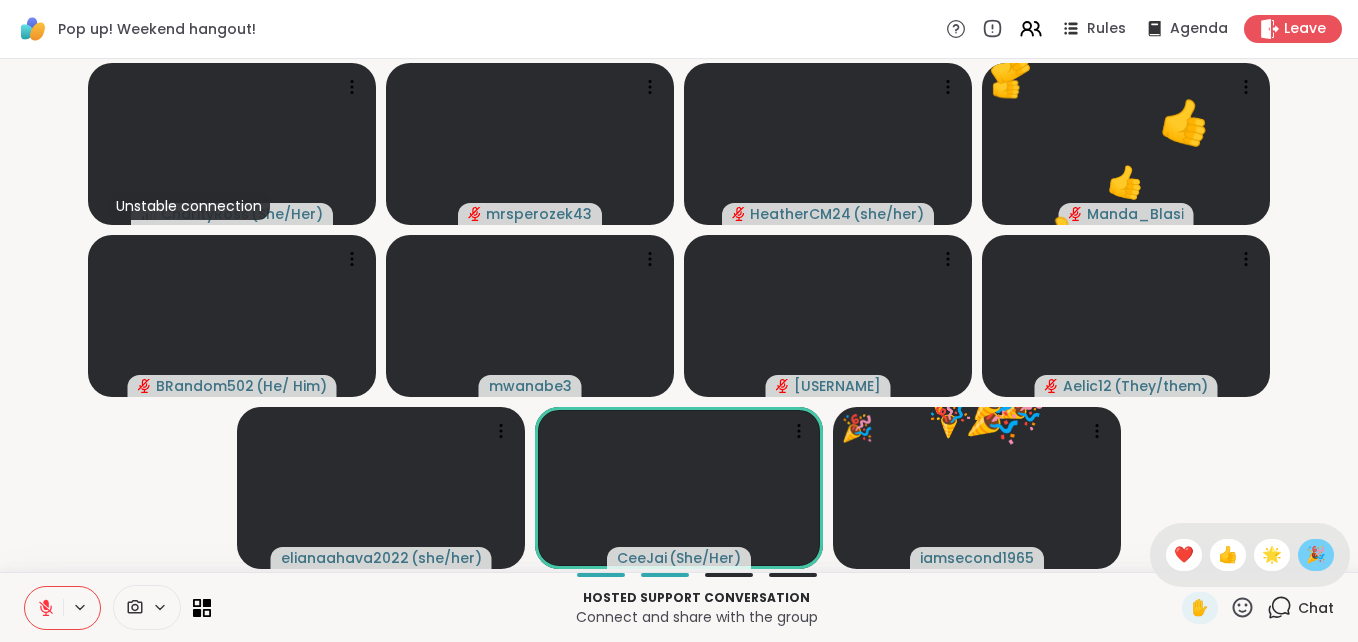 click on "🎉" at bounding box center (1316, 555) 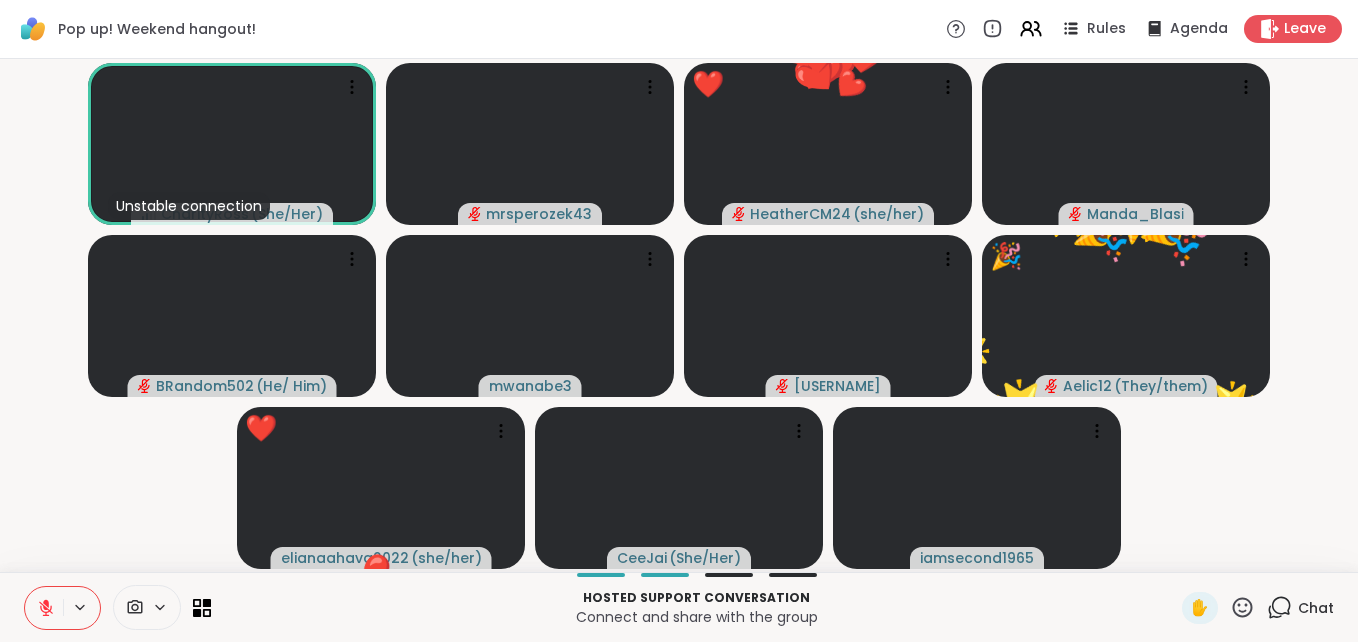 click 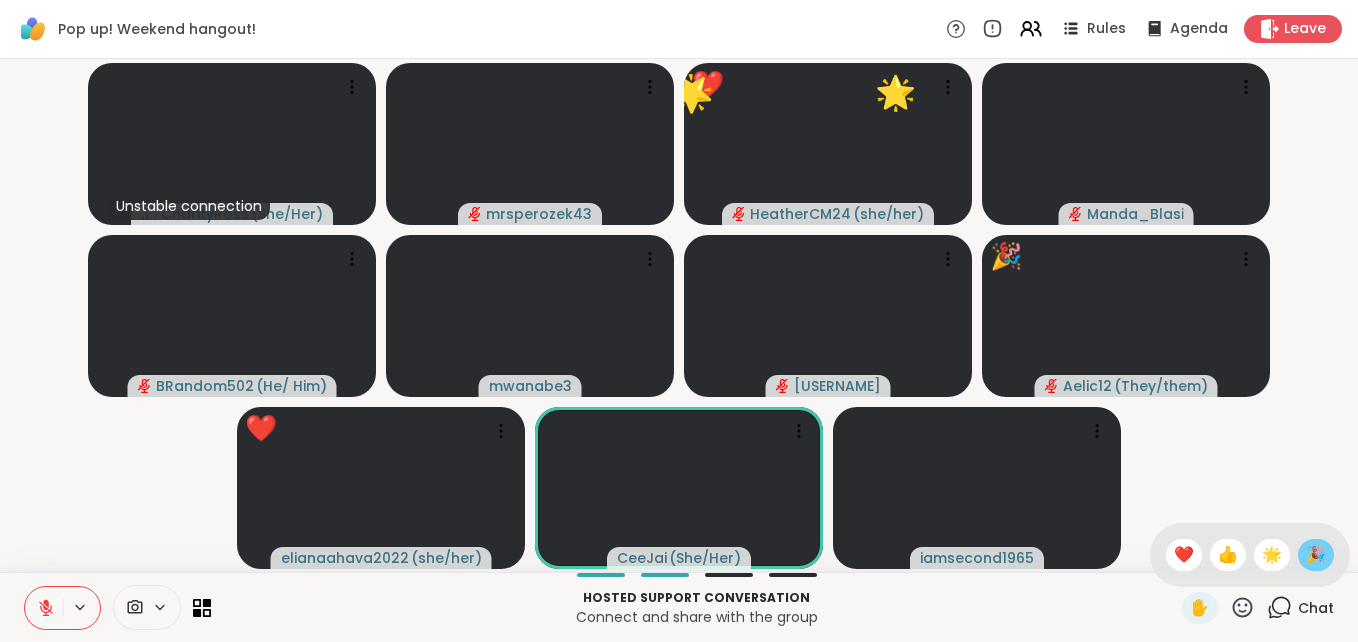 click on "🎉" at bounding box center (1316, 555) 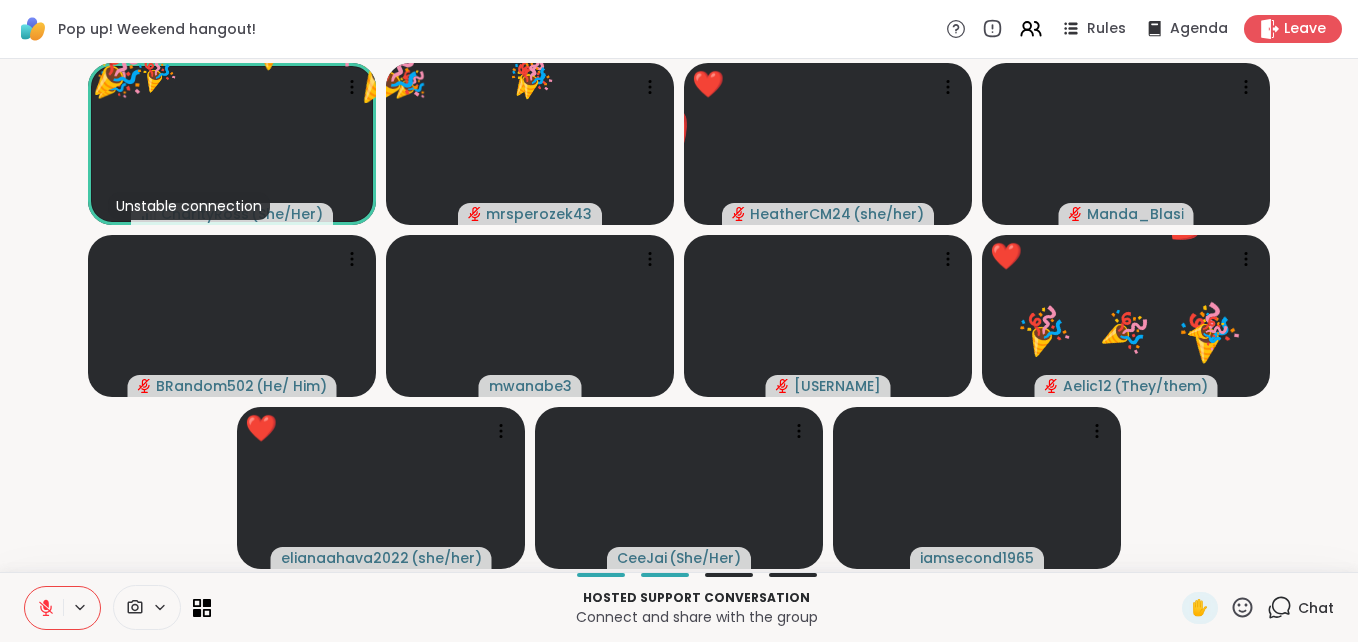 click 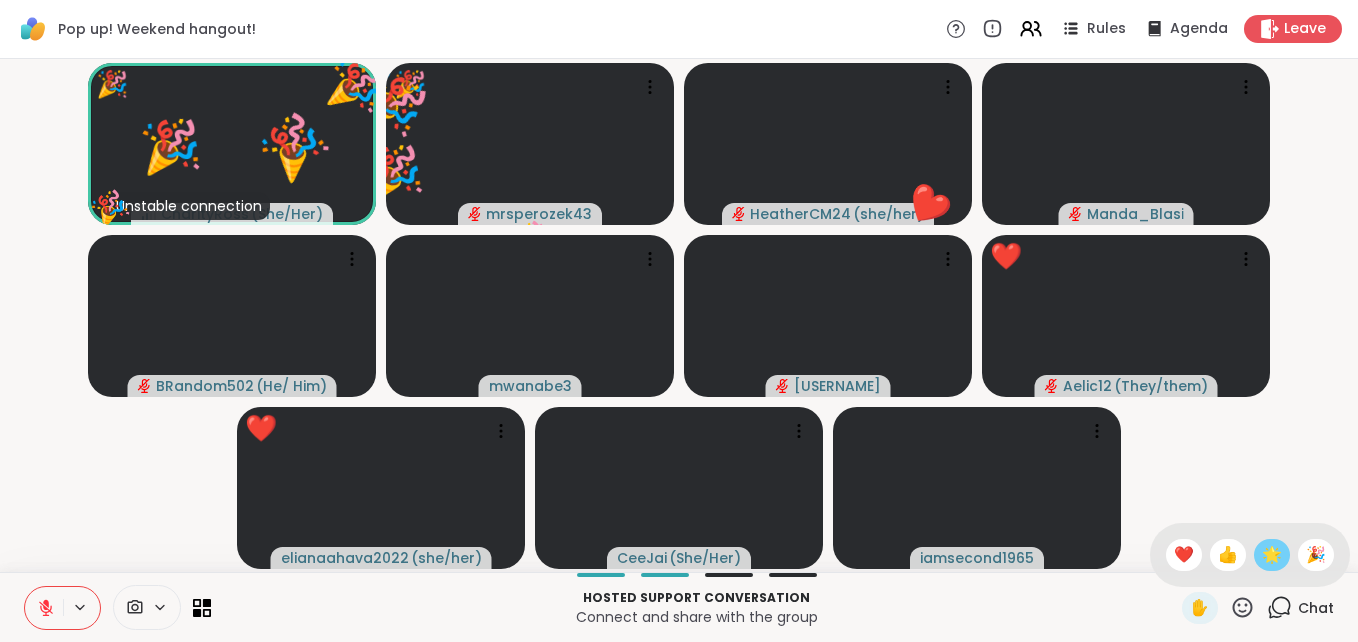 click on "🌟" at bounding box center [1272, 555] 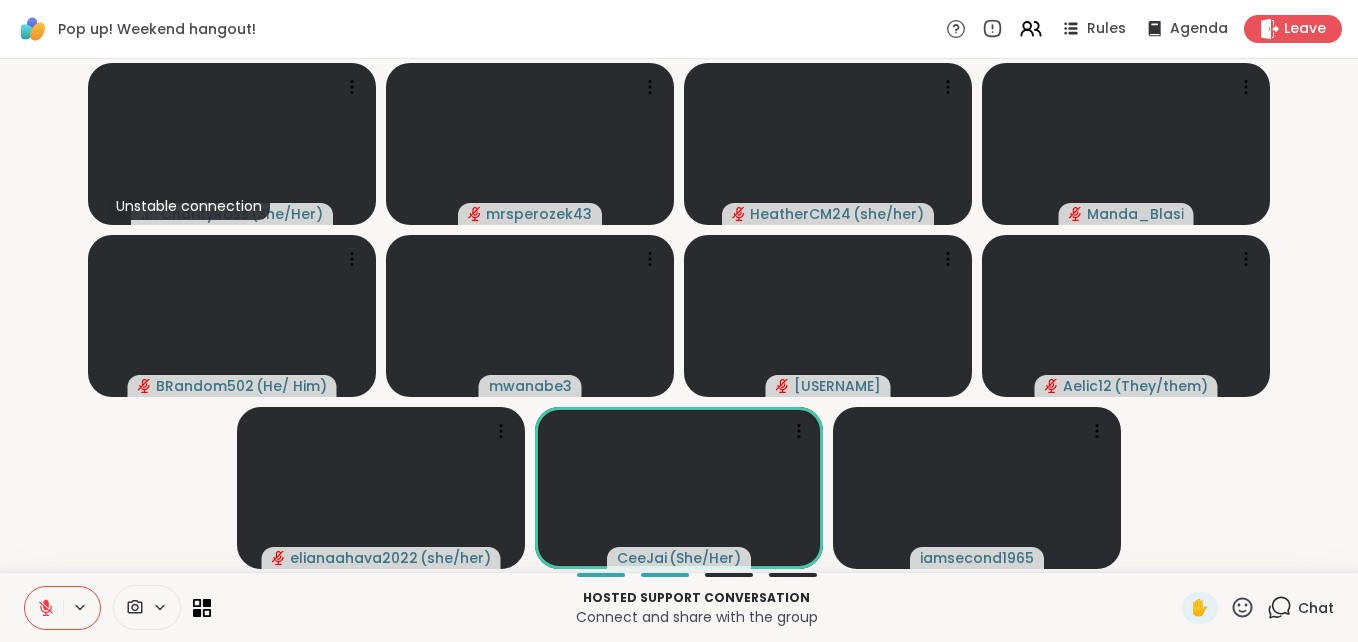 click 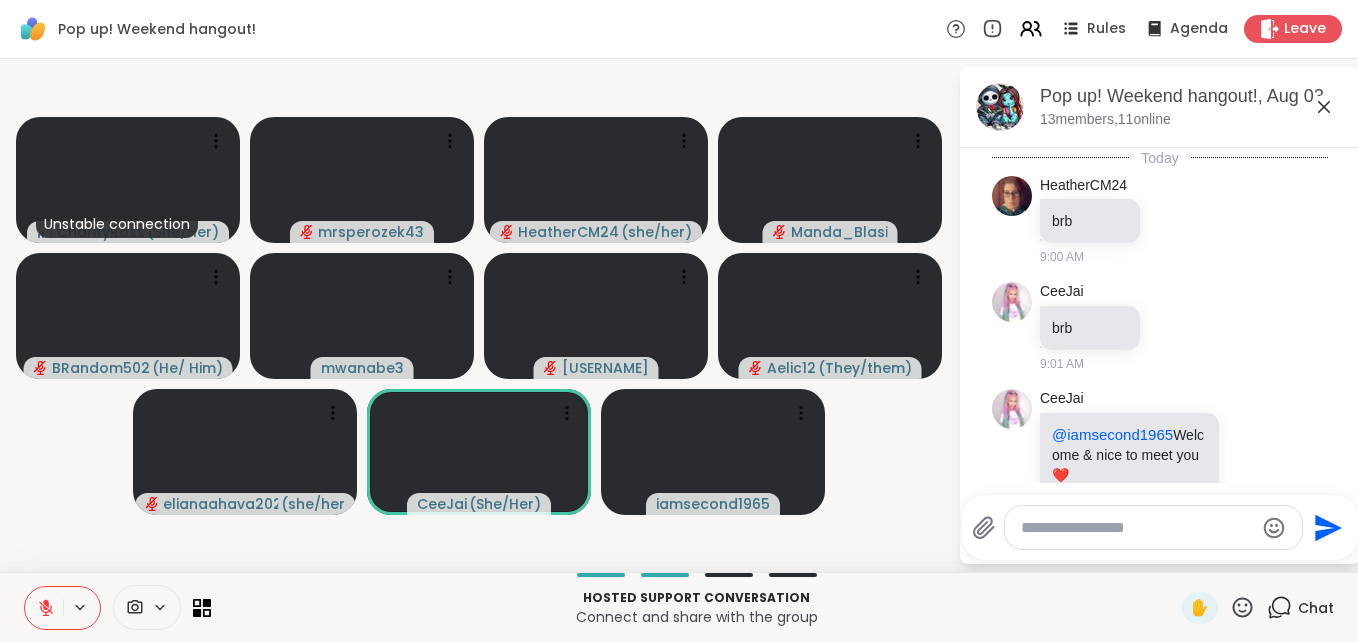 scroll, scrollTop: 1131, scrollLeft: 0, axis: vertical 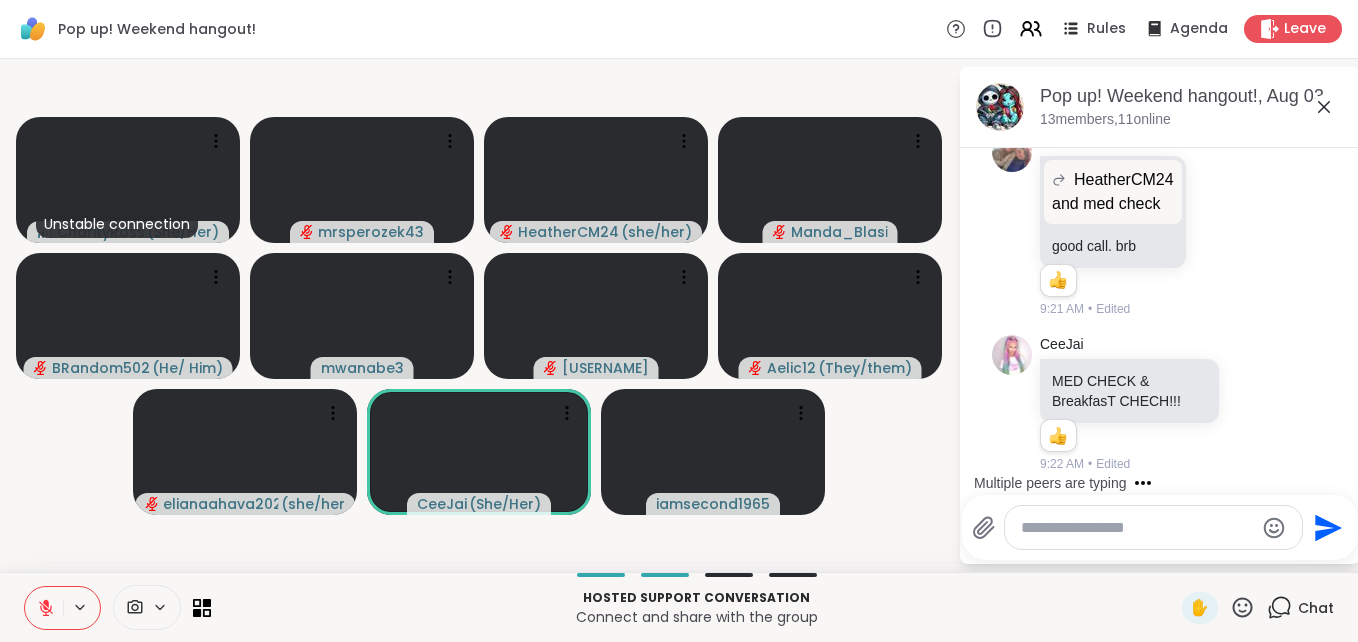 click at bounding box center (1137, 528) 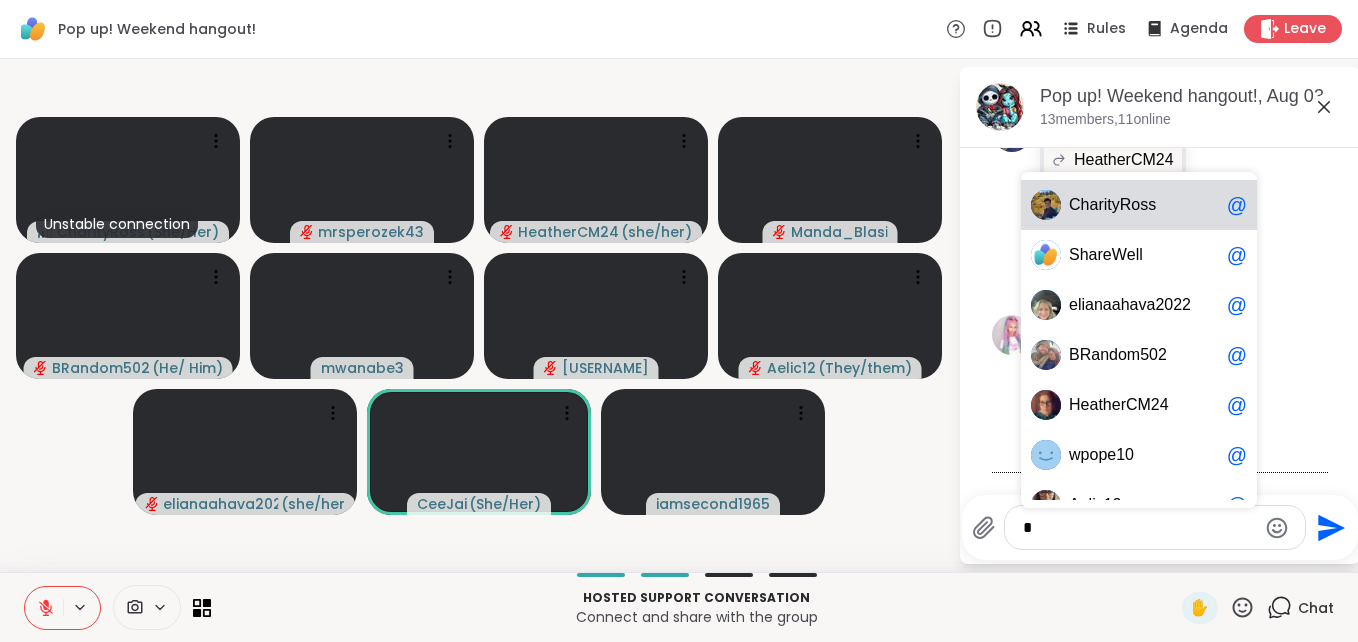 scroll, scrollTop: 1277, scrollLeft: 0, axis: vertical 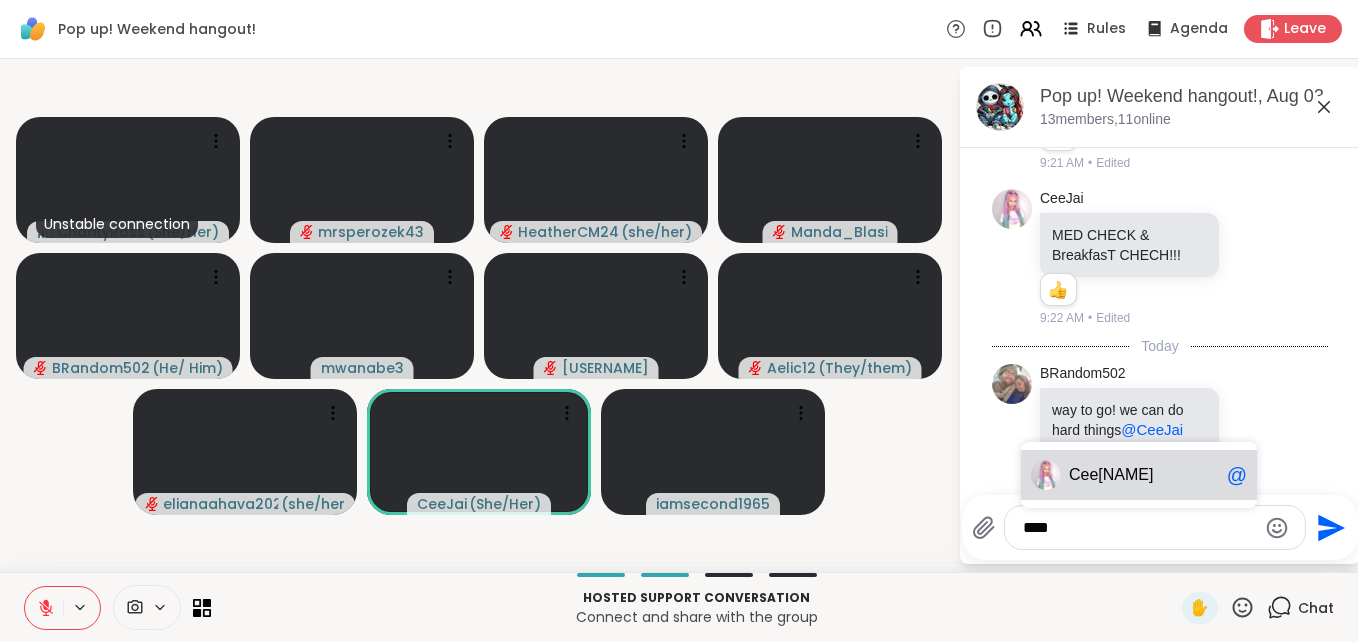 click on "[NAME]" at bounding box center [1144, 475] 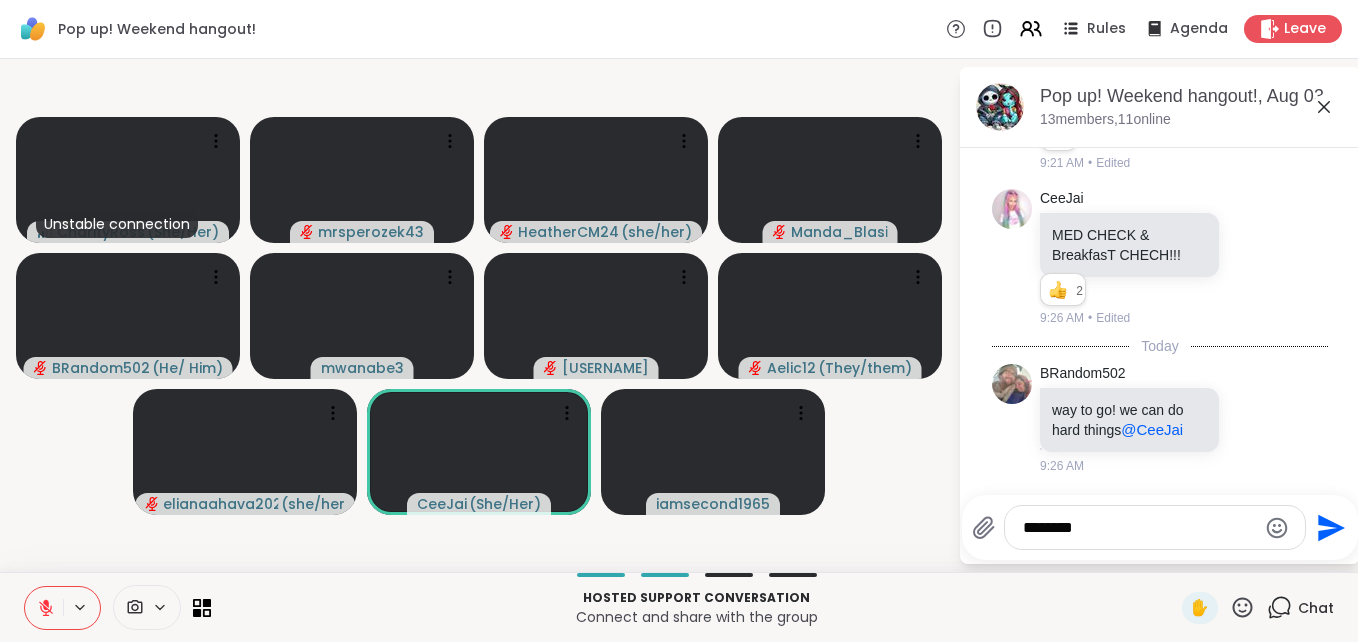 scroll, scrollTop: 1404, scrollLeft: 0, axis: vertical 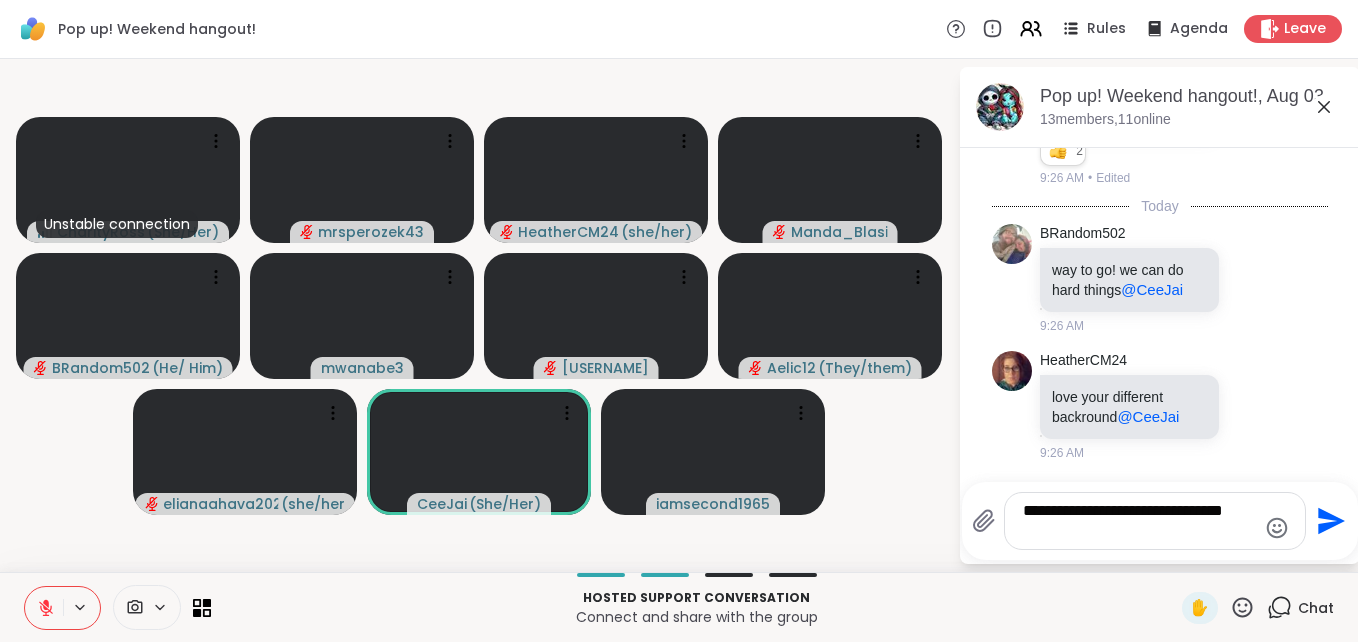 type on "**********" 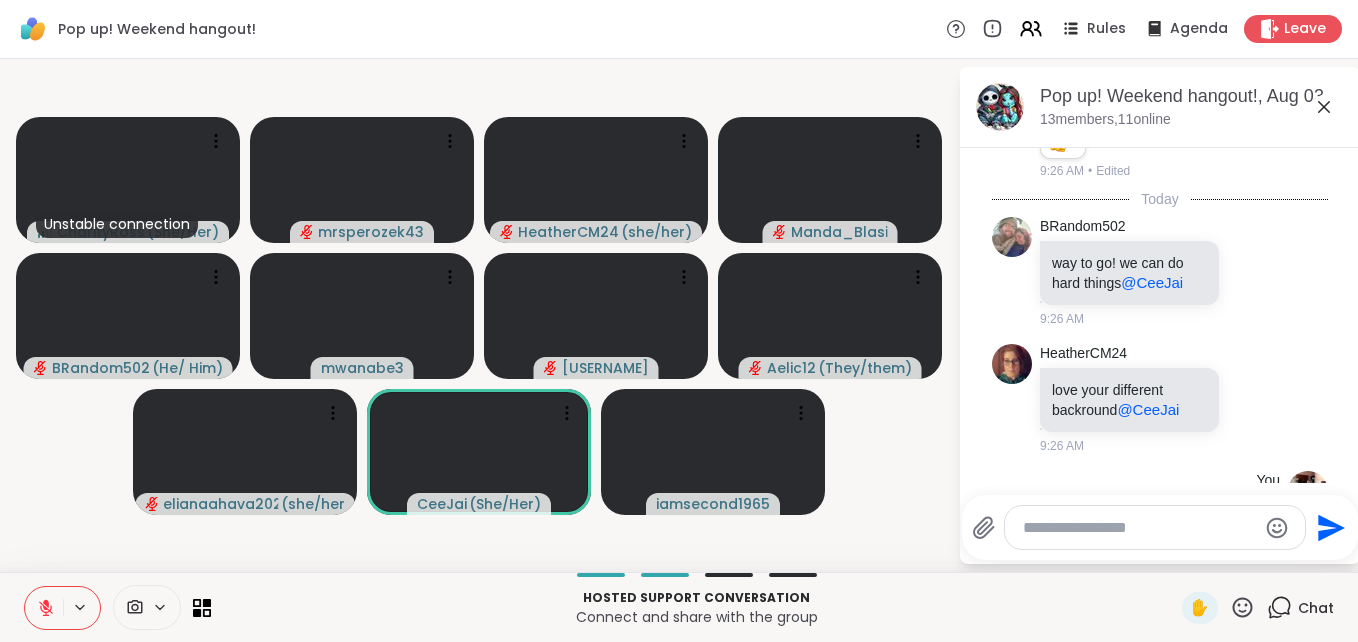 scroll, scrollTop: 1530, scrollLeft: 0, axis: vertical 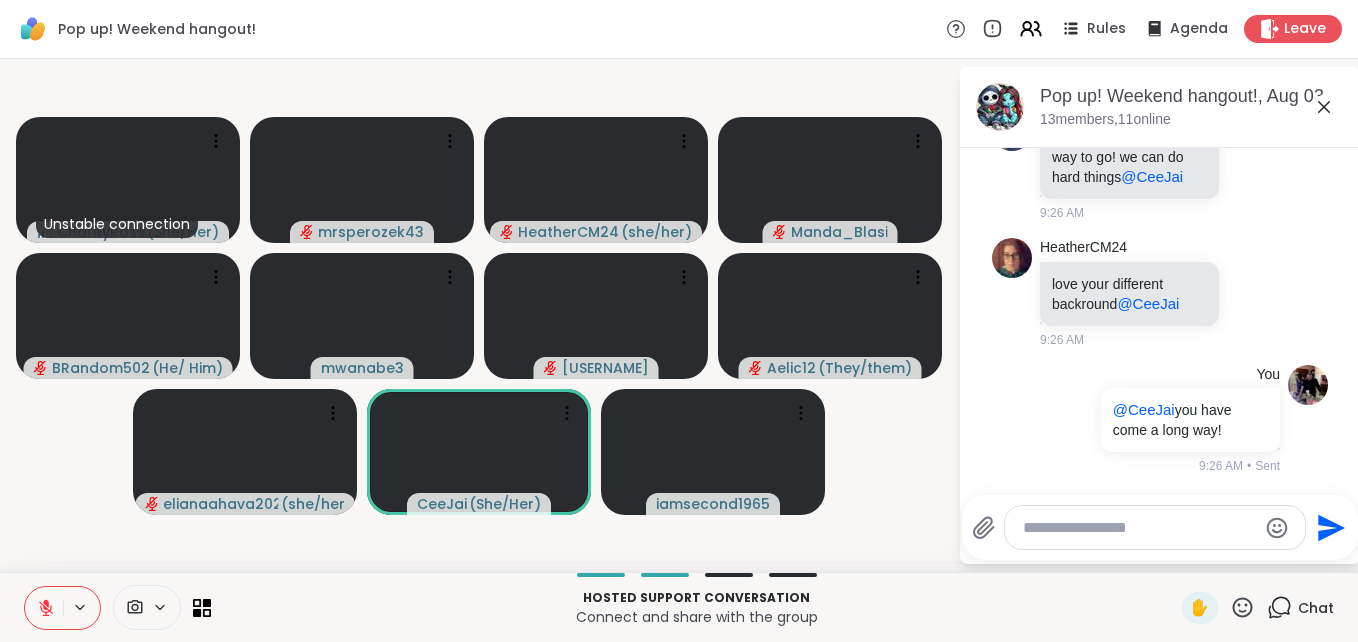 click 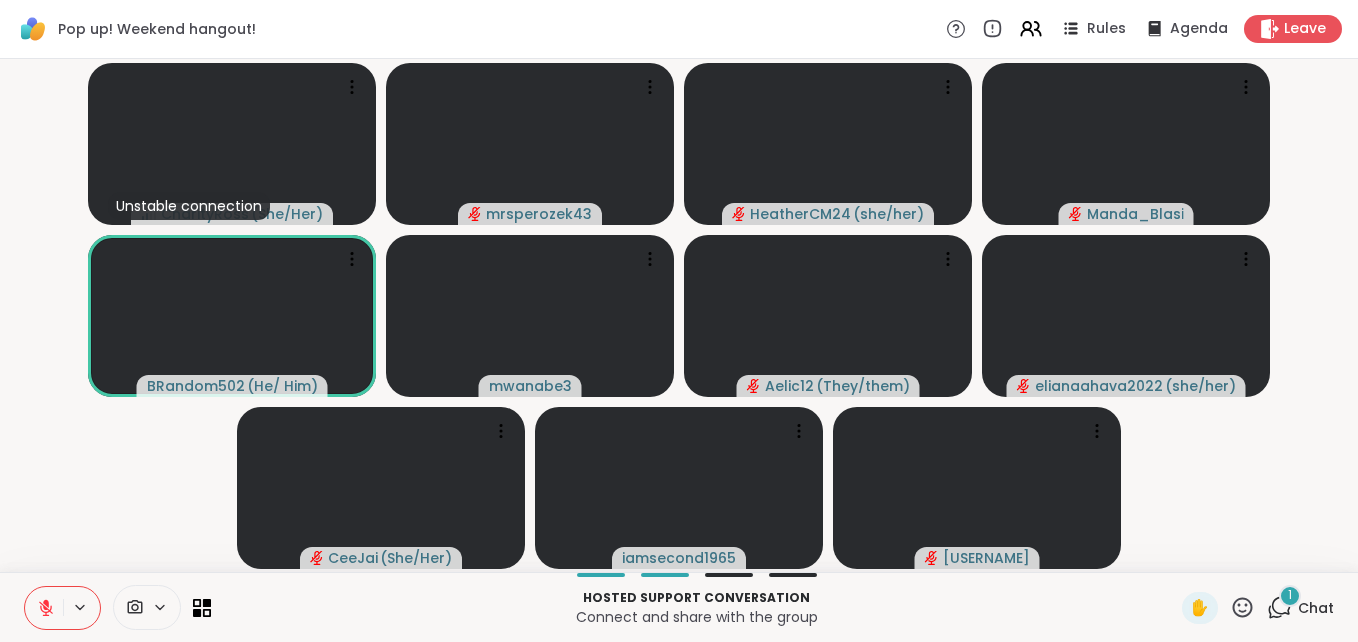click on "1" at bounding box center [1290, 595] 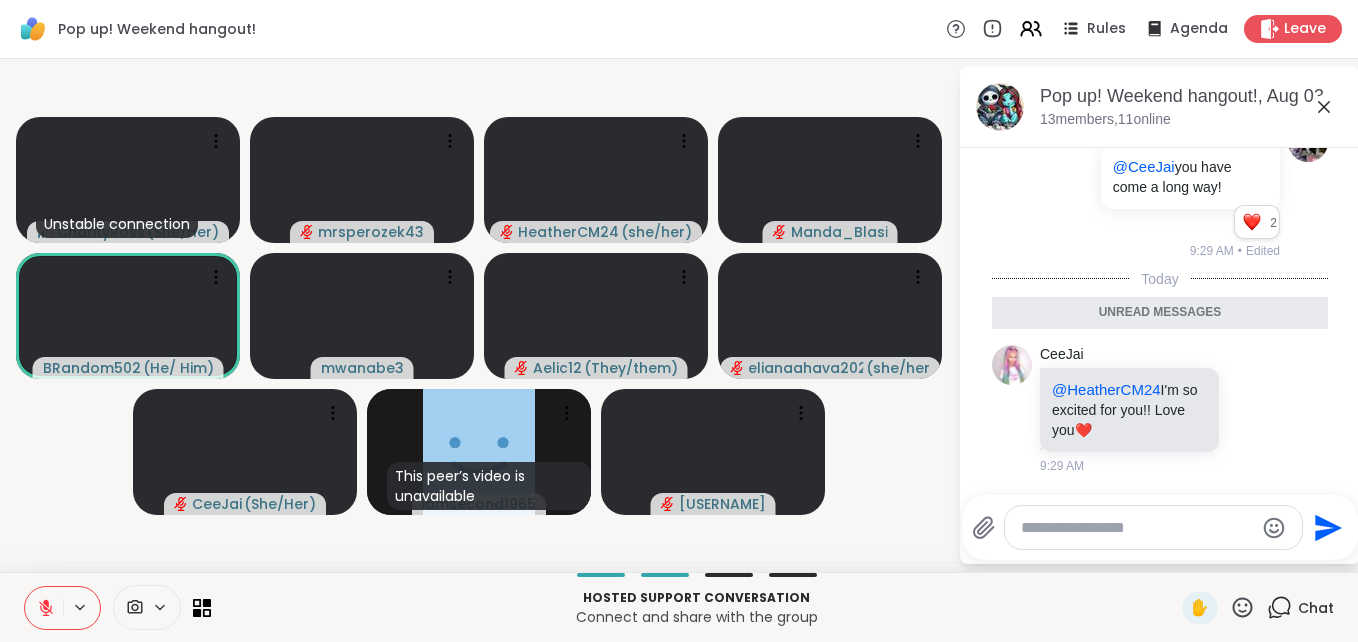 scroll, scrollTop: 1985, scrollLeft: 0, axis: vertical 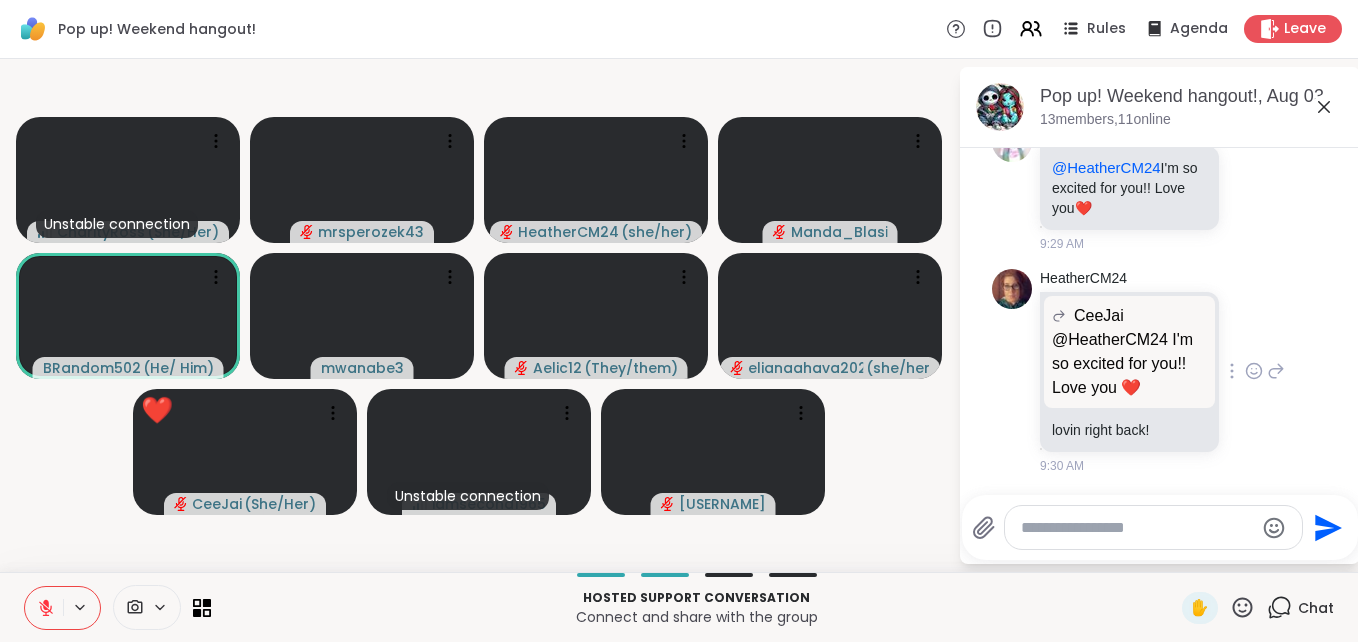 click 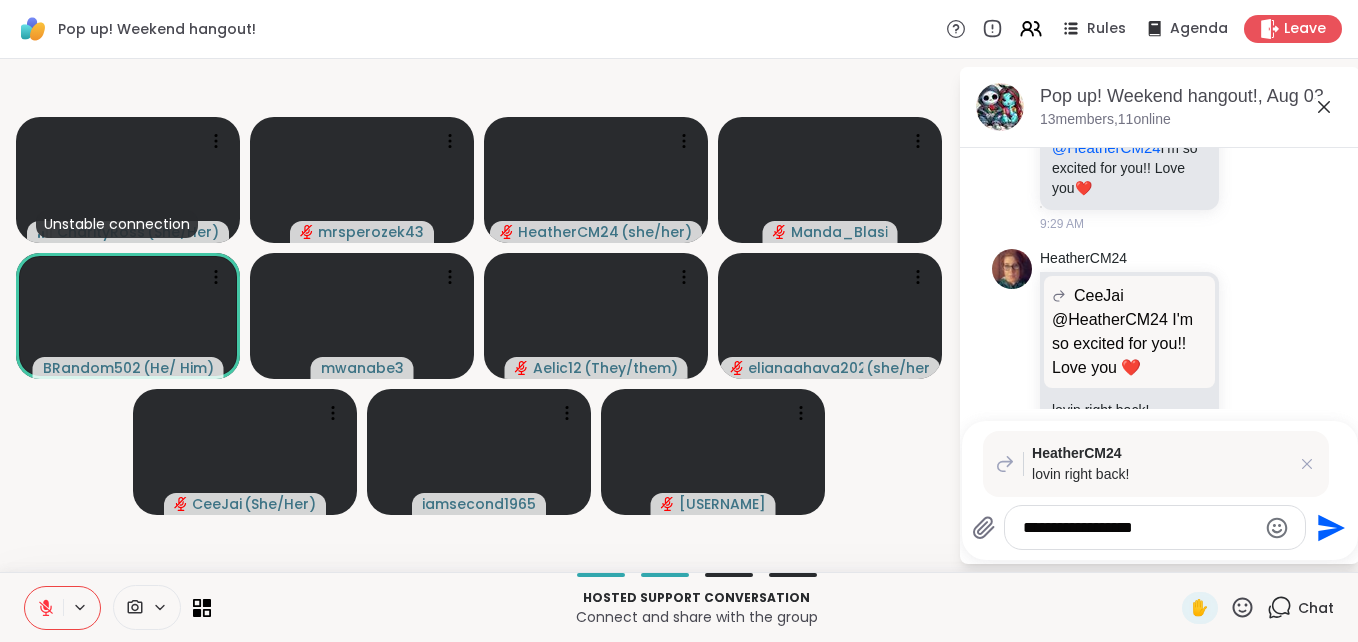 type on "**********" 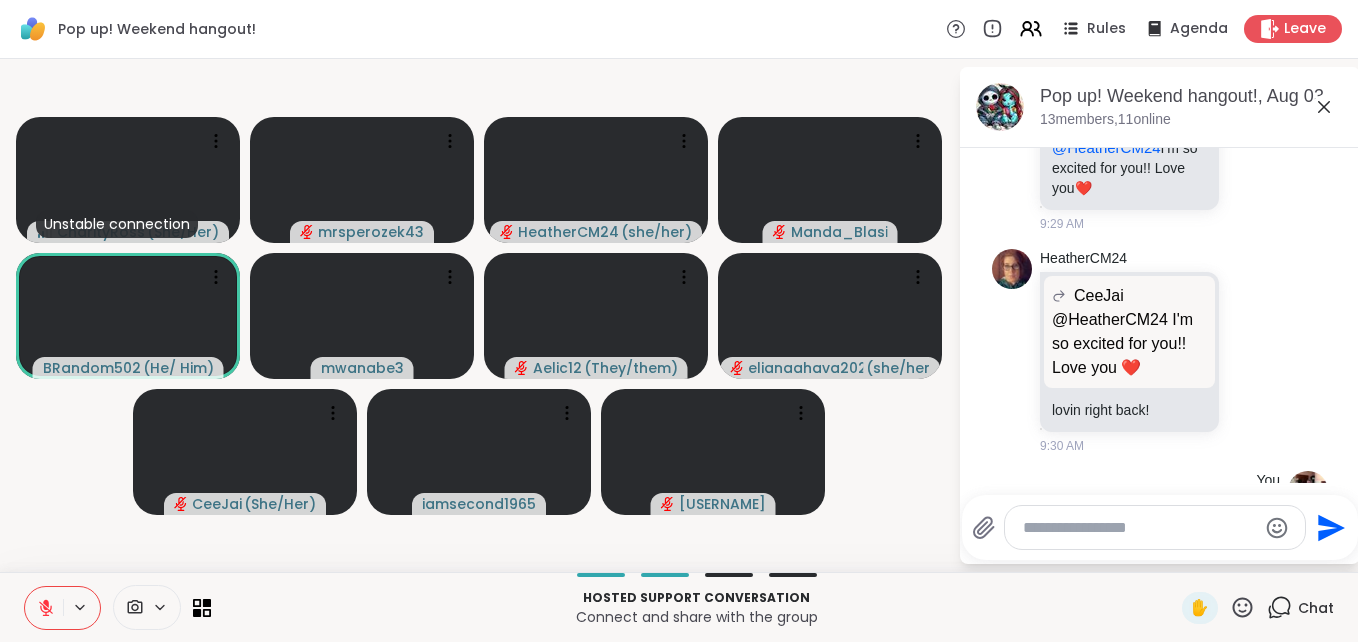 scroll, scrollTop: 2160, scrollLeft: 0, axis: vertical 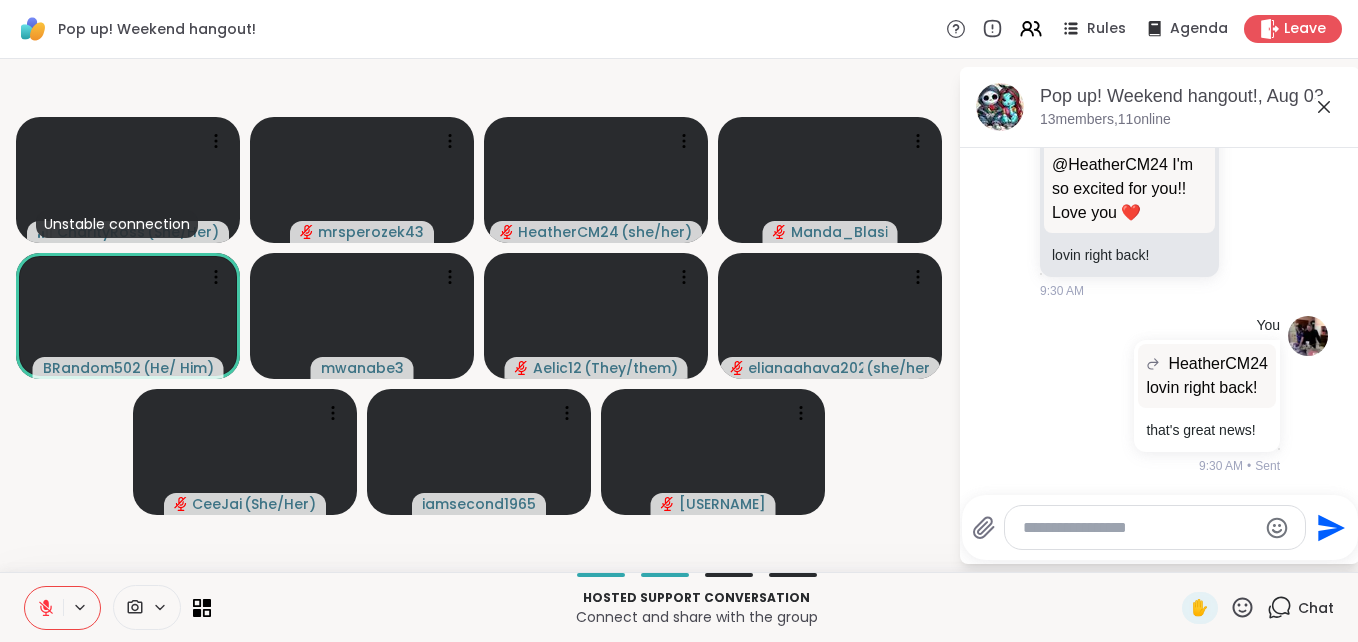 click 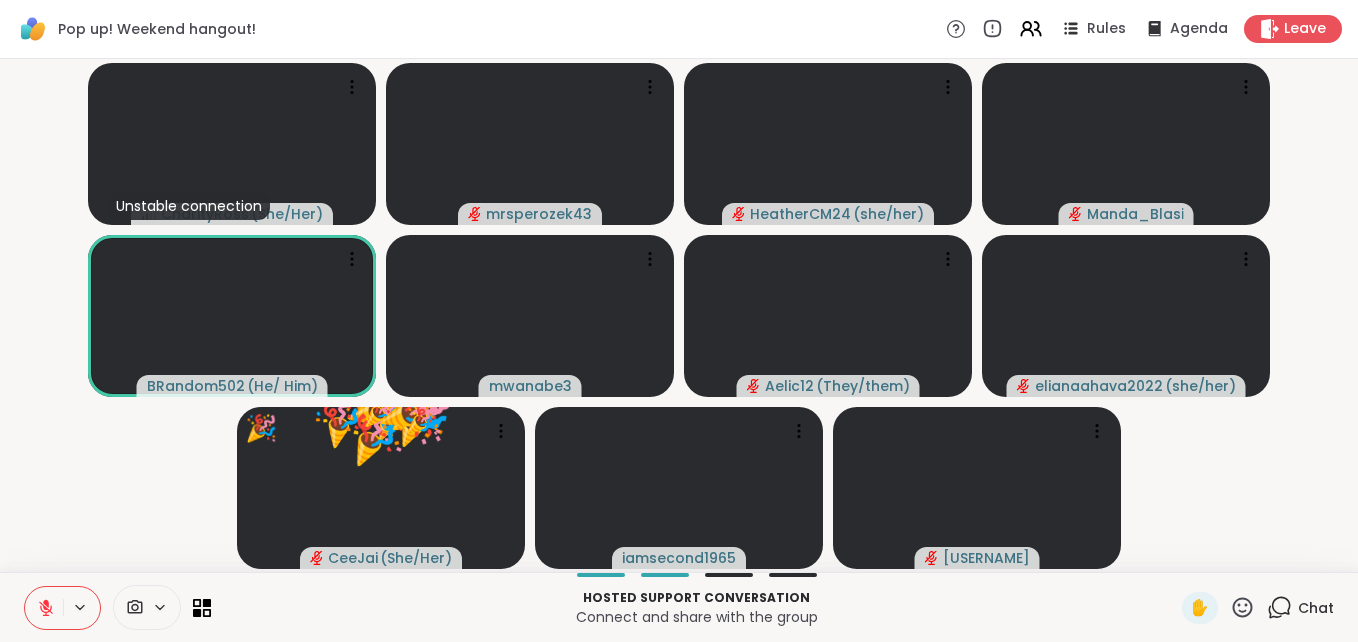 click 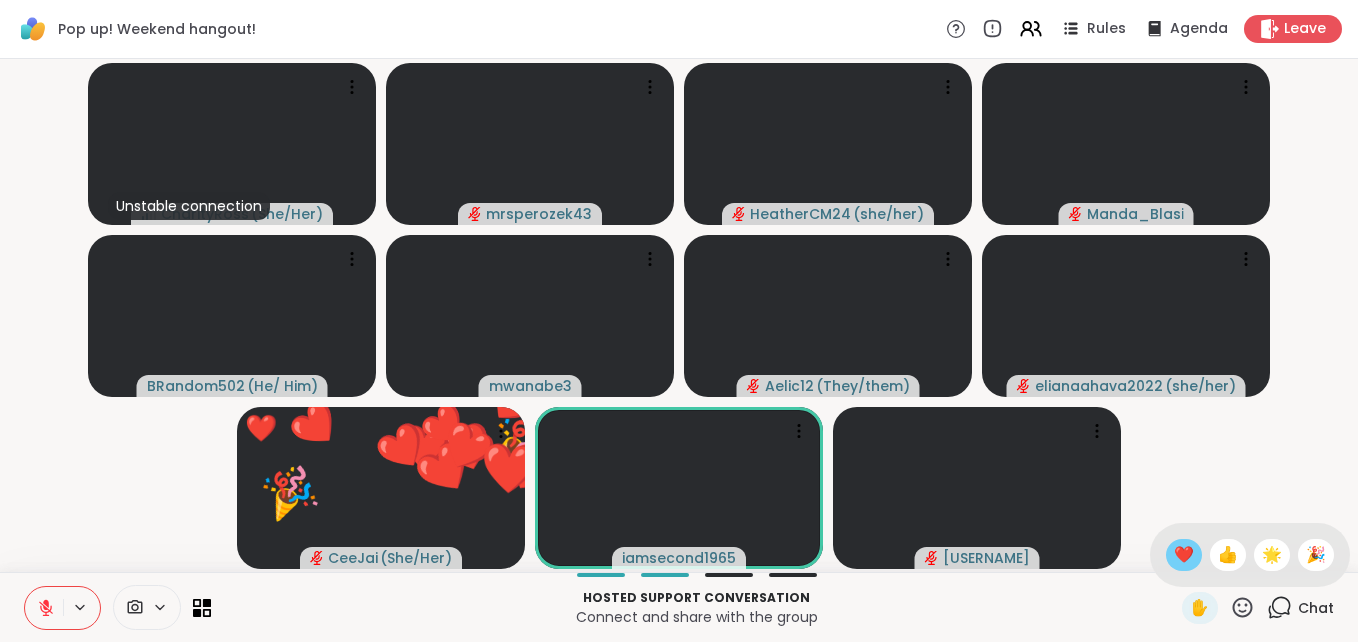 click on "❤️" at bounding box center [1184, 555] 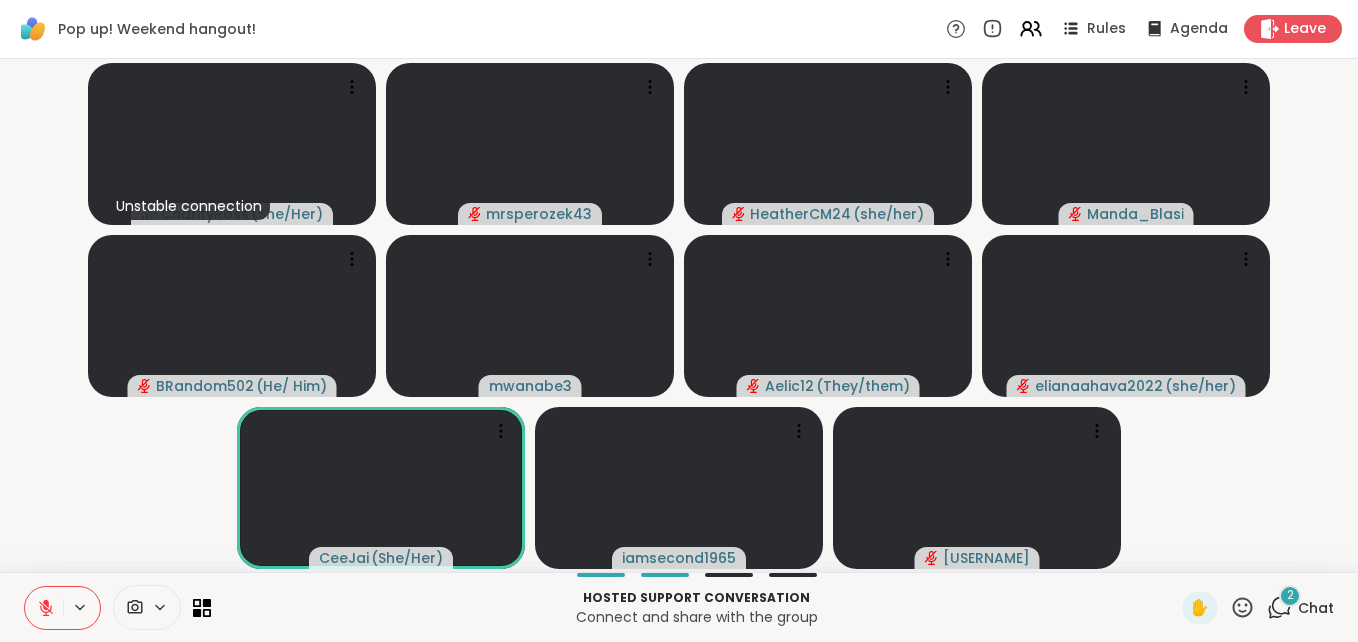click on "2" at bounding box center [1290, 596] 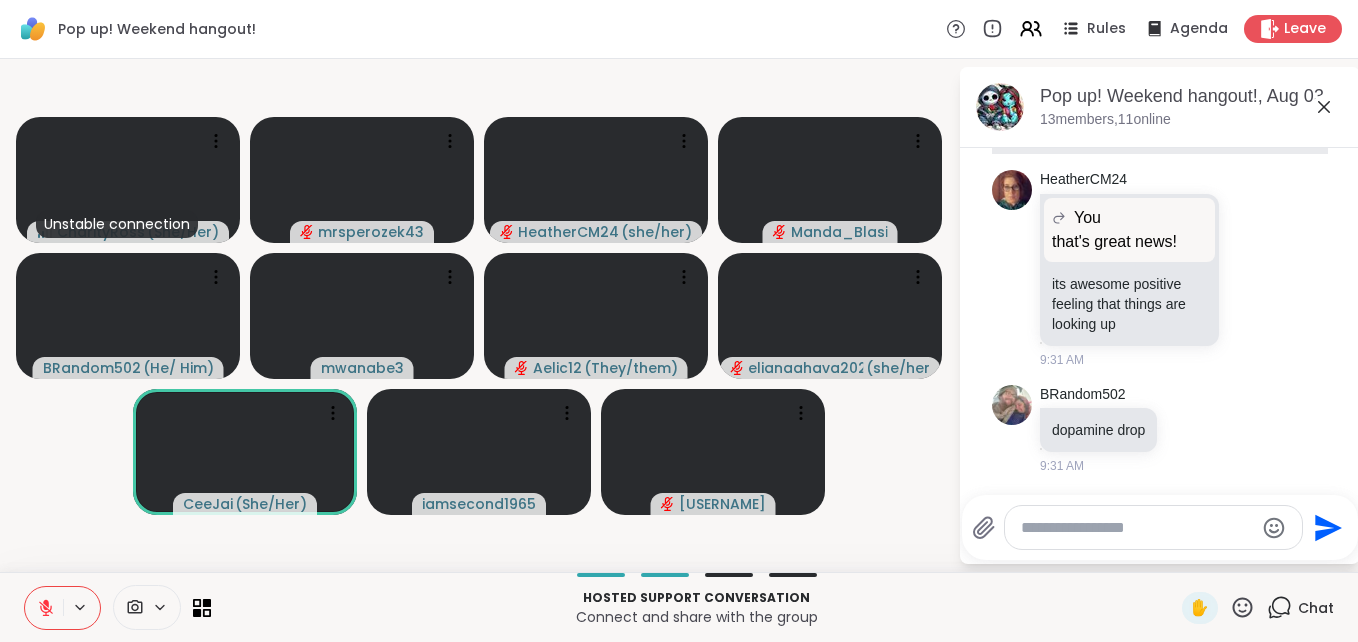 scroll, scrollTop: 2616, scrollLeft: 0, axis: vertical 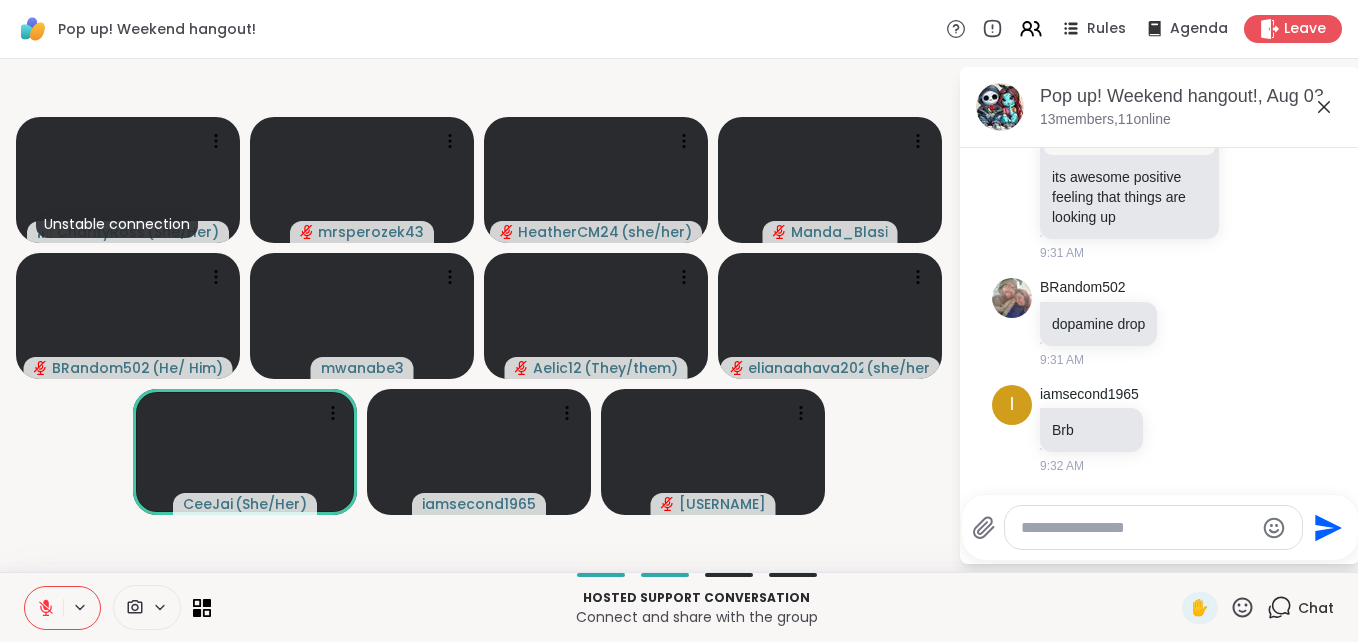 click 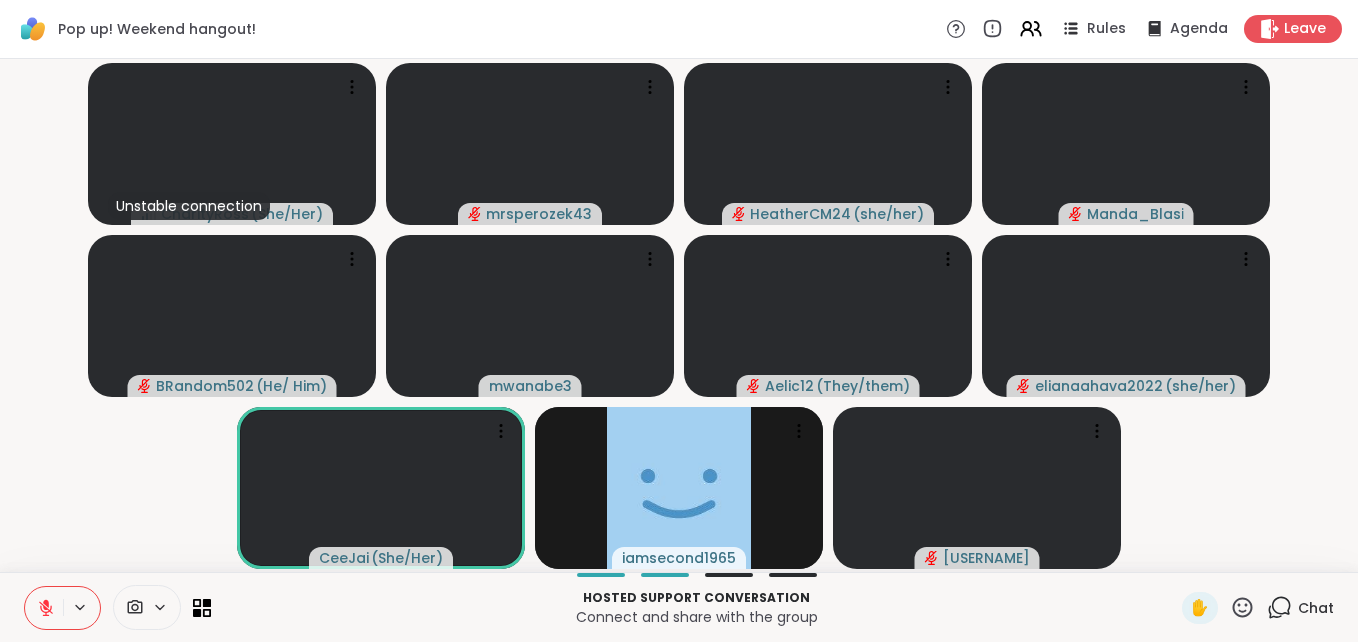 click 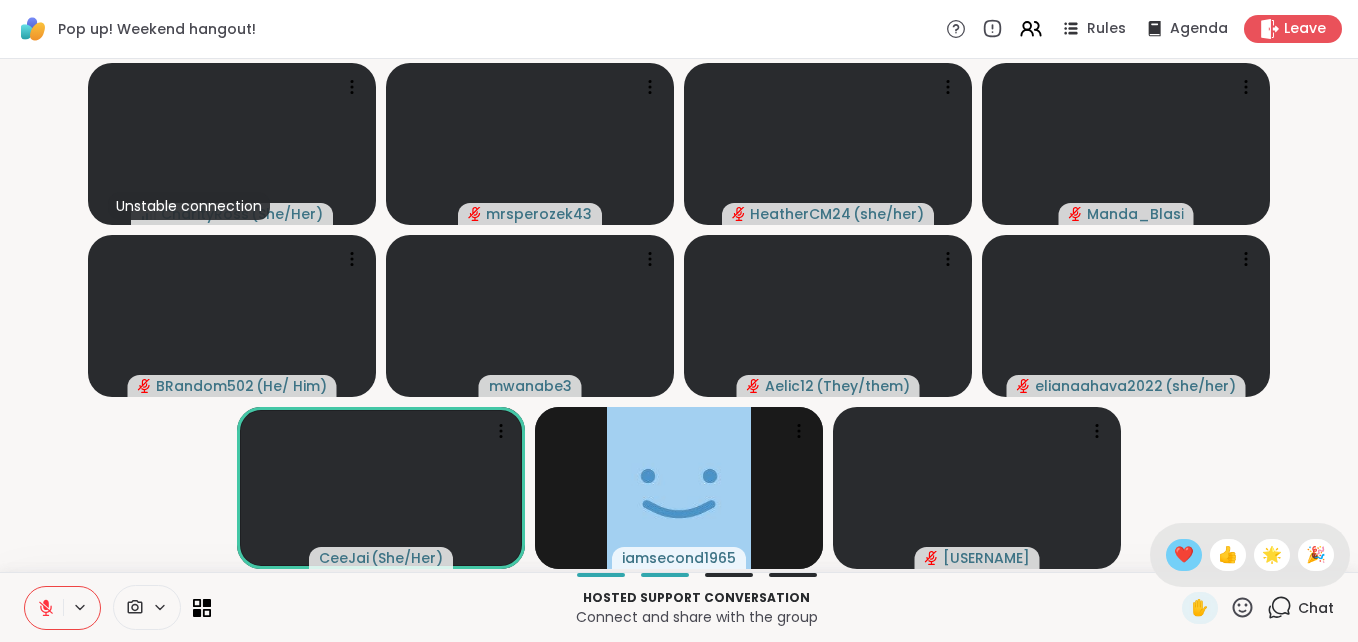 click on "❤️" at bounding box center [1184, 555] 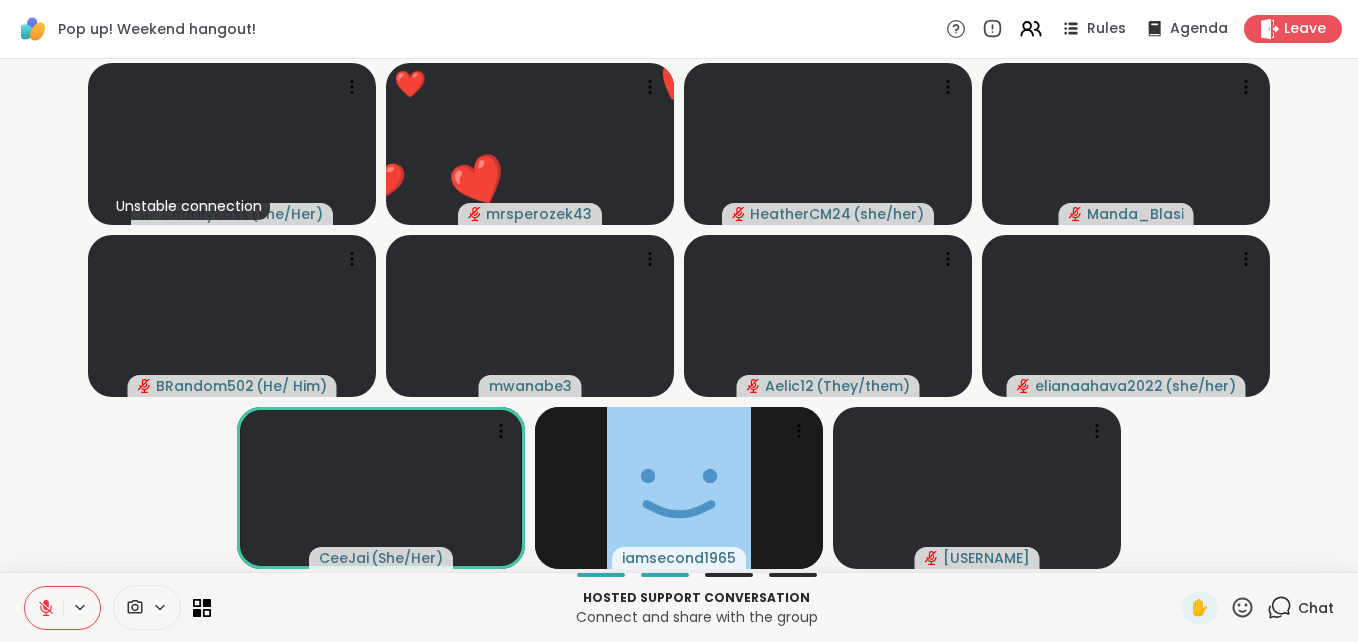 click 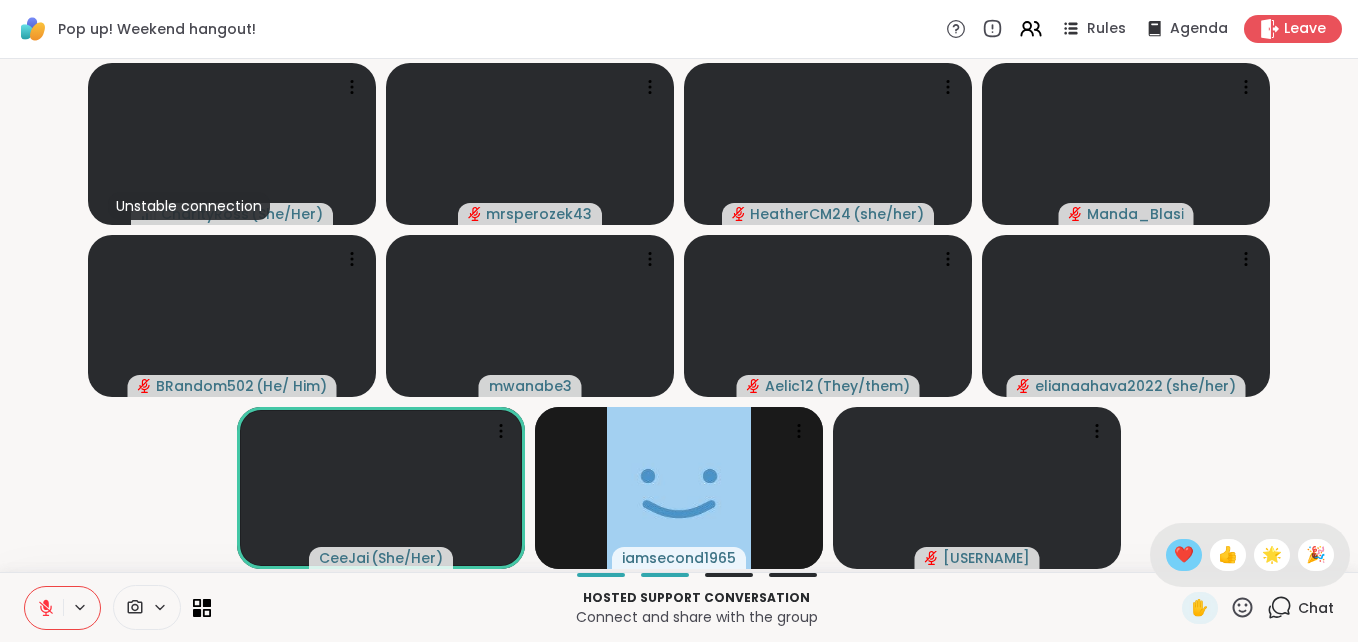 click on "❤️" at bounding box center [1184, 555] 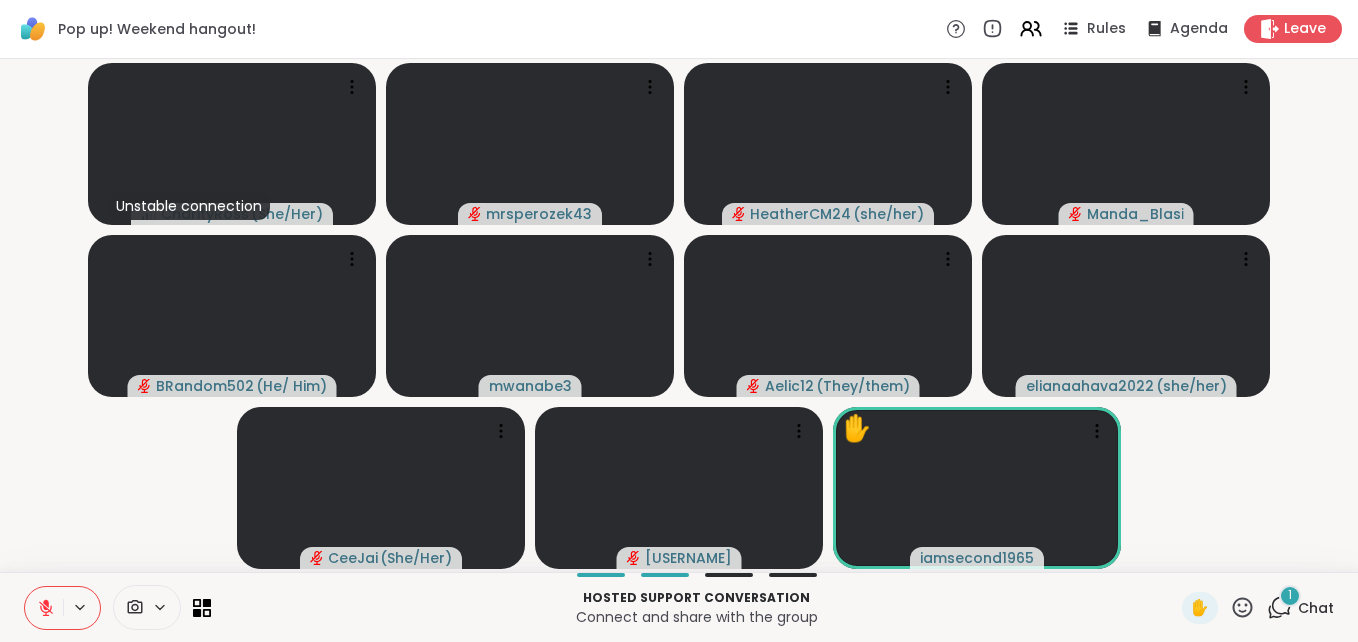 click on "1" at bounding box center [1290, 596] 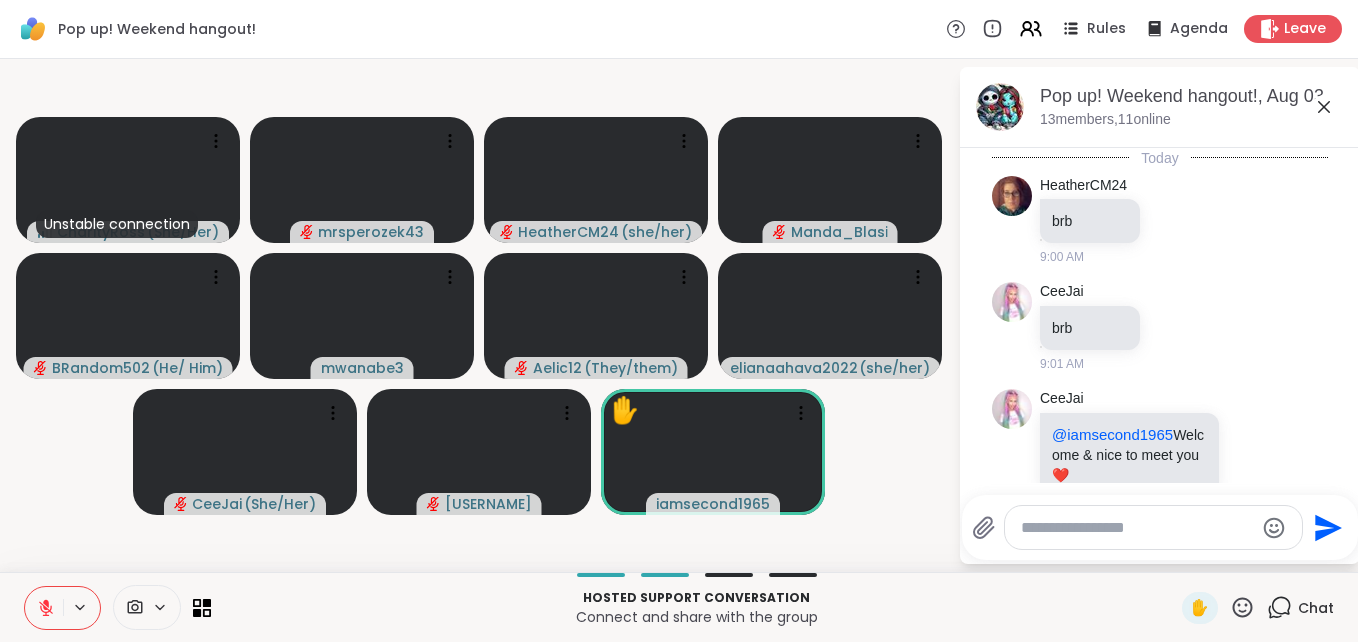 scroll, scrollTop: 2790, scrollLeft: 0, axis: vertical 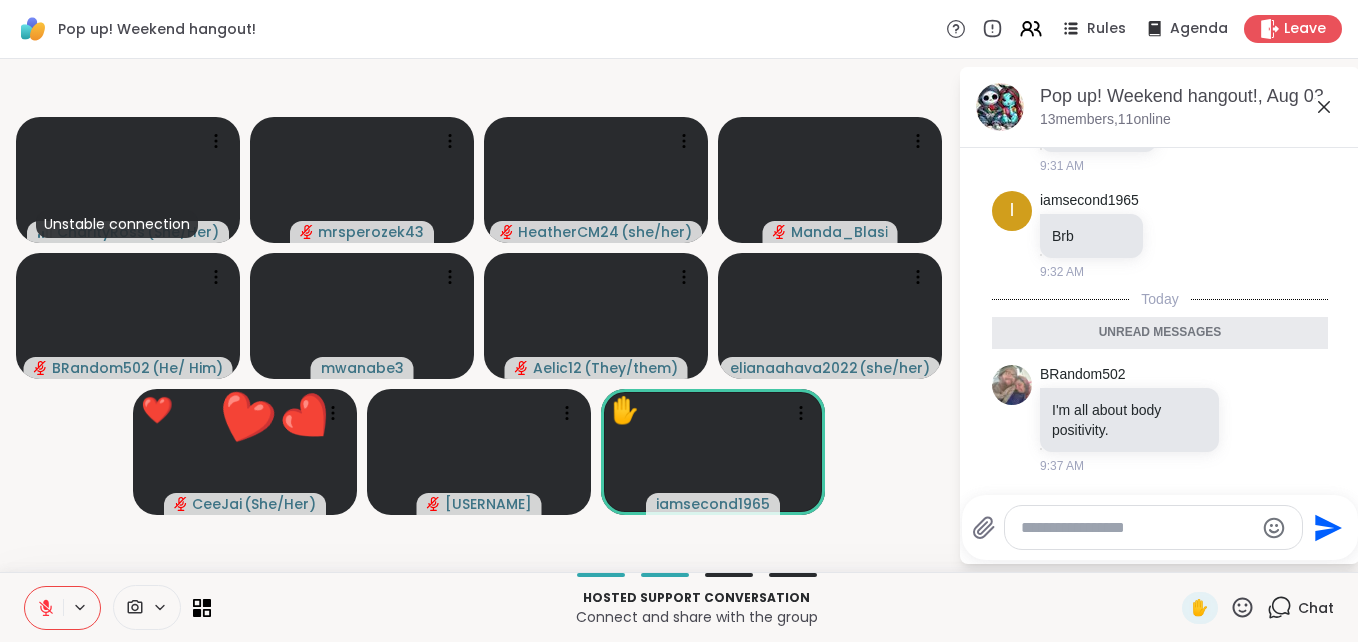 click 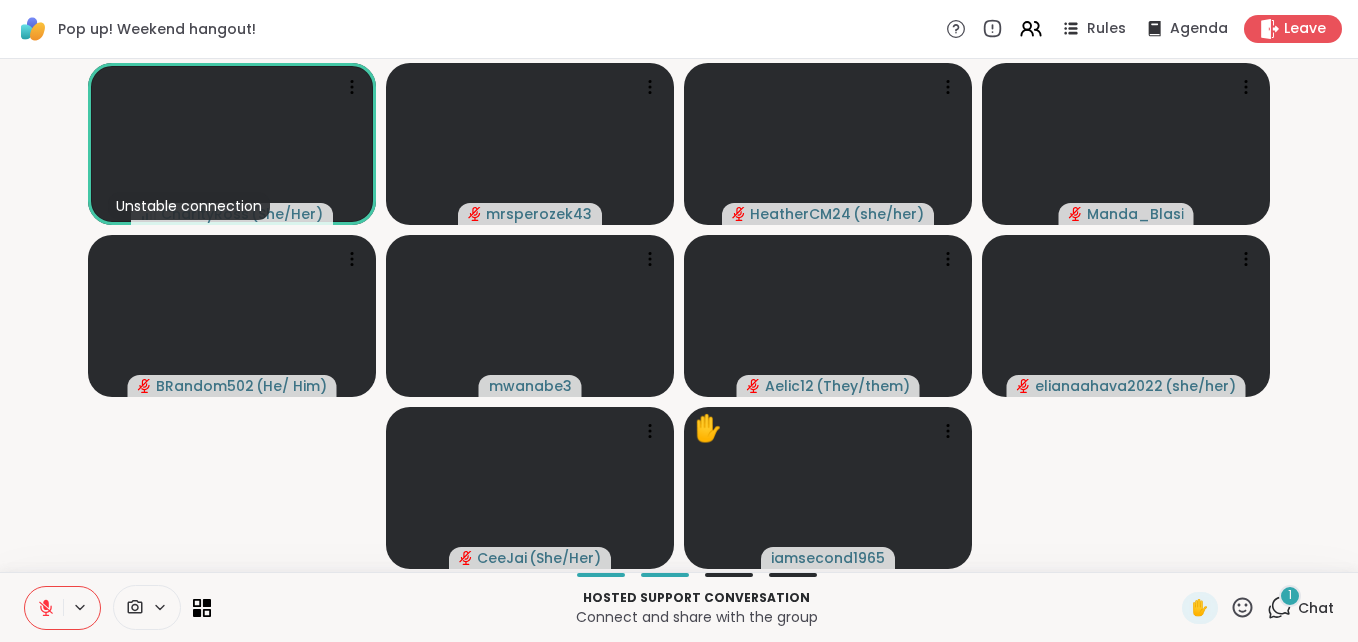 click on "Unstable connection [NAME] ( [PRONOUNS] ) [USERNAME] [USERNAME] ( [PRONOUNS] ) [USERNAME] [USERNAME] ( [PRONOUNS] ) [USERNAME] [USERNAME] ( [PRONOUNS] ) [USERNAME] ( [PRONOUNS] ) [USERNAME] ( [PRONOUNS] ) ✋ [USERNAME]" at bounding box center [679, 315] 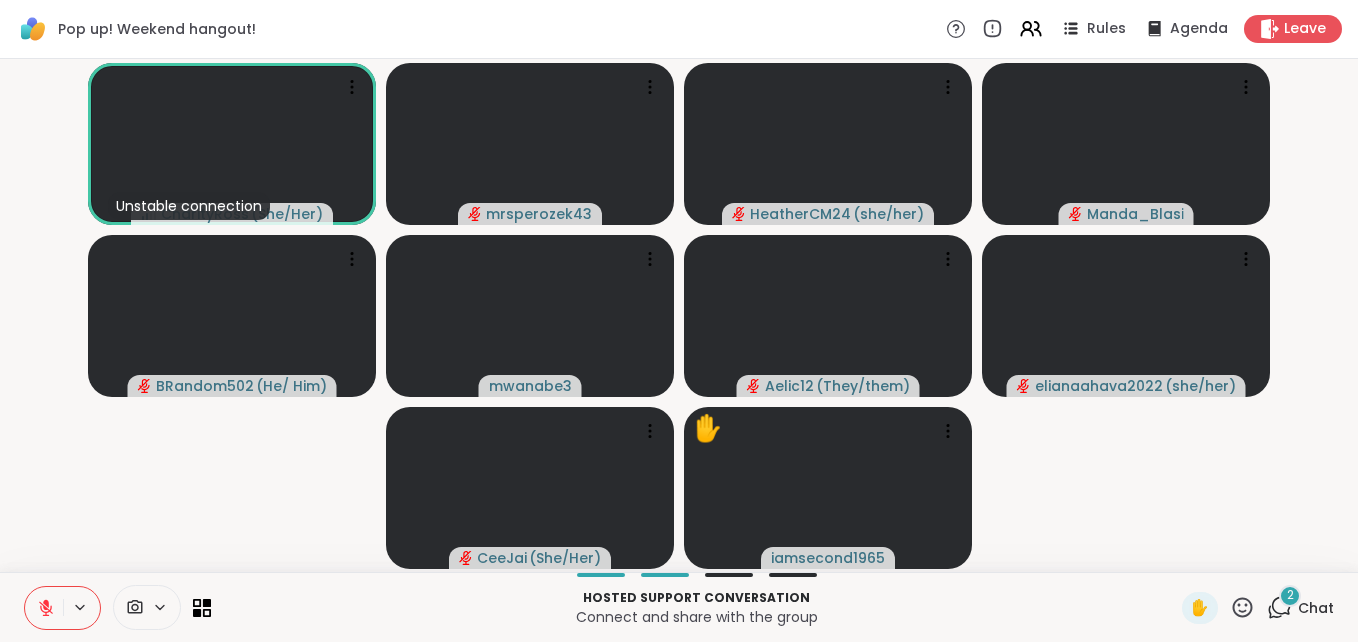 click on "2" at bounding box center [1290, 596] 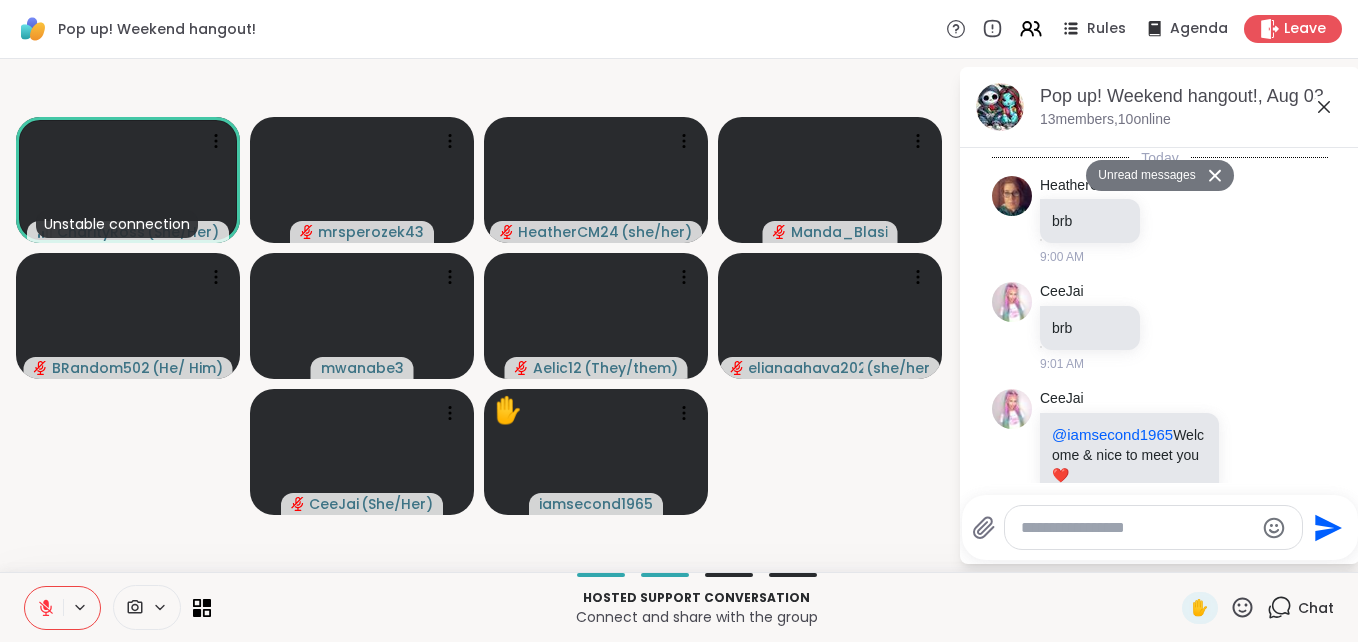 scroll, scrollTop: 3410, scrollLeft: 0, axis: vertical 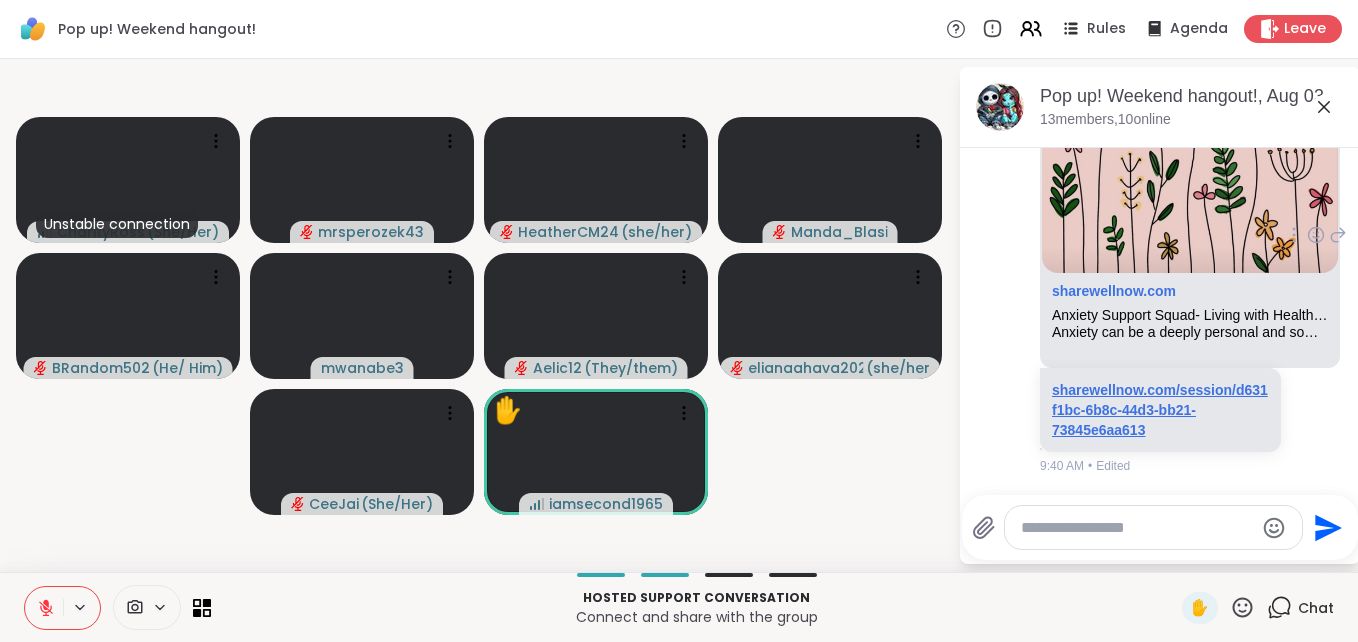 click on "sharewellnow.com/session/d631f1bc-6b8c-44d3-bb21-73845e6aa613" at bounding box center (1160, 410) 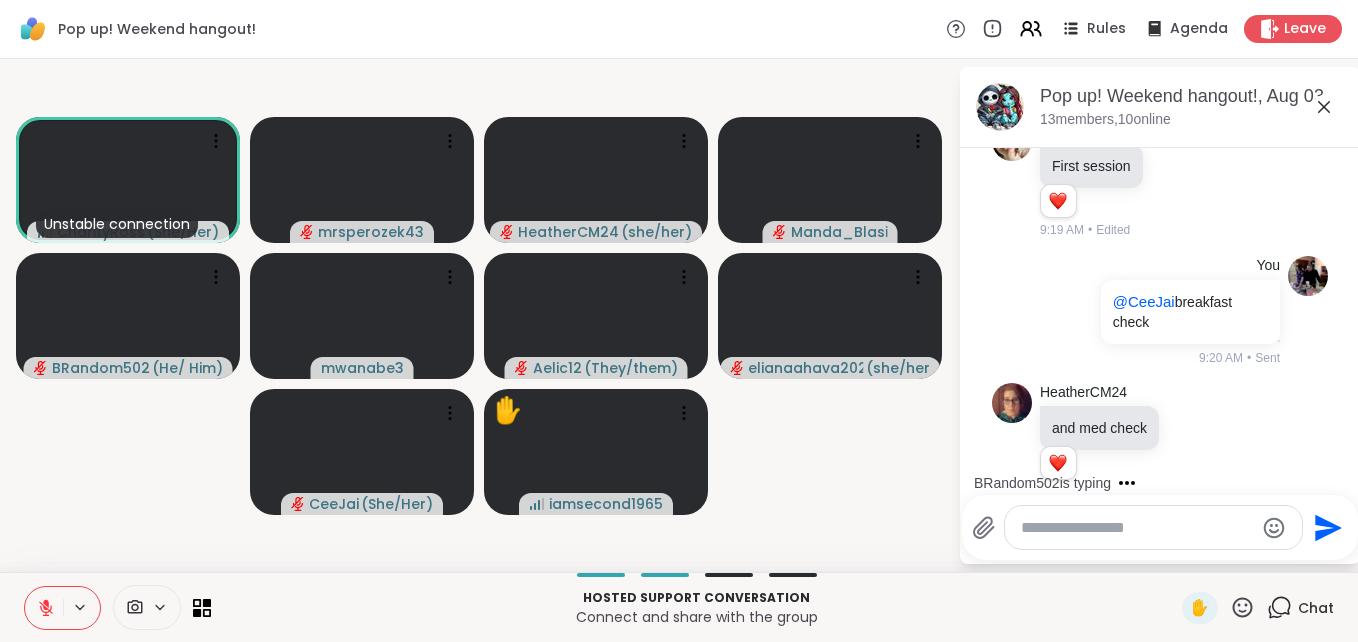 scroll, scrollTop: 0, scrollLeft: 0, axis: both 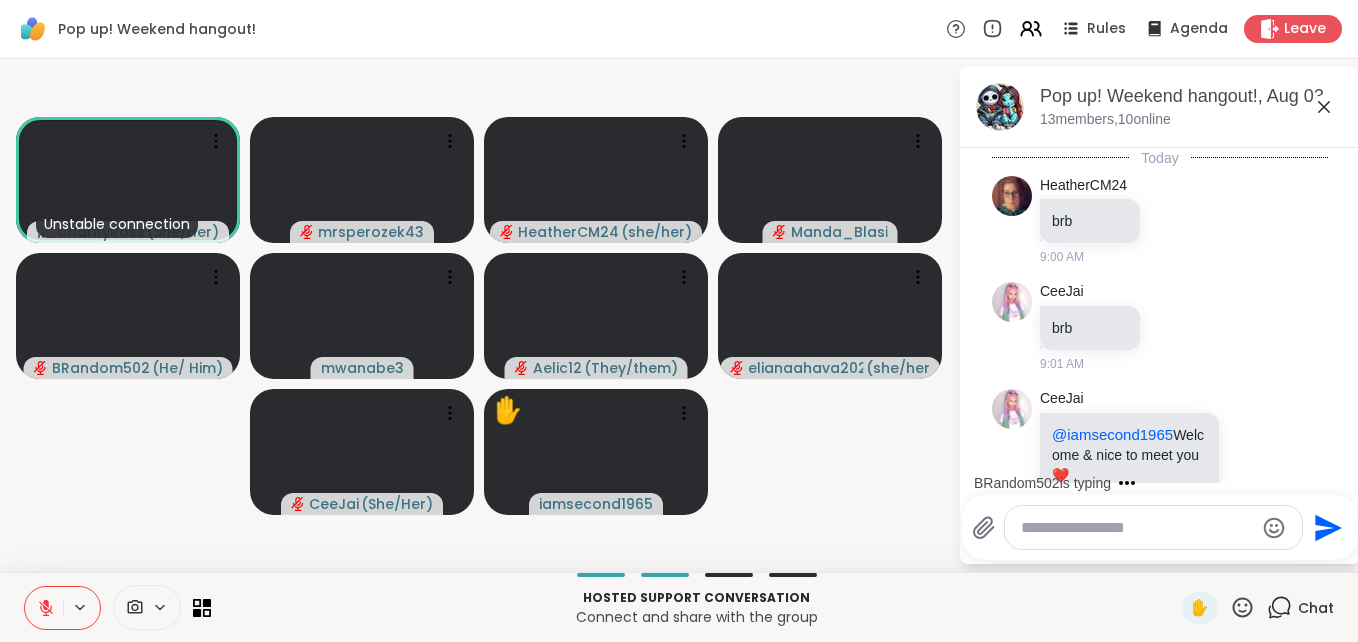 click 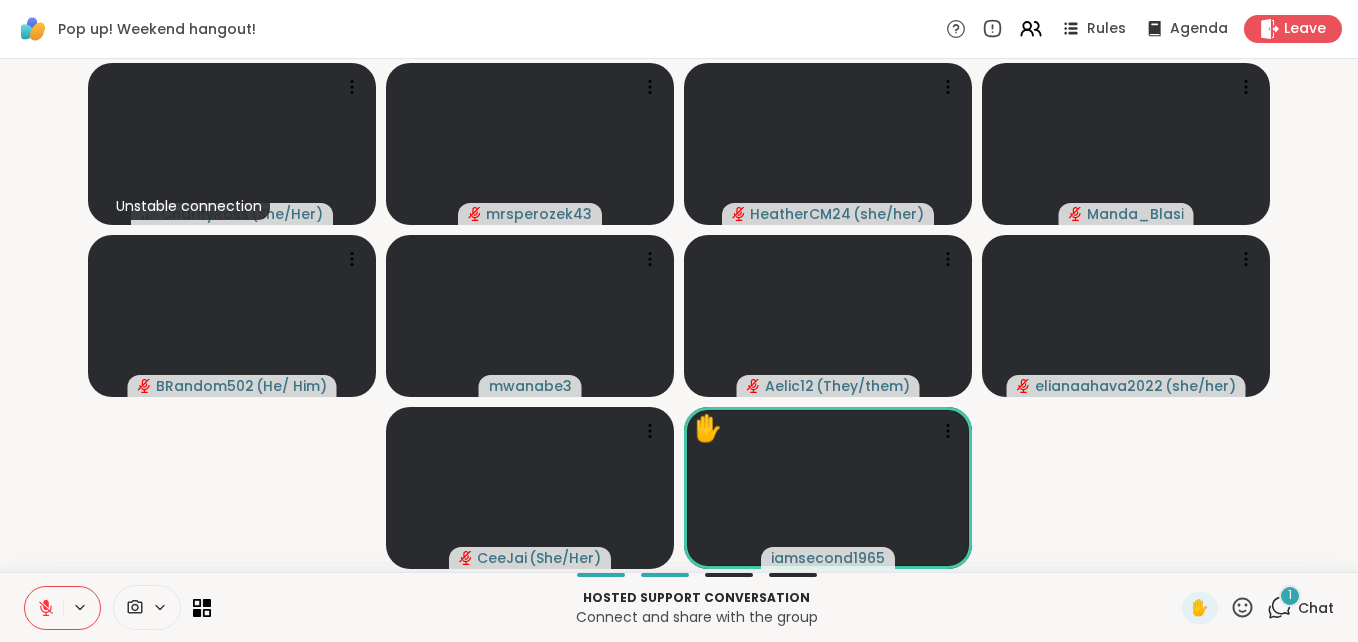 click on "1" at bounding box center (1290, 596) 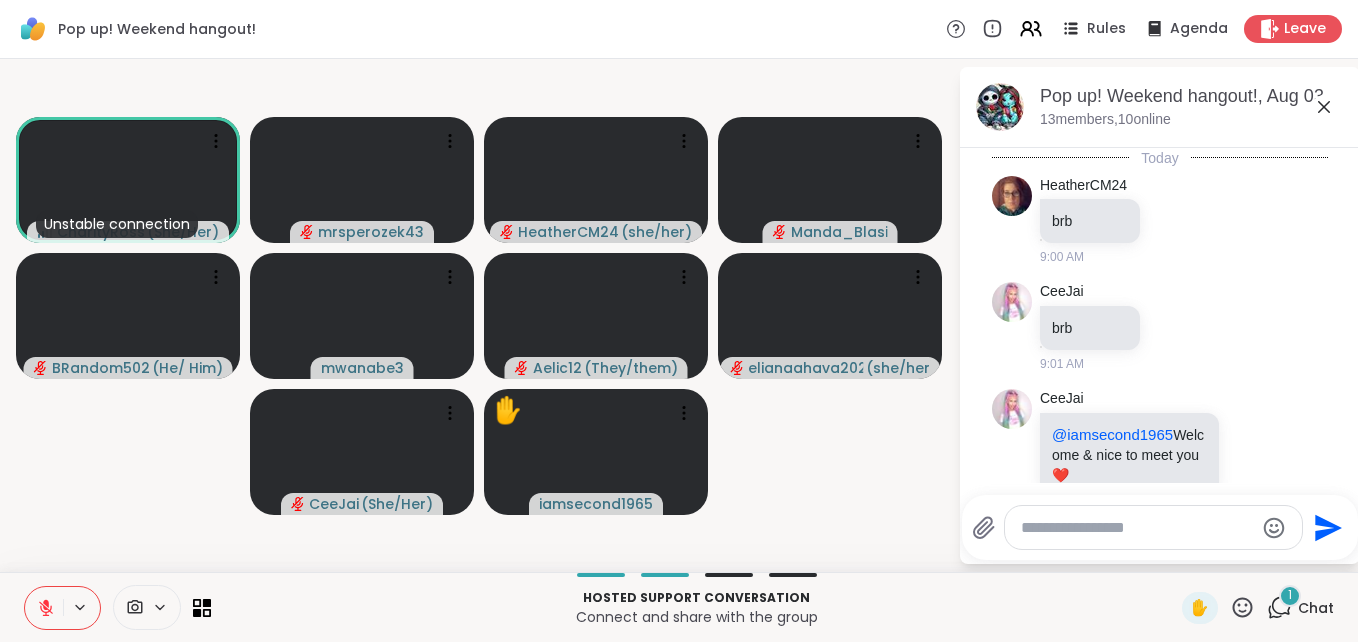 scroll, scrollTop: 3597, scrollLeft: 0, axis: vertical 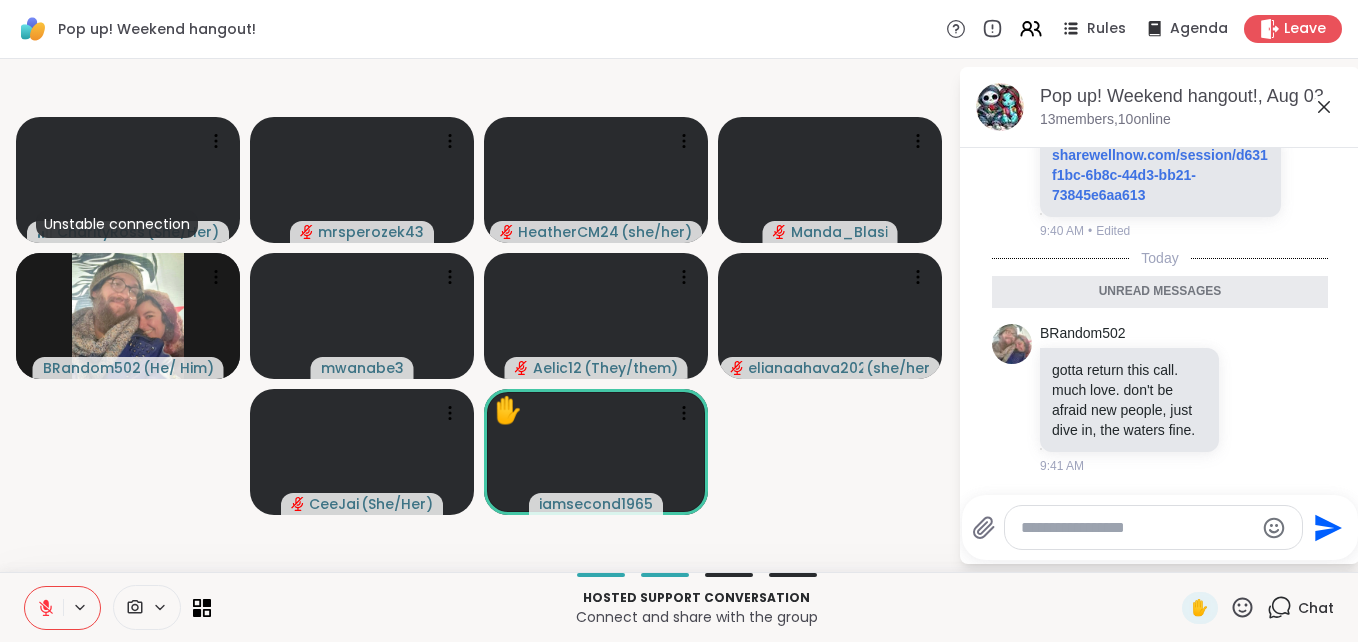 click 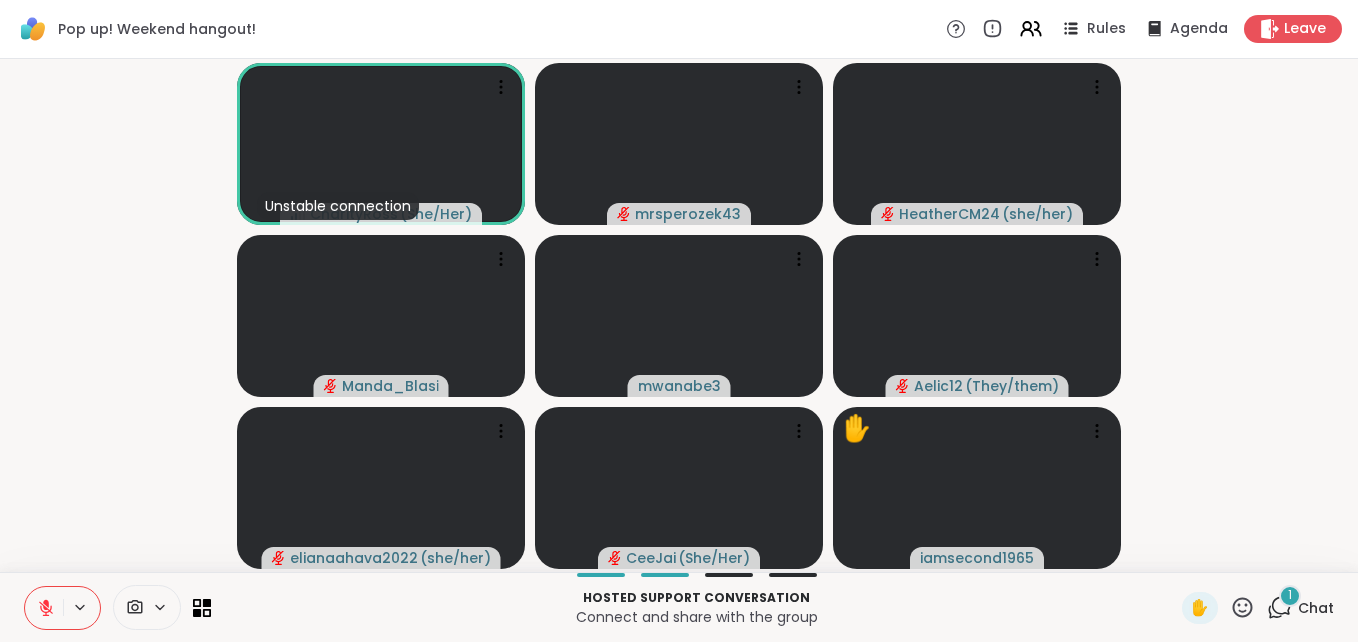 click on "1" at bounding box center [1290, 595] 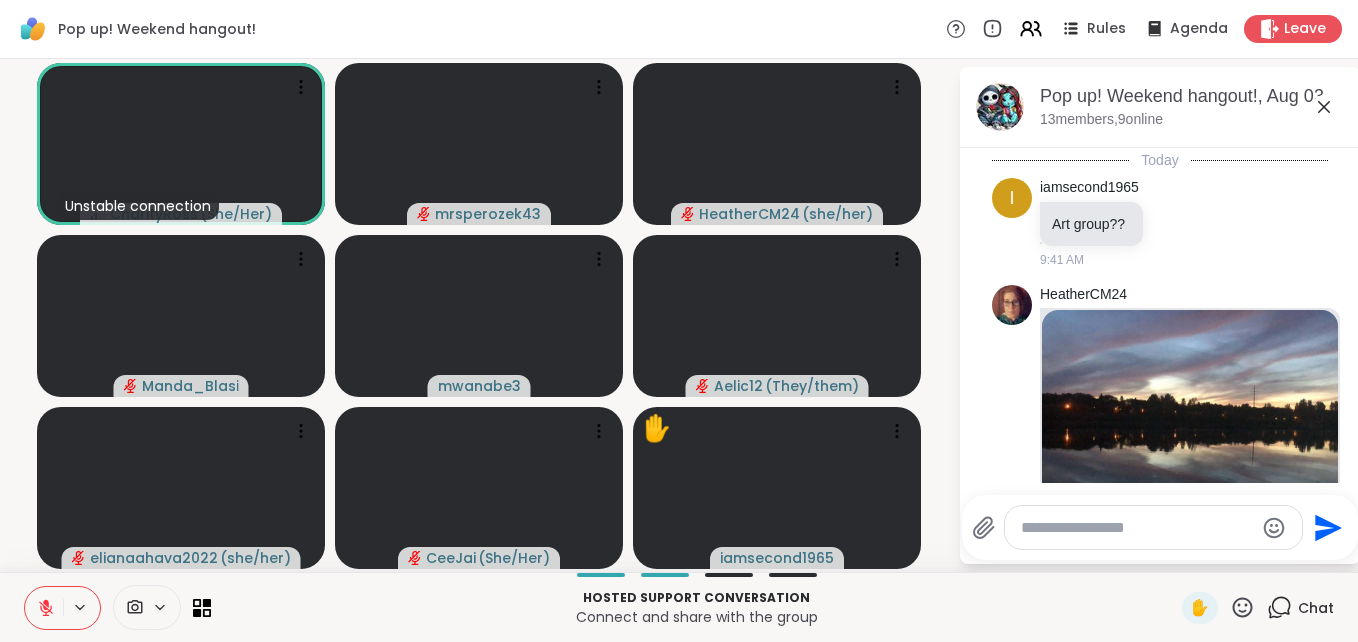 scroll, scrollTop: 3870, scrollLeft: 0, axis: vertical 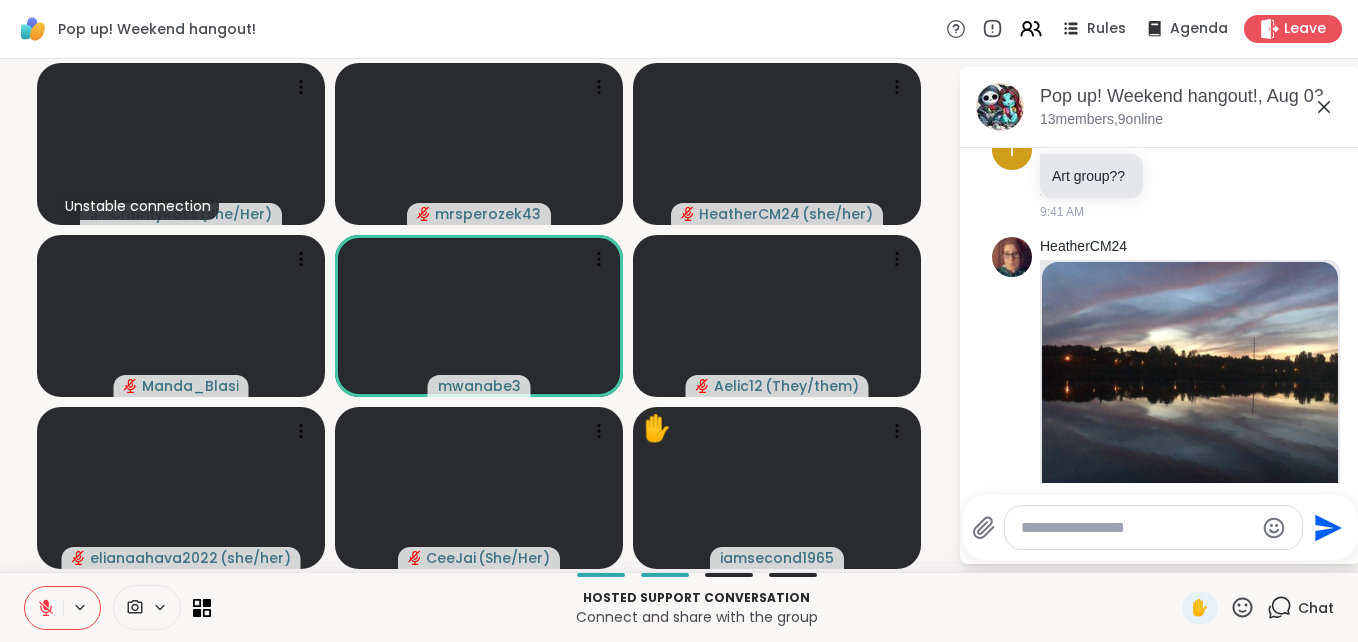 click 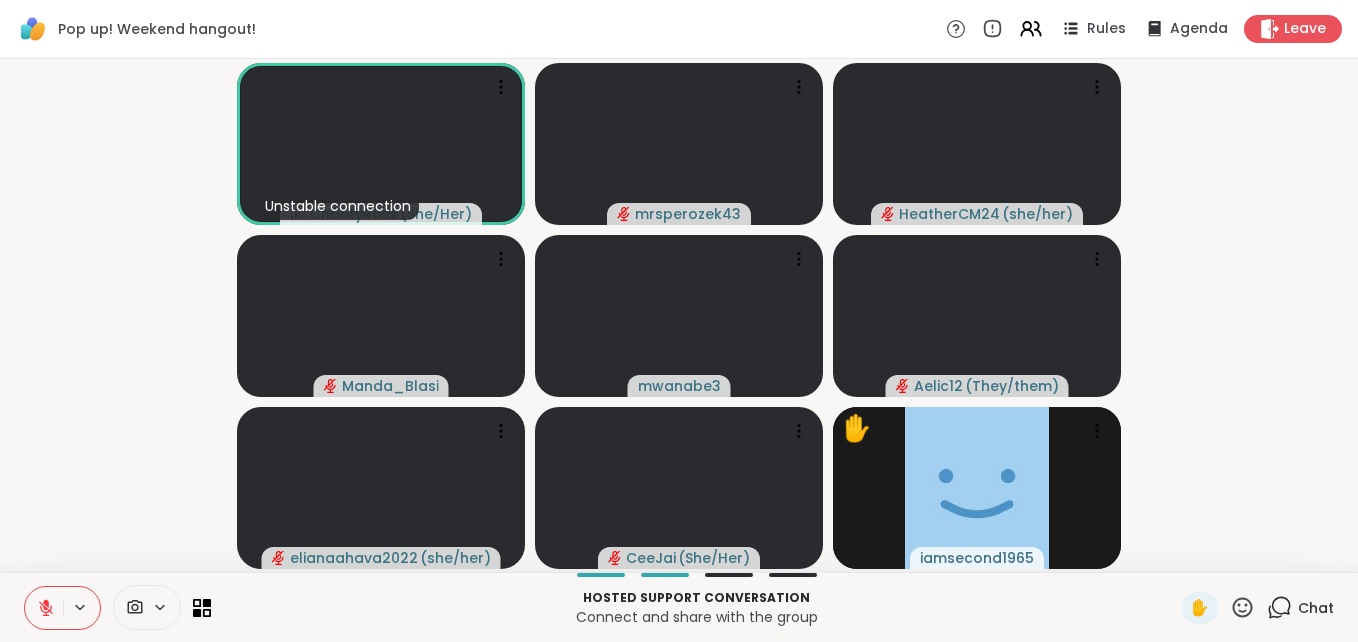 click 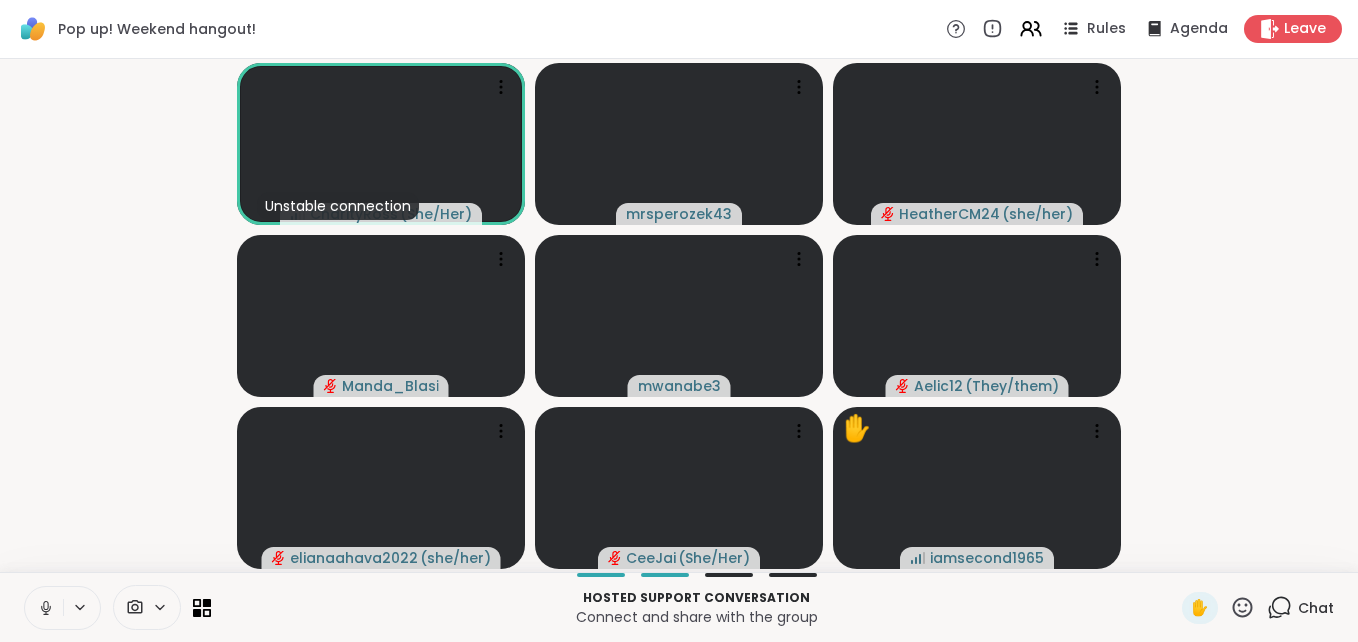 drag, startPoint x: 42, startPoint y: 594, endPoint x: 47, endPoint y: 606, distance: 13 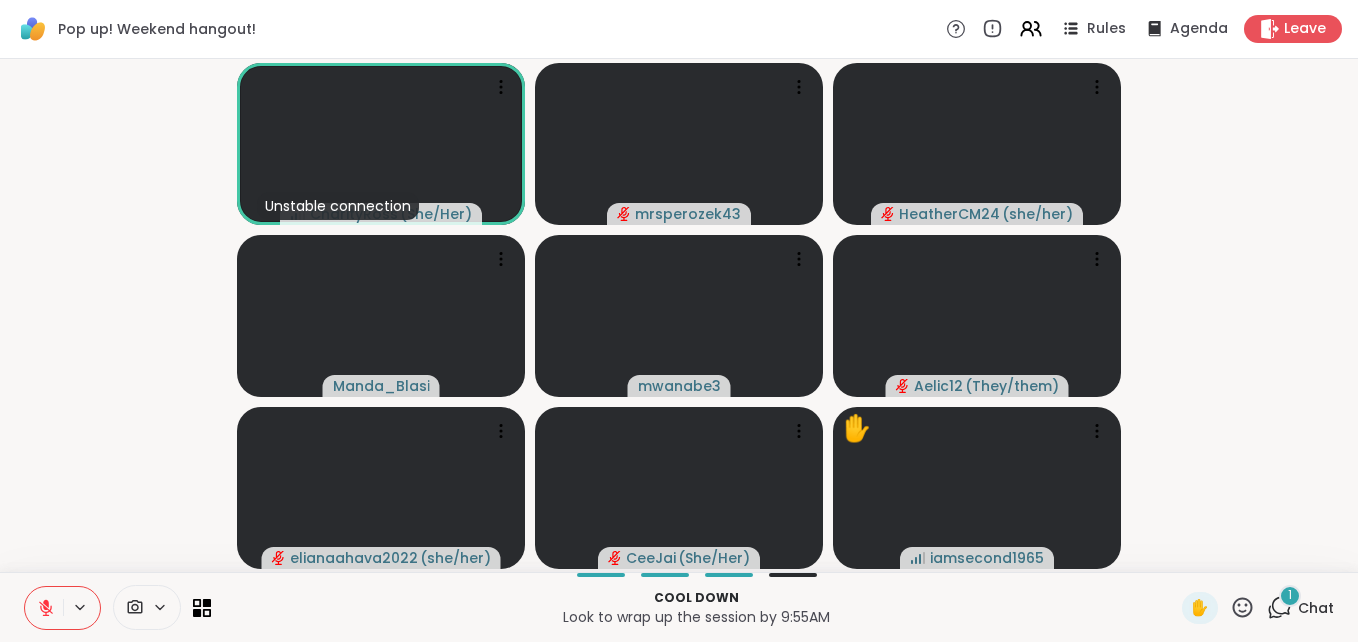click on "1" at bounding box center (1290, 595) 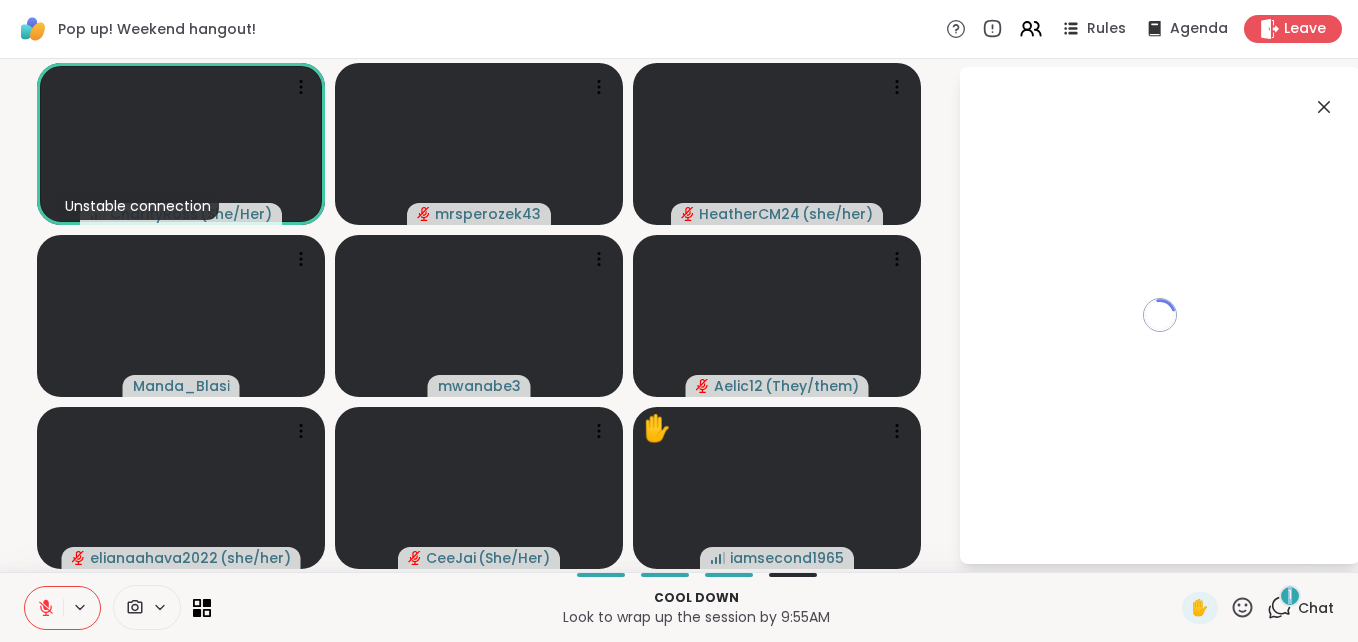 click on "1" at bounding box center (1290, 595) 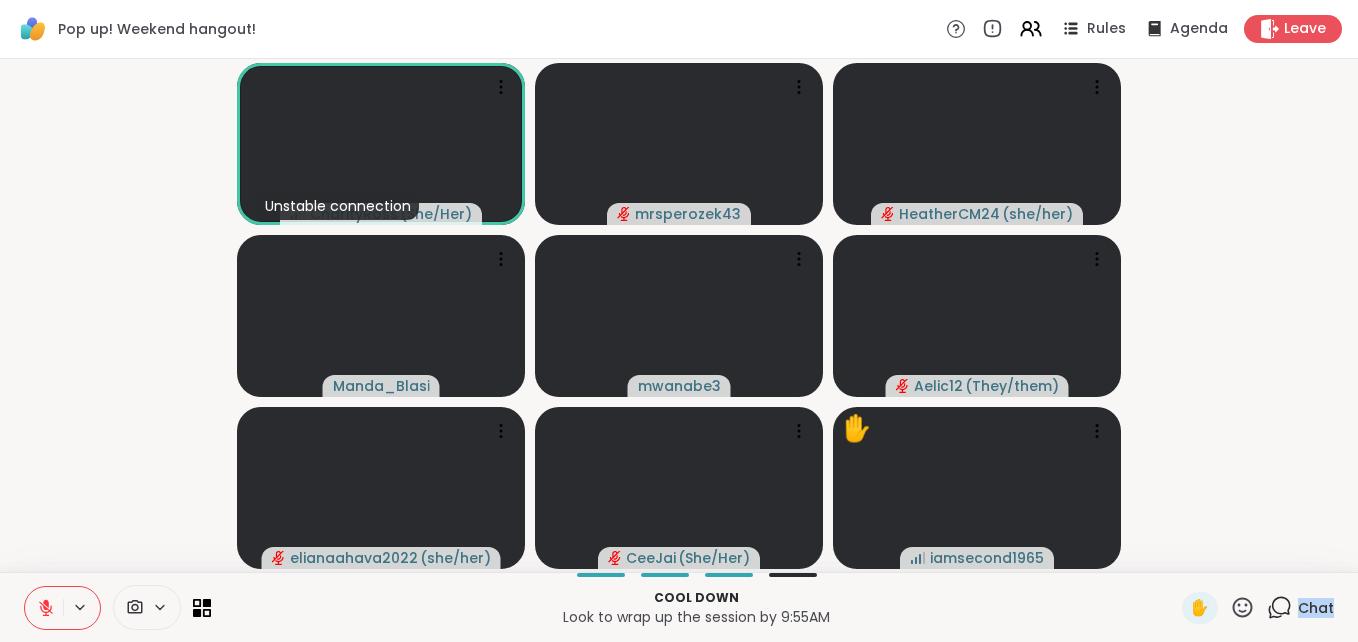 click 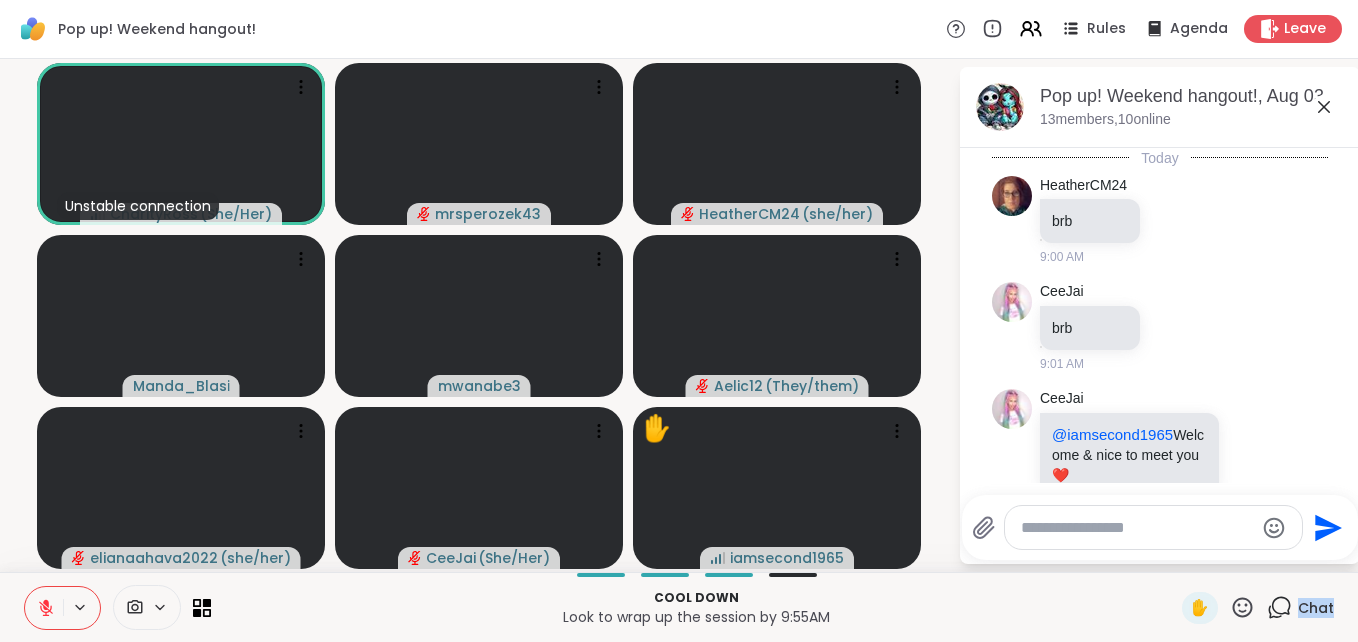 scroll, scrollTop: 4333, scrollLeft: 0, axis: vertical 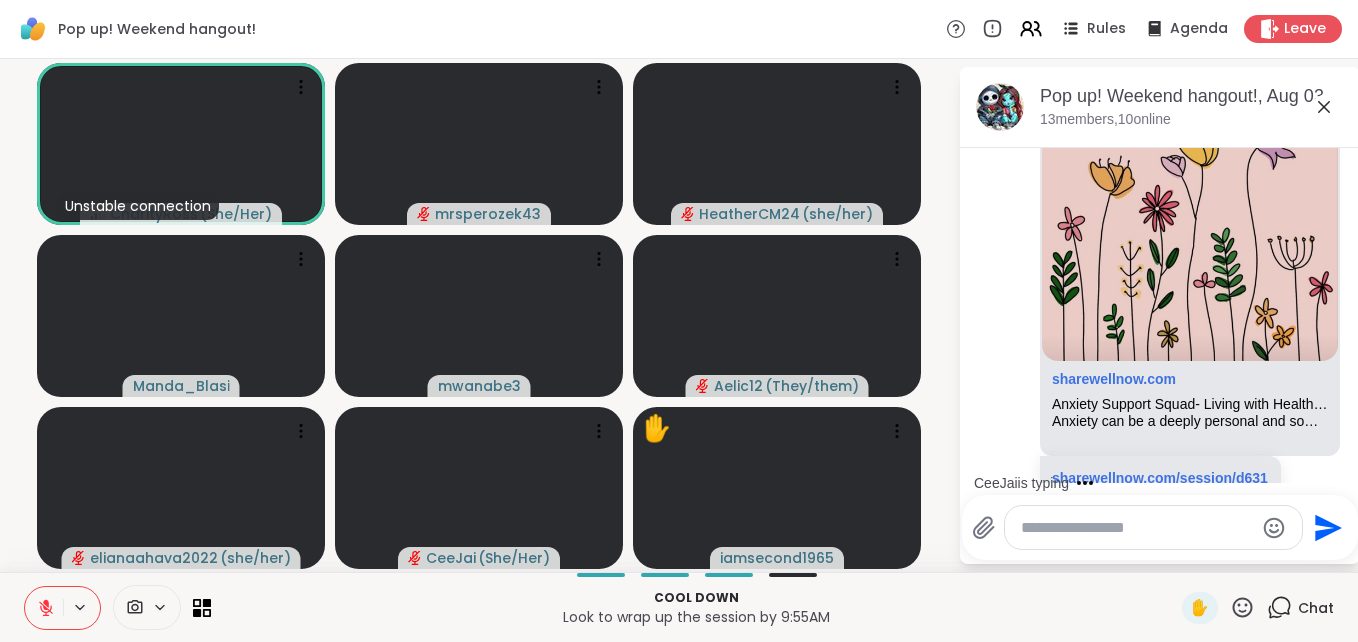 click 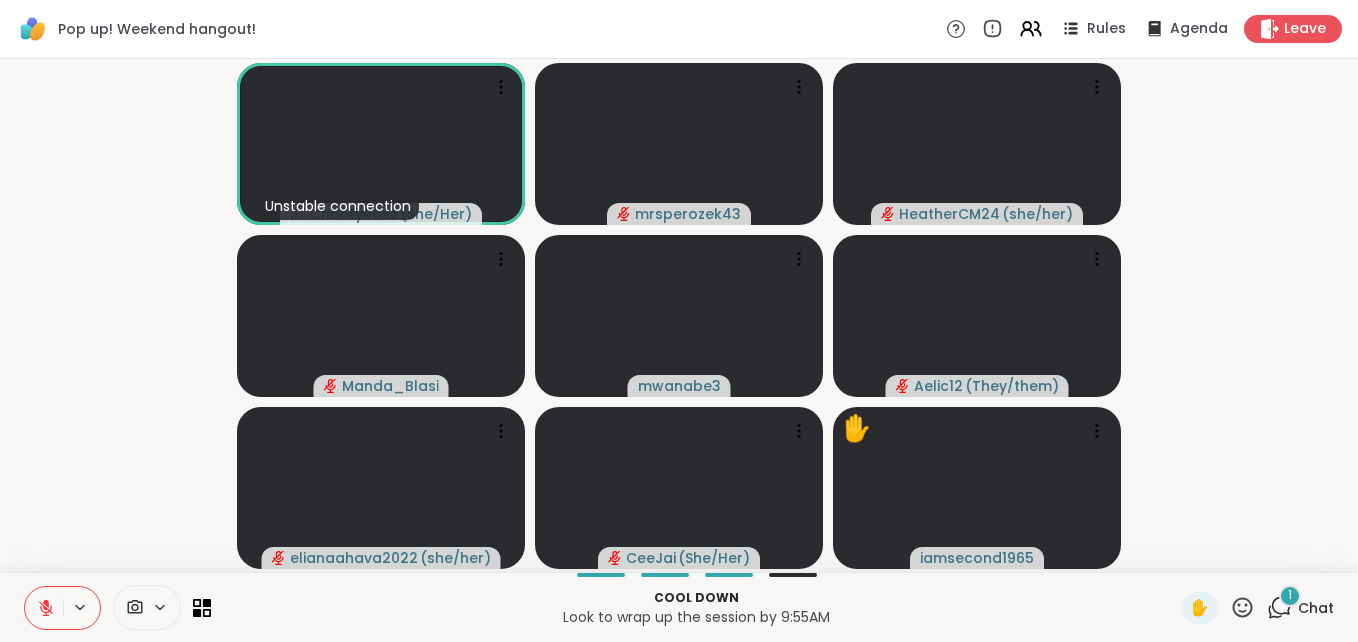 click on "Unstable connection [NAME] ( [PRONOUNS] ) [USERNAME] [USERNAME] ( [PRONOUNS] ) [USERNAME] [USERNAME] [USERNAME] ( [PRONOUNS] ) [USERNAME] ( [PRONOUNS] ) [USERNAME] ( [PRONOUNS] ) [USERNAME] ( [PRONOUNS] ) ✋ [USERNAME]" at bounding box center (679, 315) 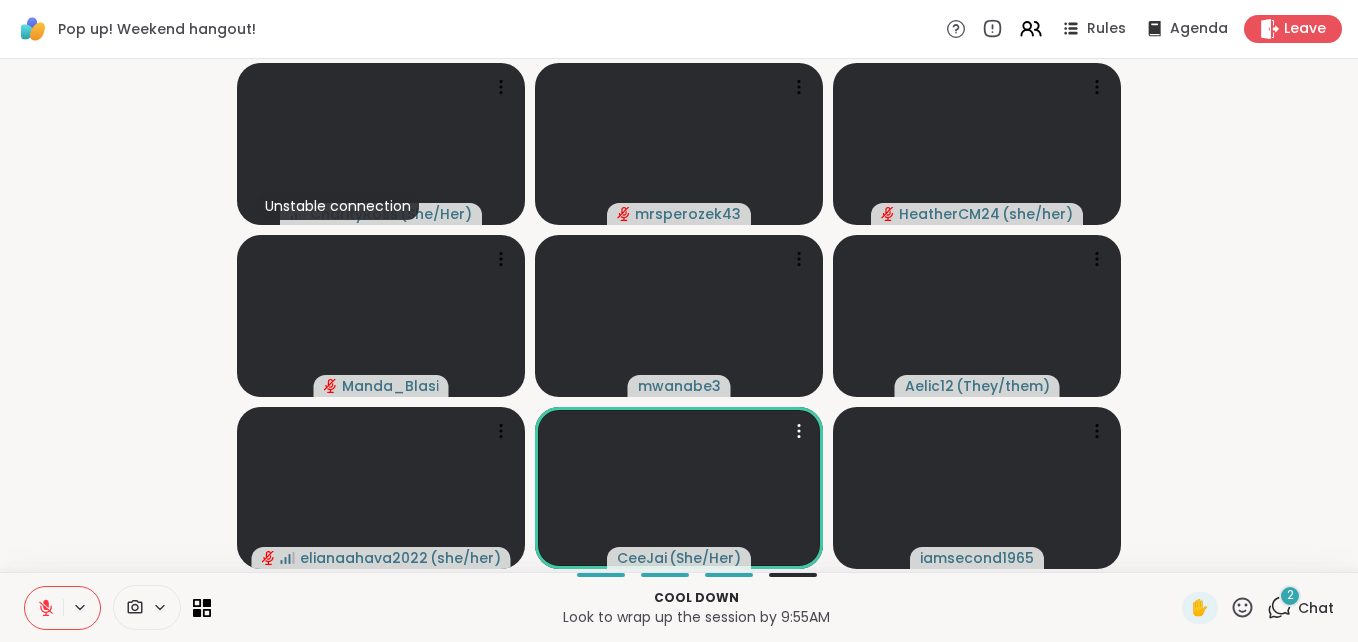 click on "Unstable connection [NAME] ( [PRONOUNS] ) [USERNAME] [USERNAME] ( [PRONOUNS] ) [USERNAME] [USERNAME] [USERNAME] ( [PRONOUNS] ) [USERNAME] ( [PRONOUNS] ) [USERNAME] ( [PRONOUNS] ) ✋ [USERNAME]" at bounding box center (679, 315) 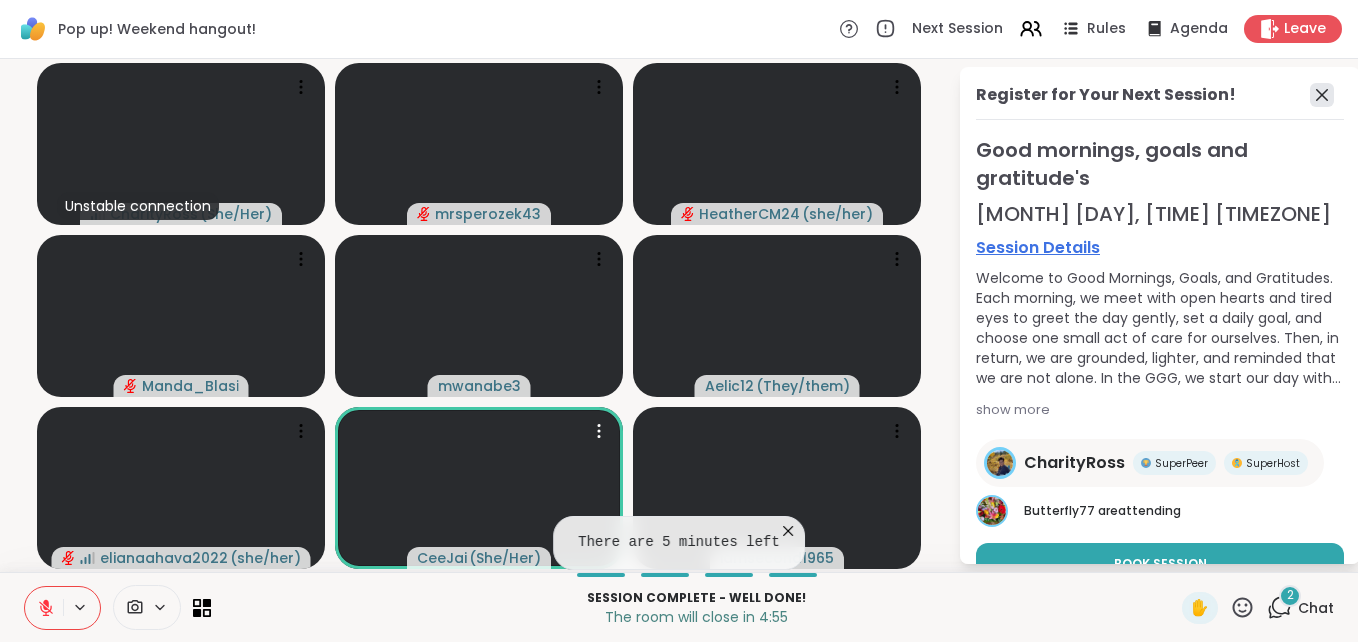 click 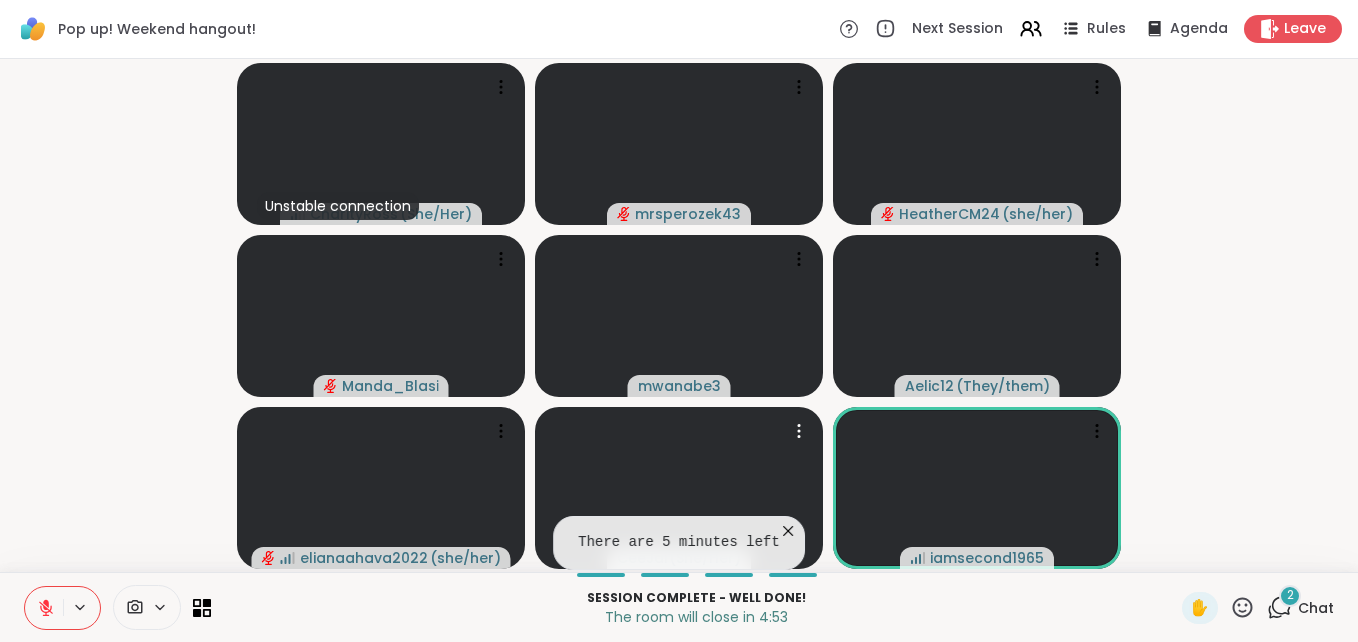click on "2" at bounding box center [1290, 596] 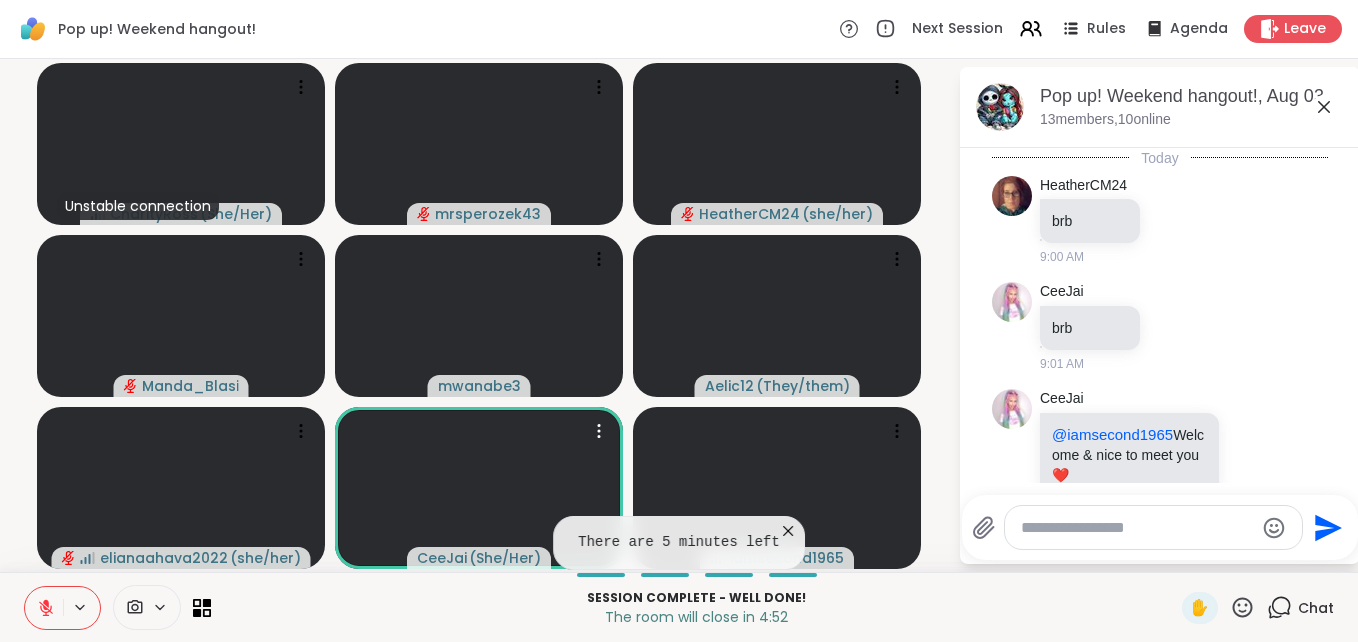 scroll, scrollTop: 4842, scrollLeft: 0, axis: vertical 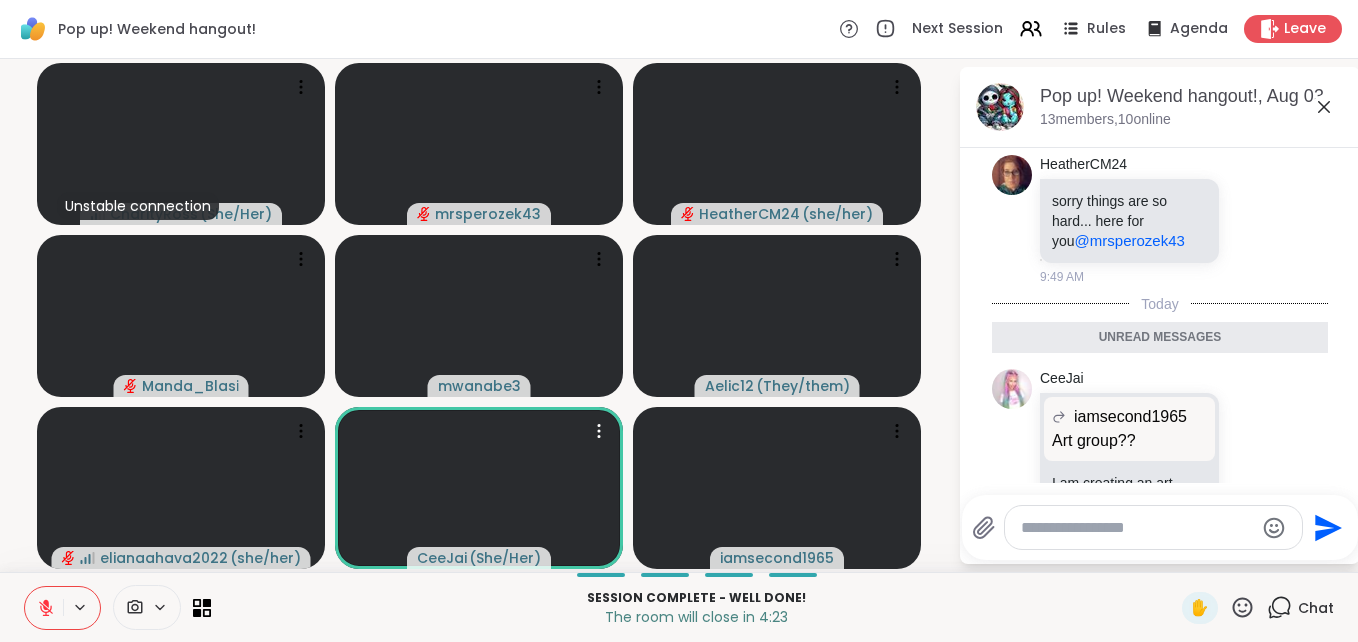 click 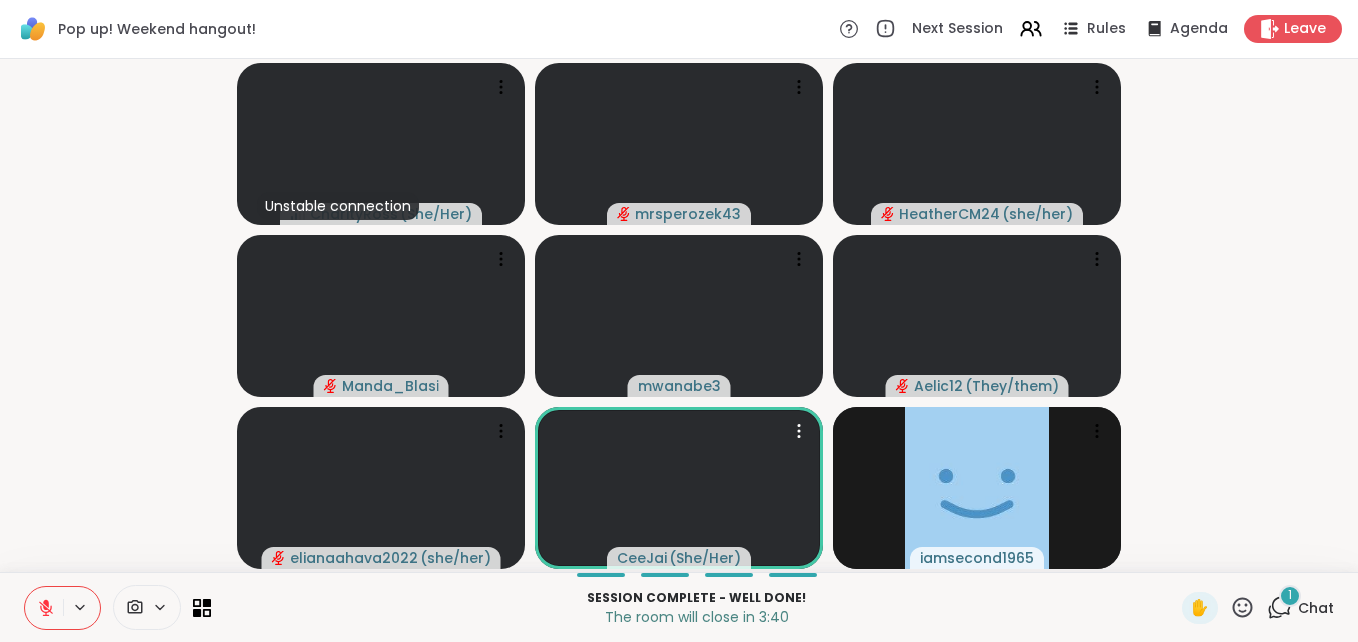 click on "1" at bounding box center [1290, 596] 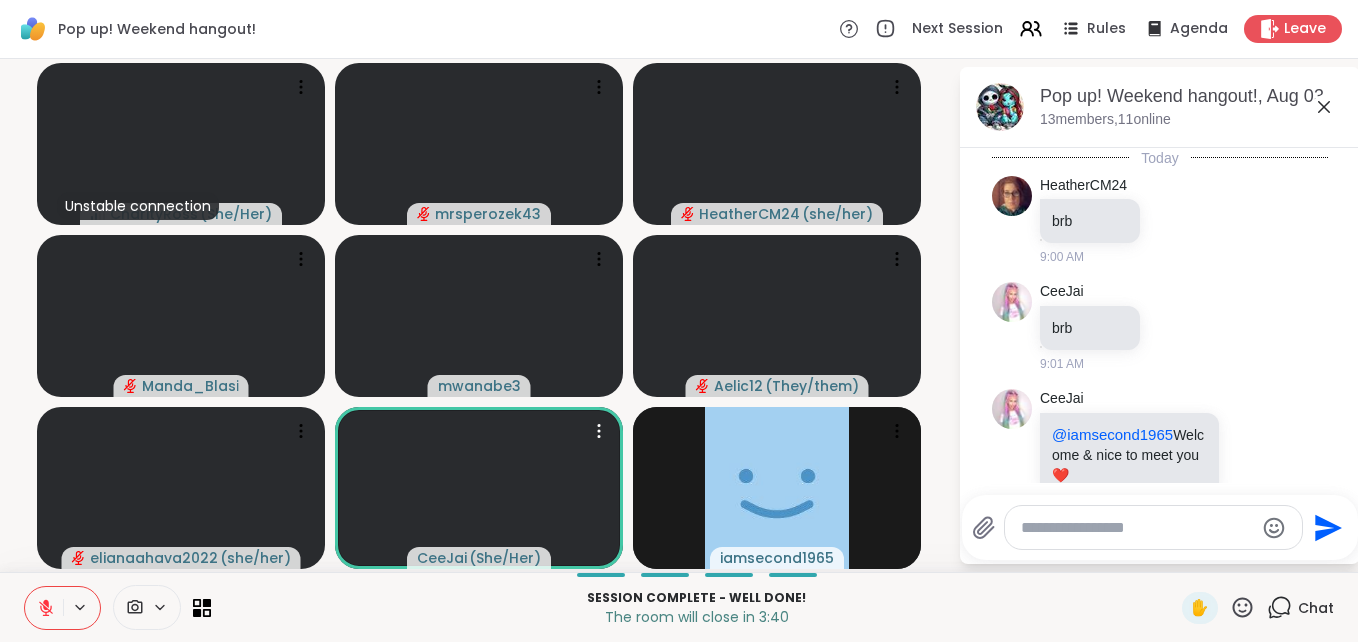 scroll, scrollTop: 4948, scrollLeft: 0, axis: vertical 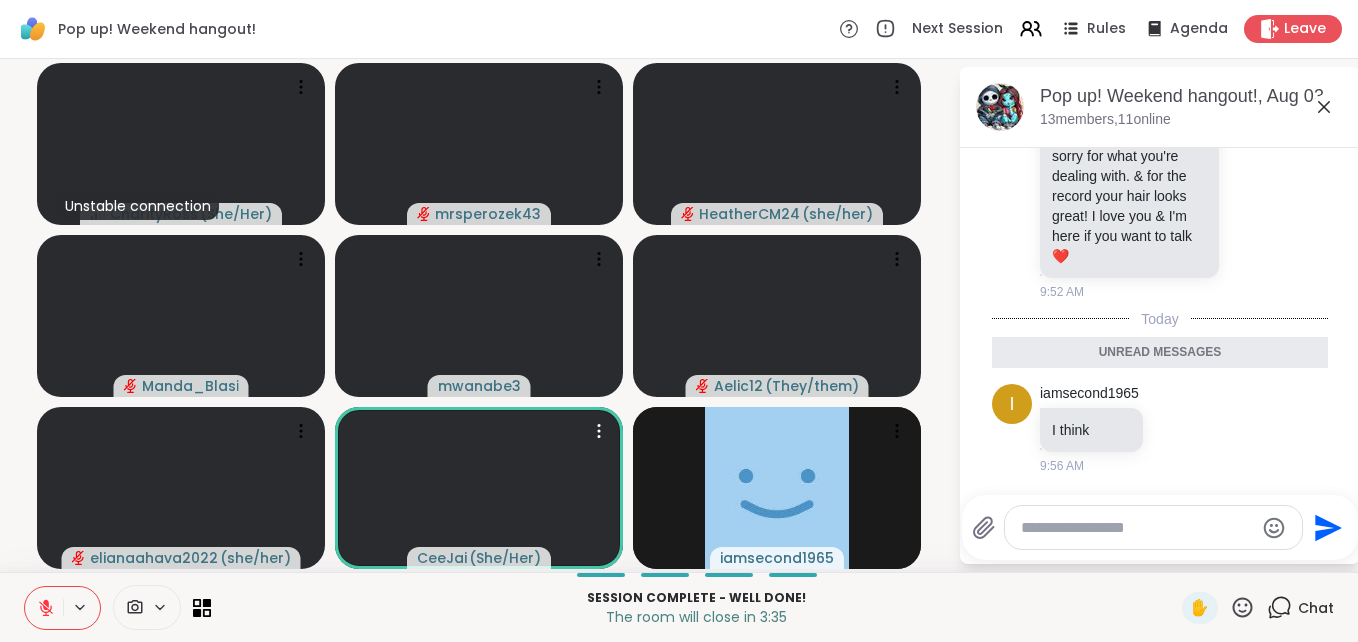 click 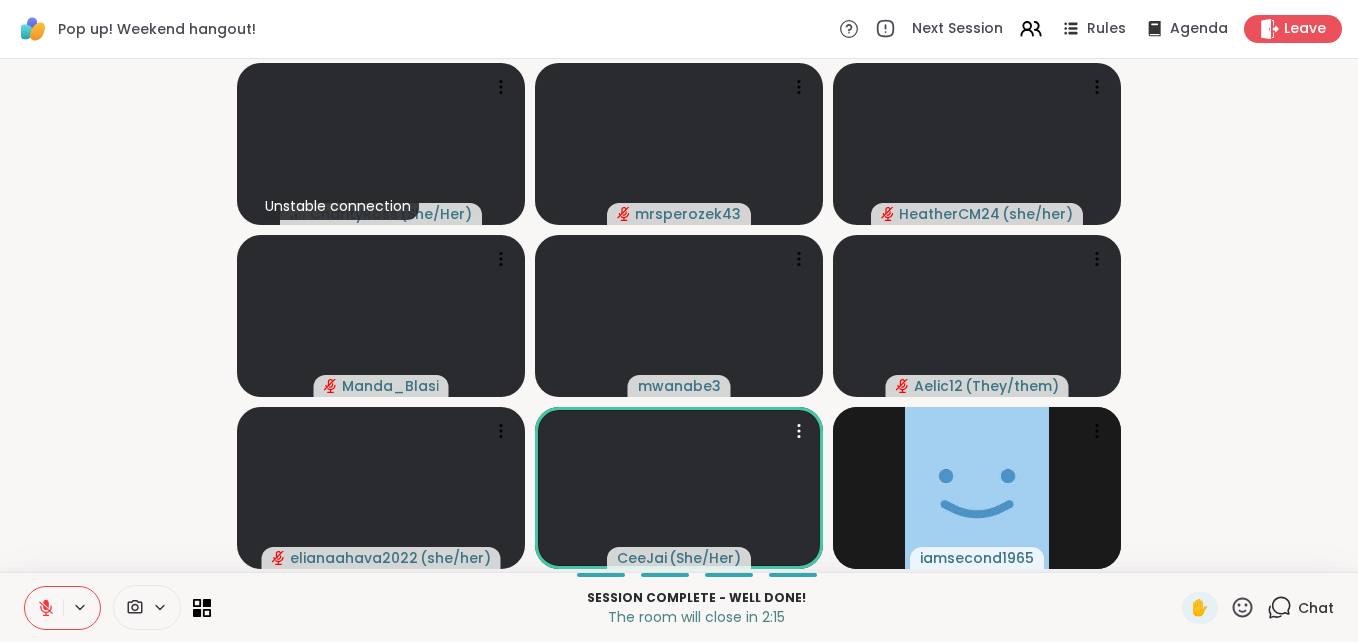 scroll, scrollTop: 0, scrollLeft: 15, axis: horizontal 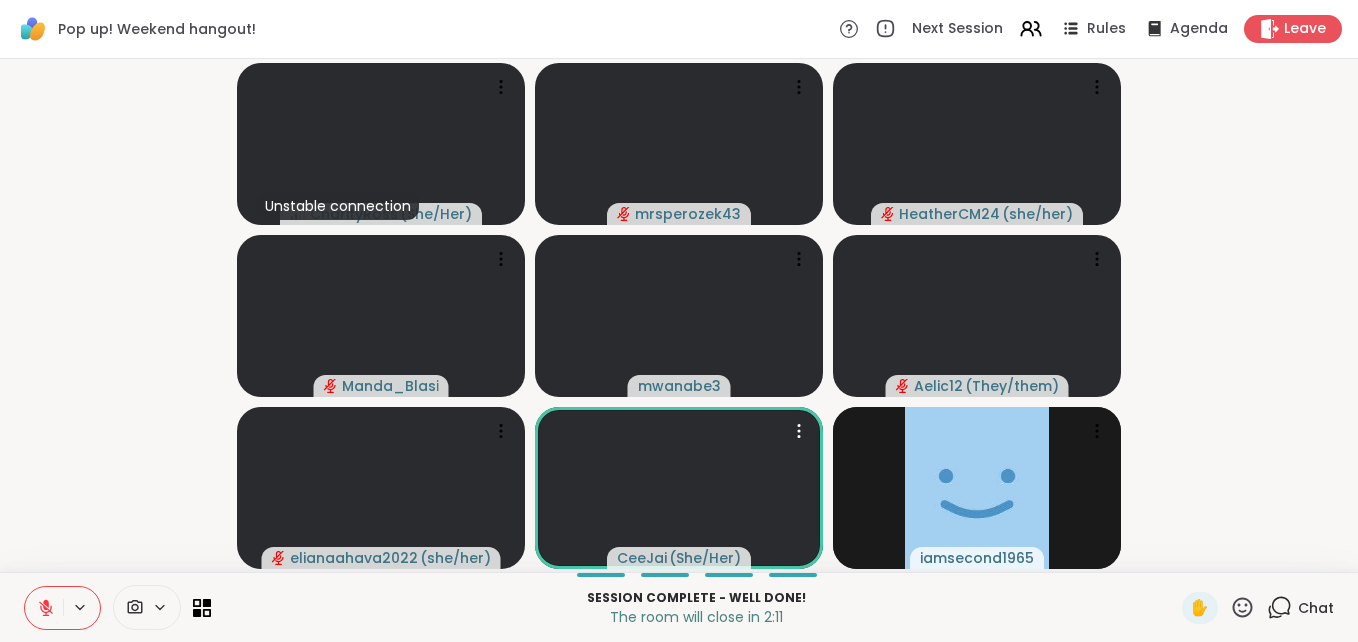 click 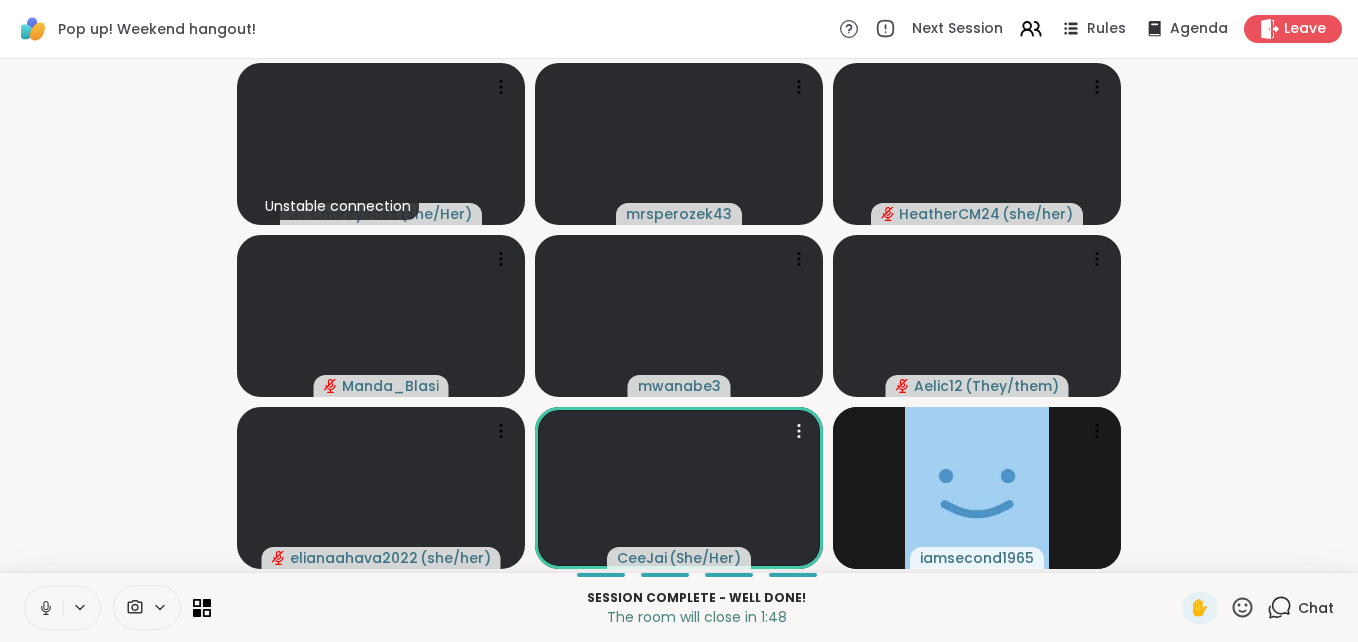 click 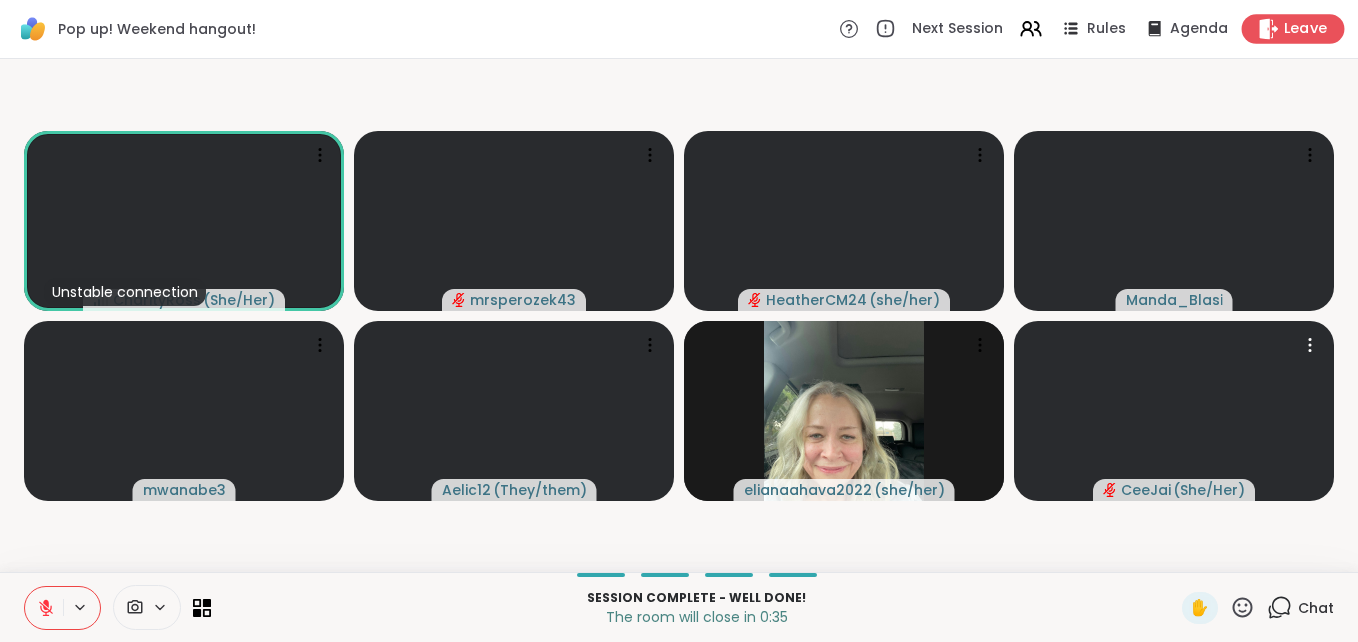 click on "Leave" at bounding box center (1306, 29) 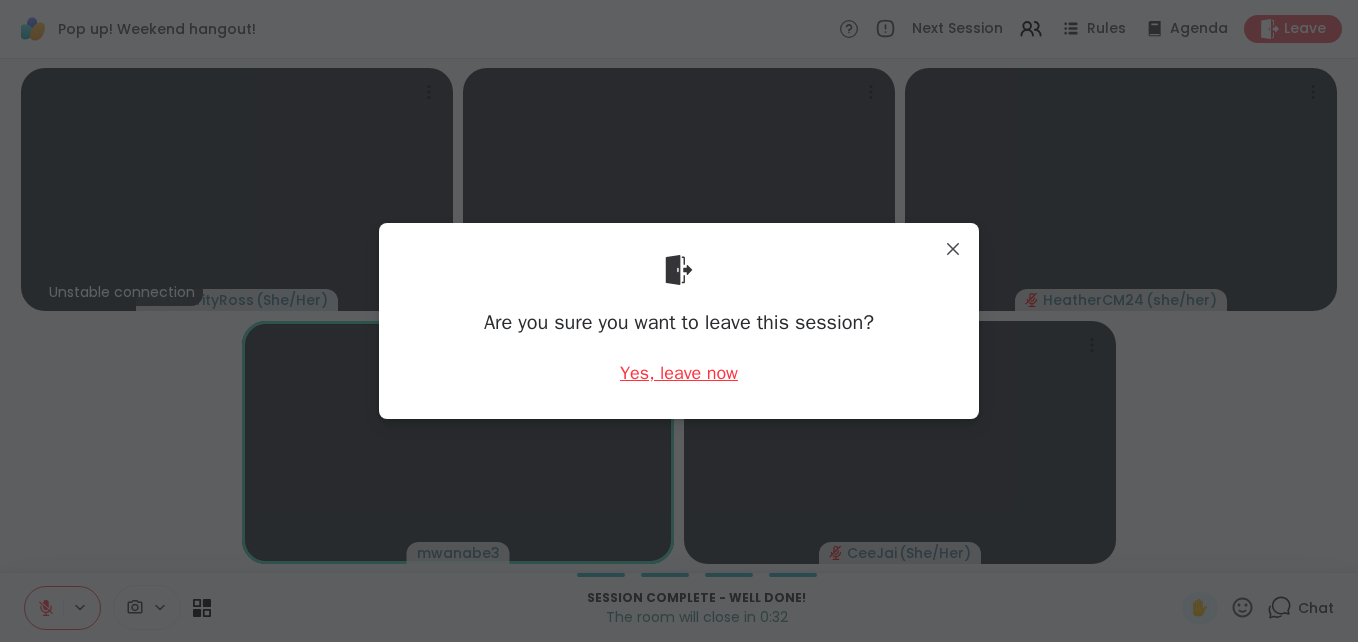 click on "Yes, leave now" at bounding box center (679, 373) 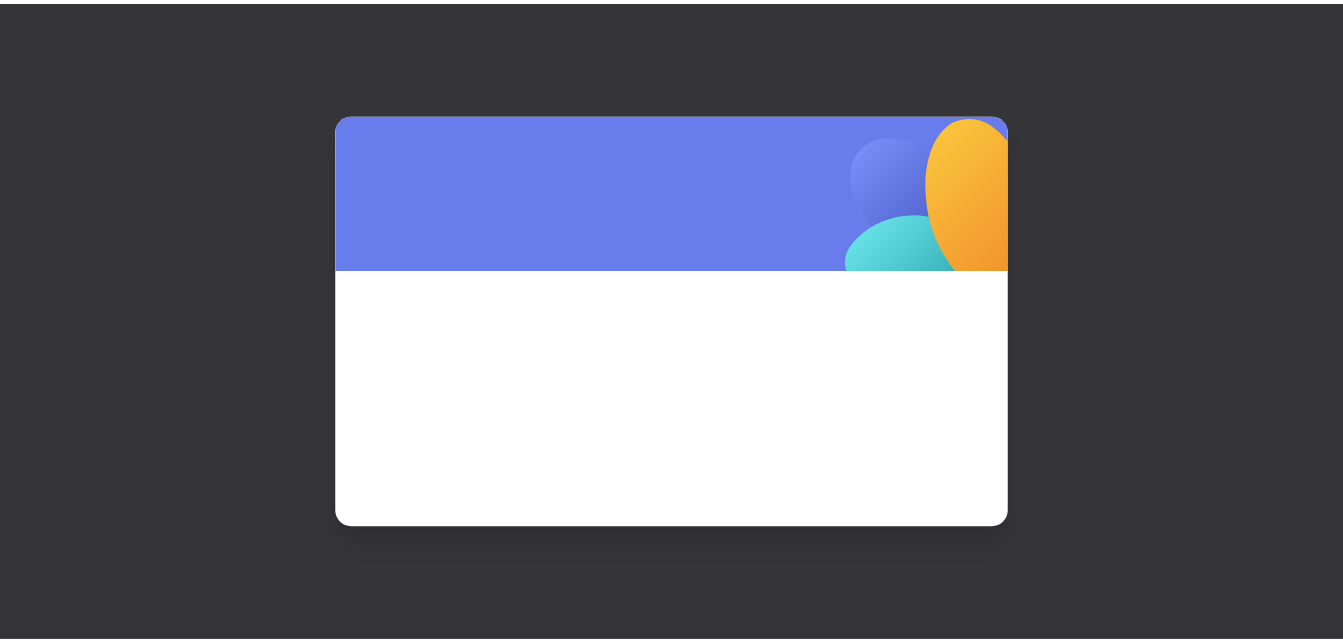 scroll, scrollTop: 0, scrollLeft: 0, axis: both 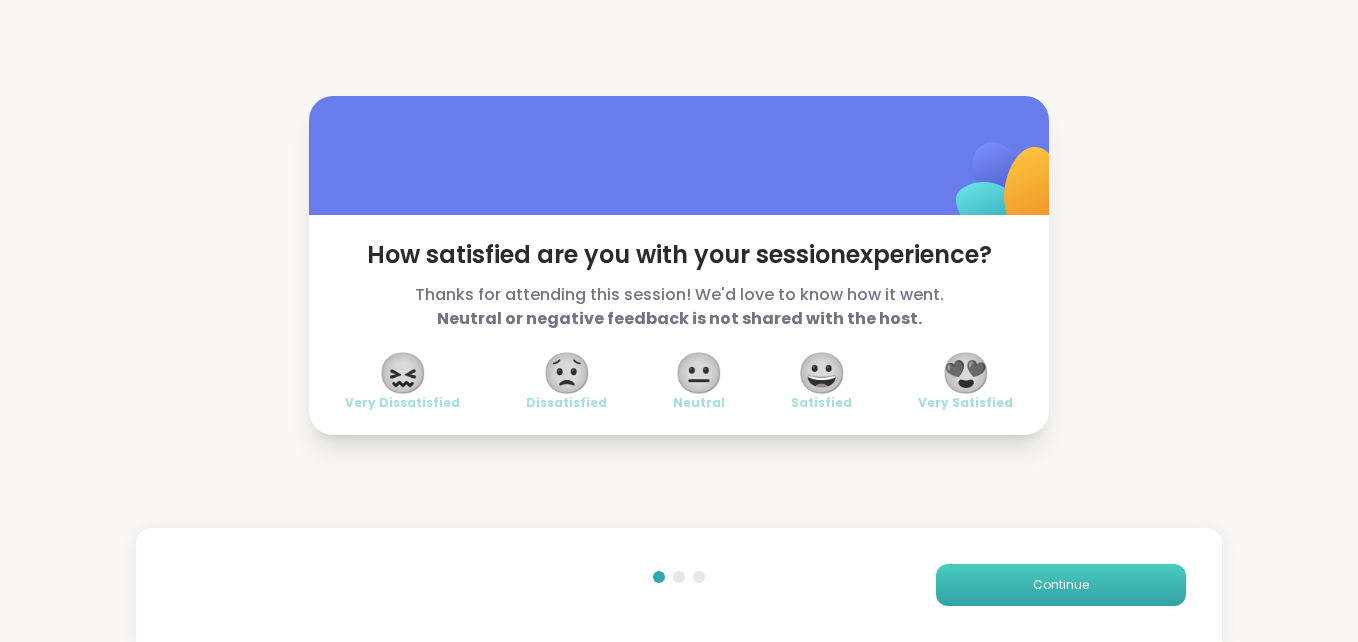 click on "Continue" at bounding box center [1061, 585] 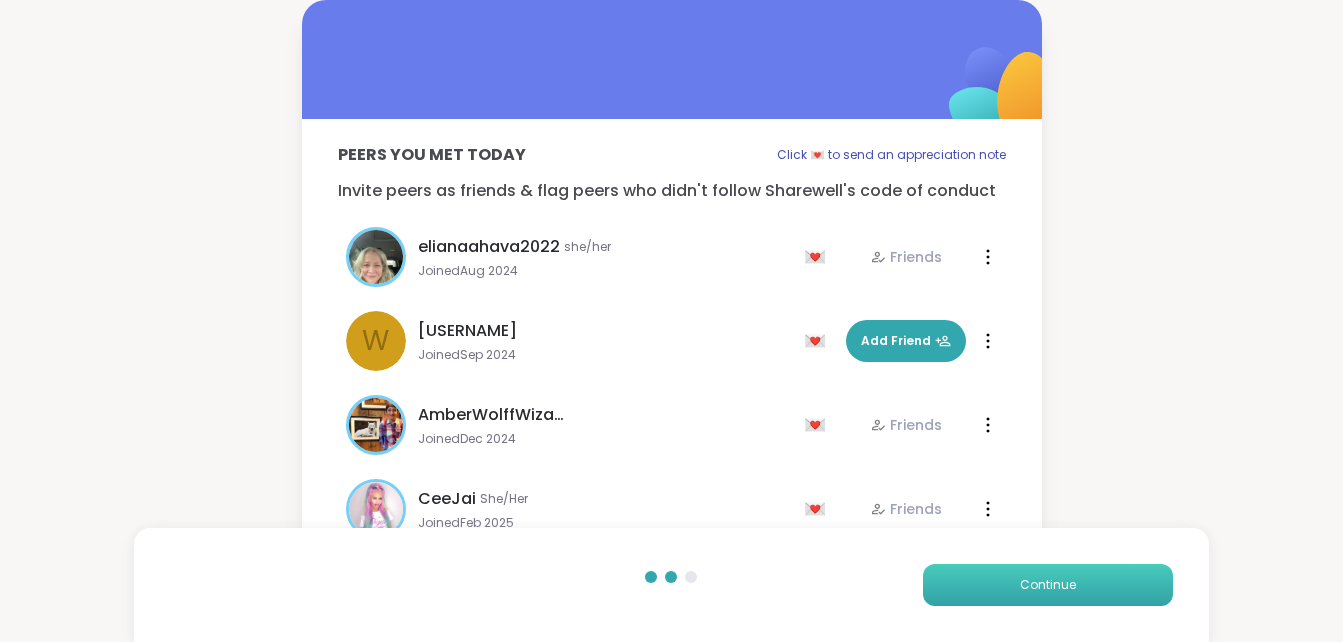 click on "Continue" at bounding box center [1048, 585] 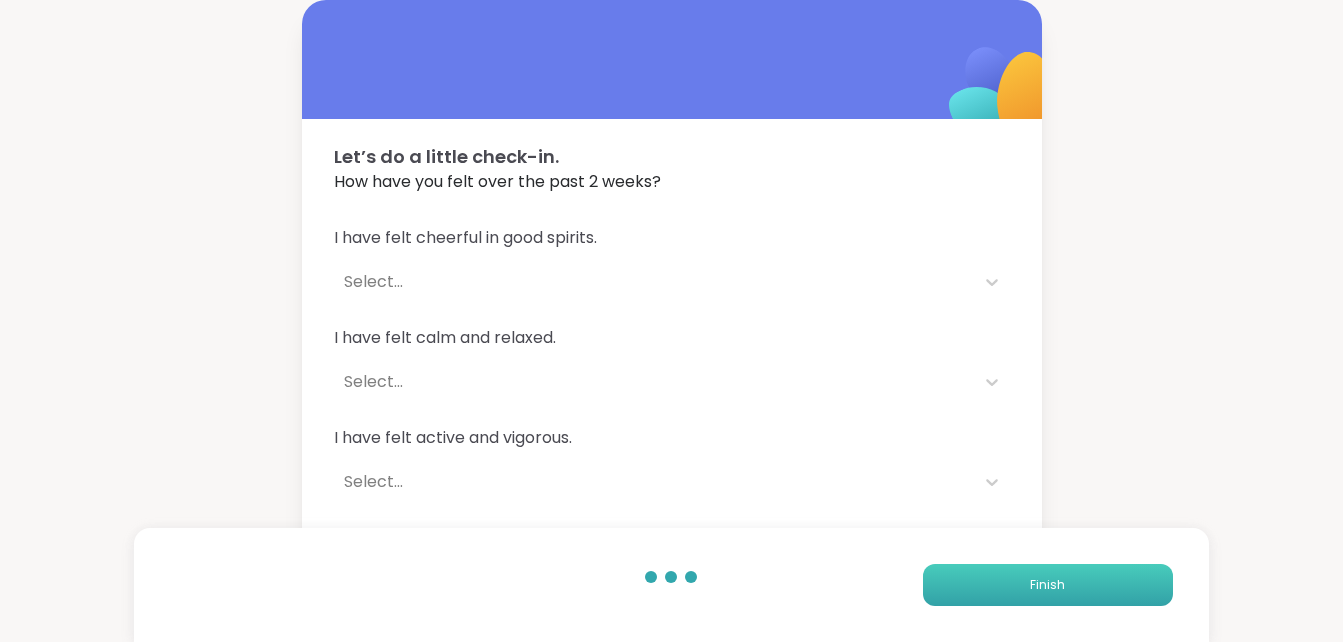 click on "Finish" at bounding box center (1048, 585) 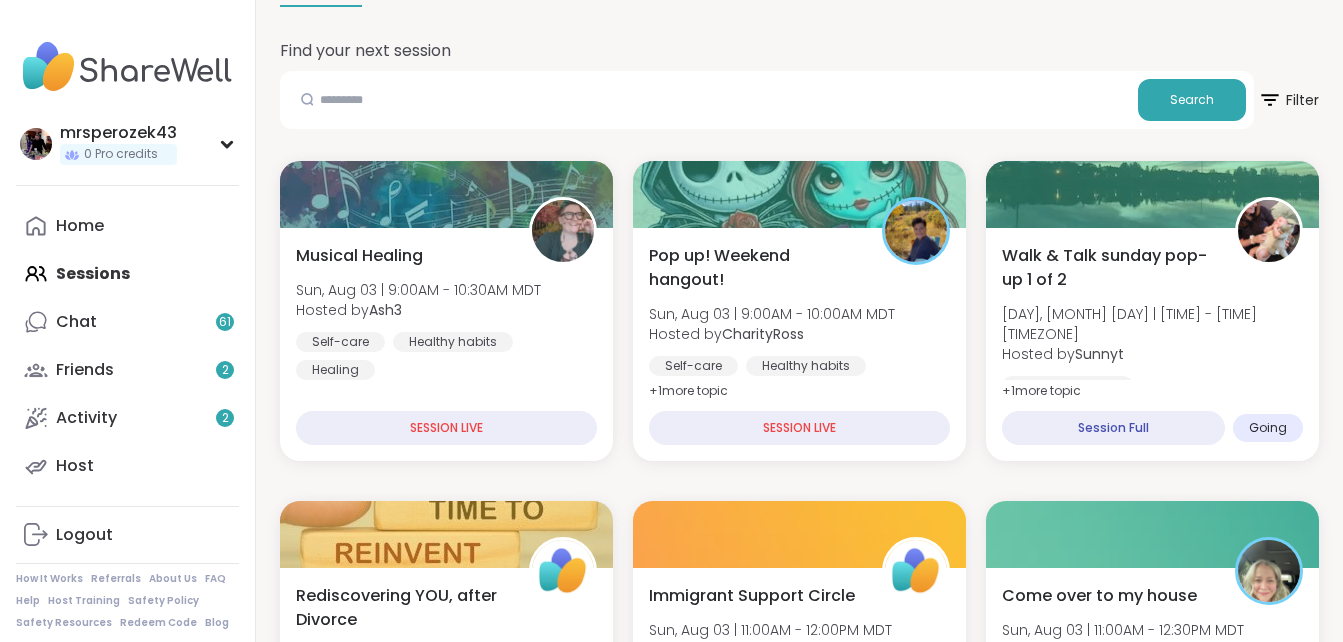 scroll, scrollTop: 267, scrollLeft: 0, axis: vertical 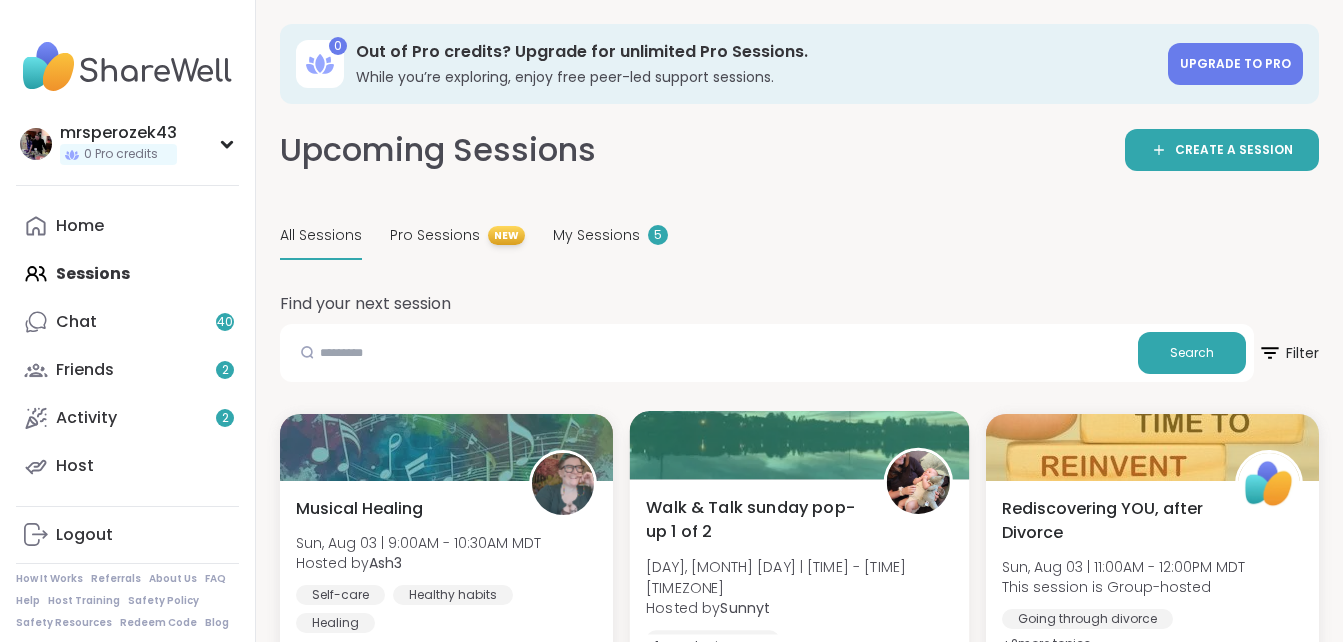 click on "Walk & Talk sunday pop-up 1 of 2" at bounding box center (753, 519) 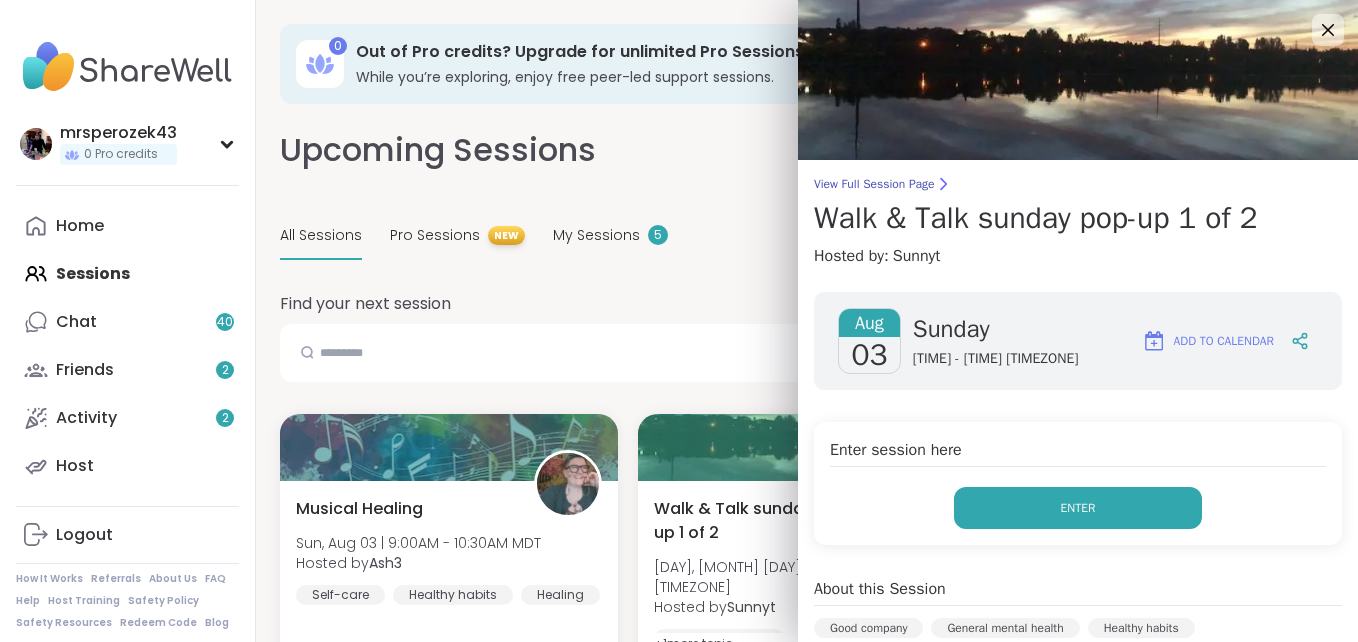 click on "Enter" at bounding box center [1078, 508] 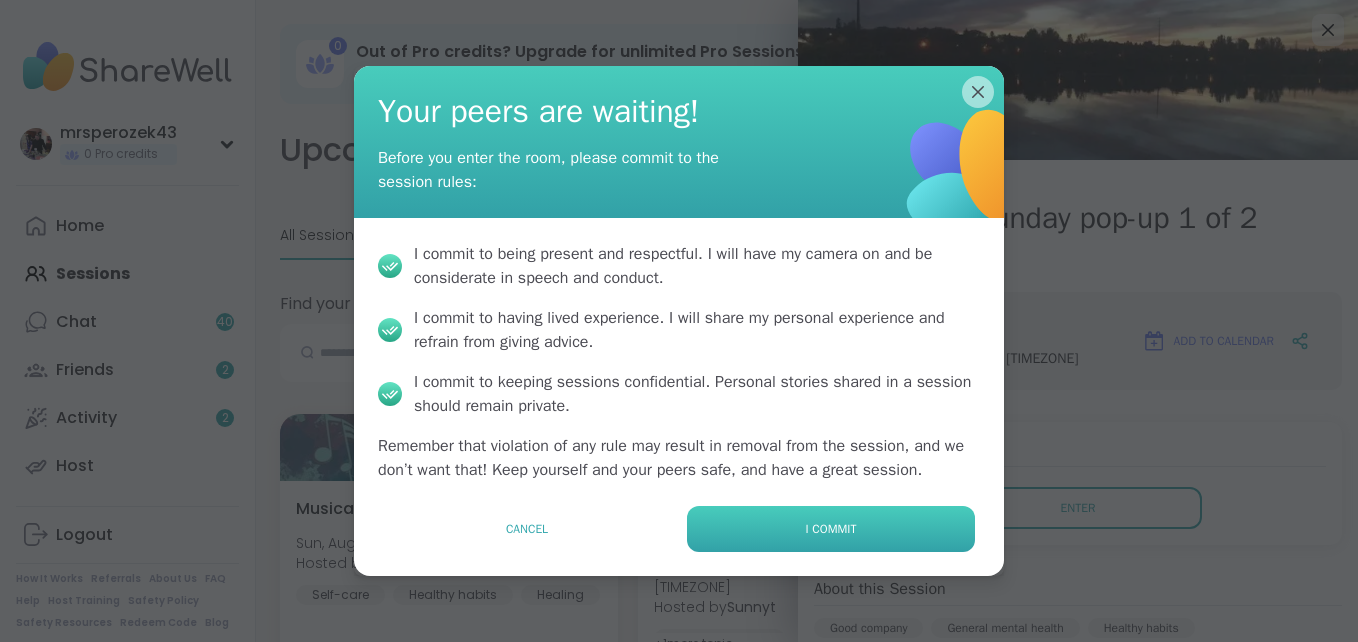 click on "I commit" at bounding box center [831, 529] 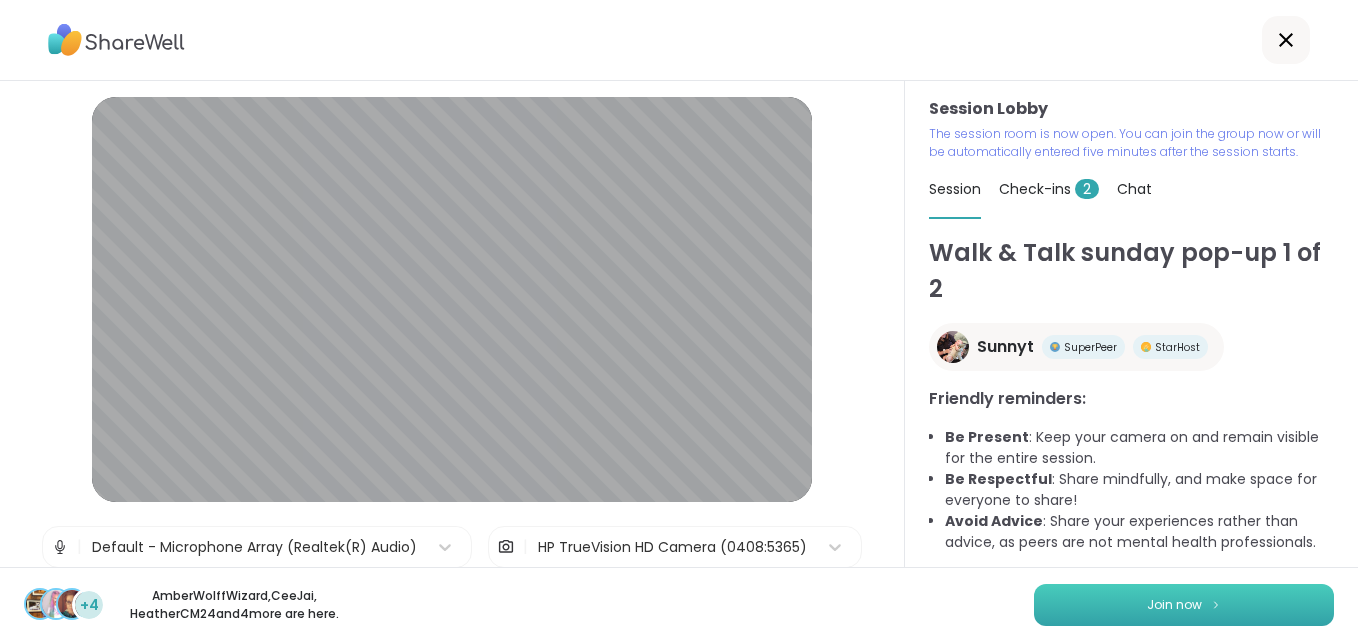 click on "Join now" at bounding box center (1184, 605) 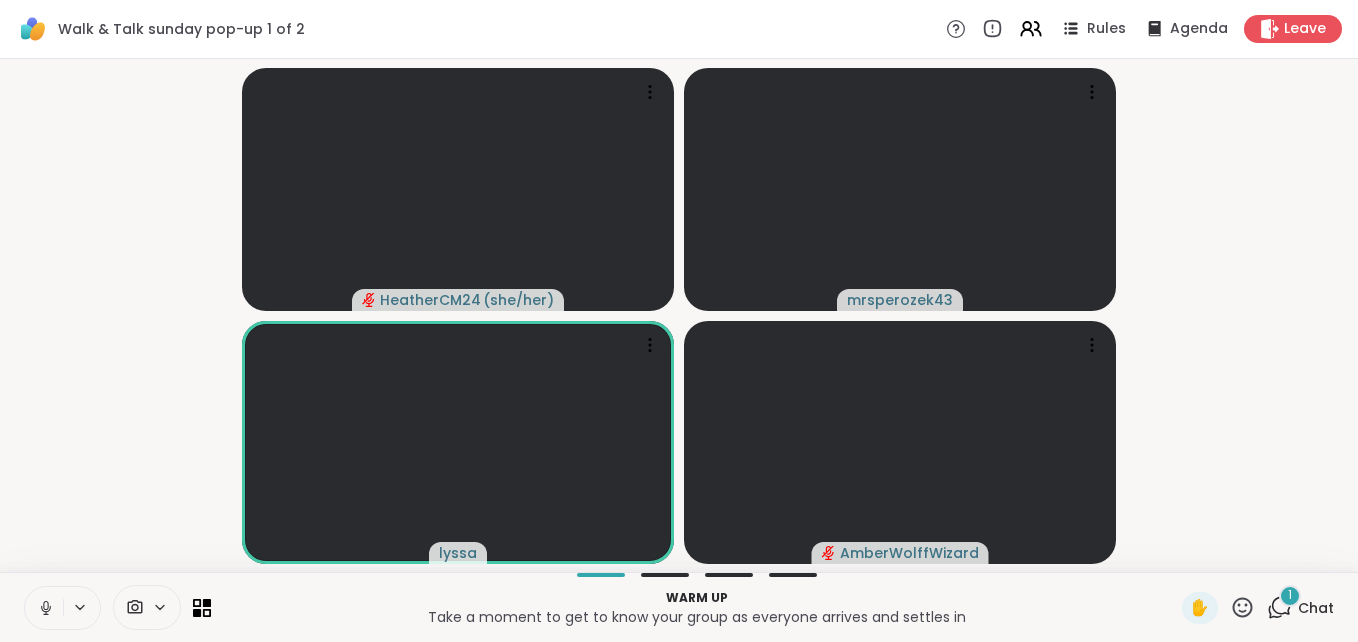 click 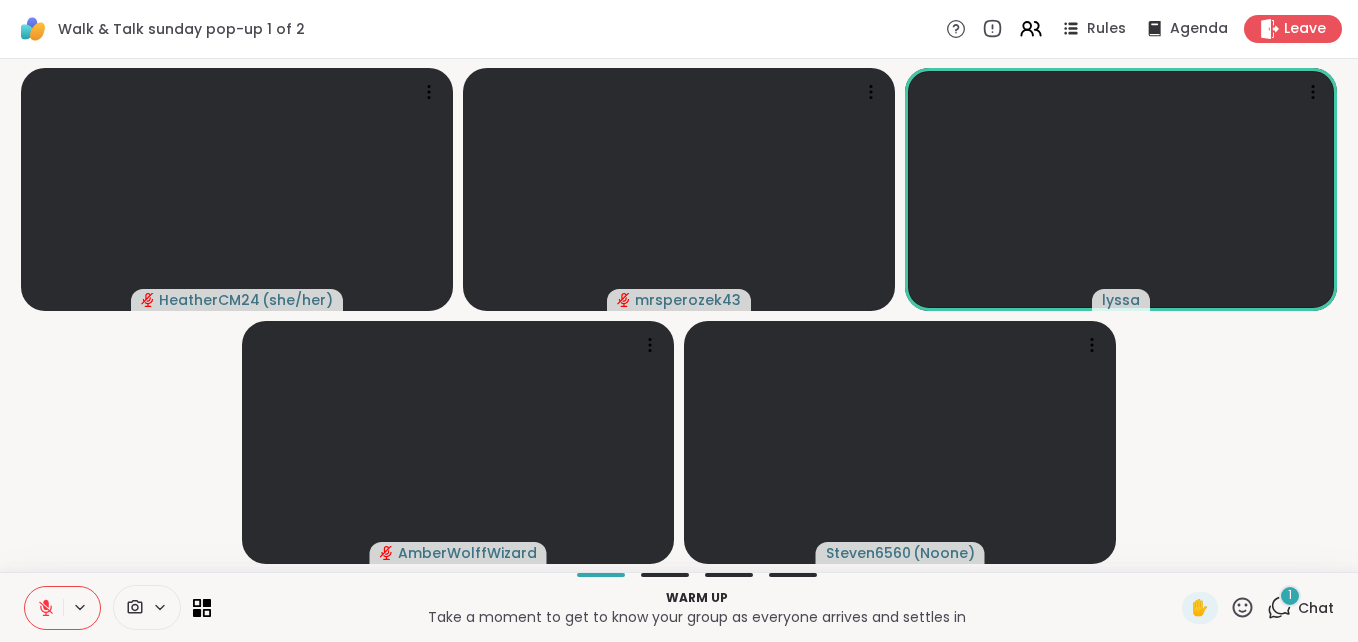 click on "1" at bounding box center [1290, 596] 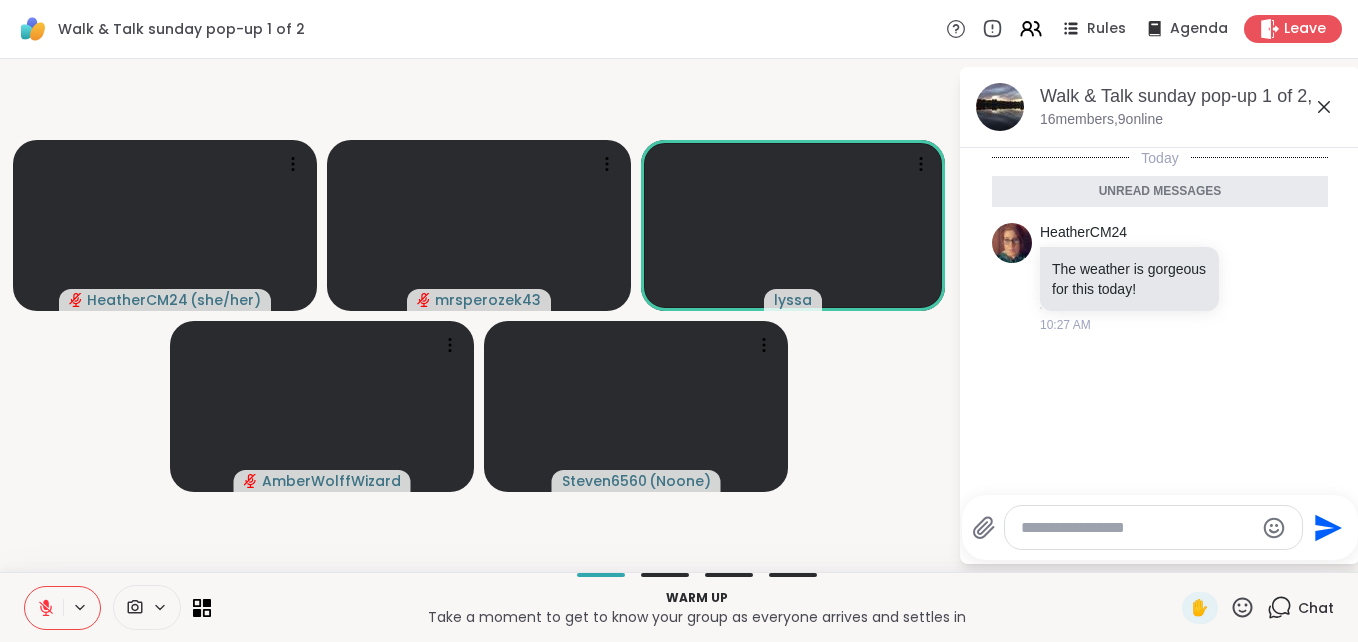 click 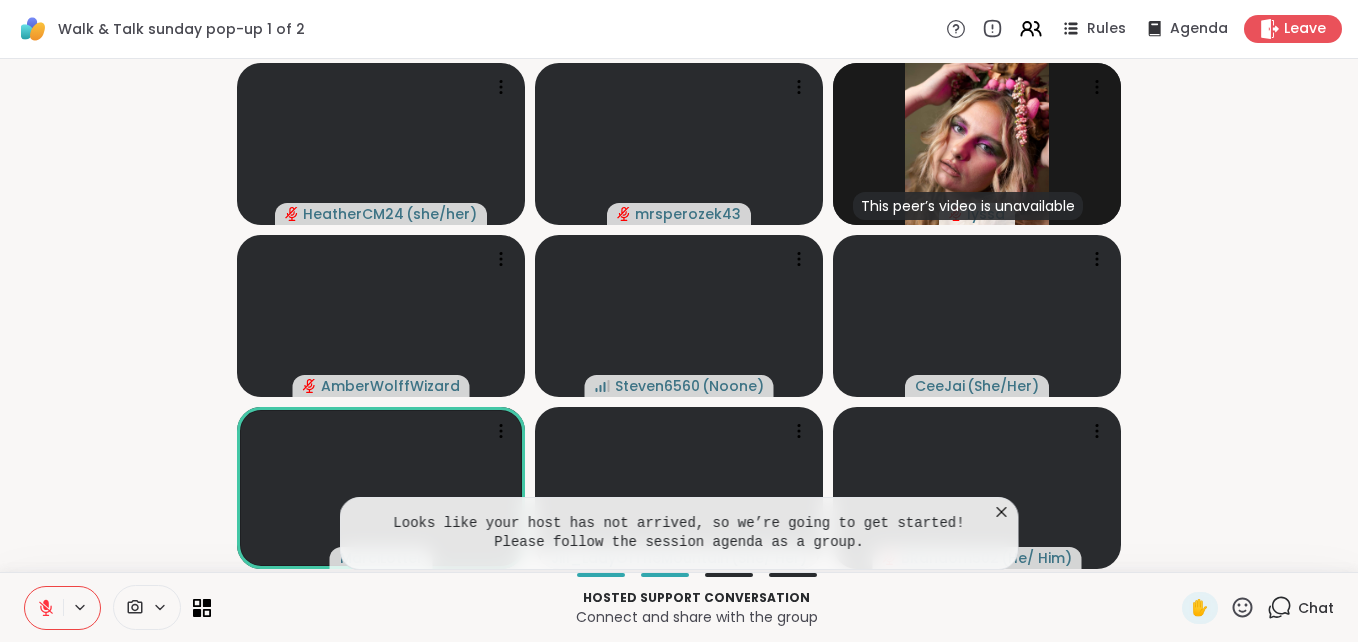 click 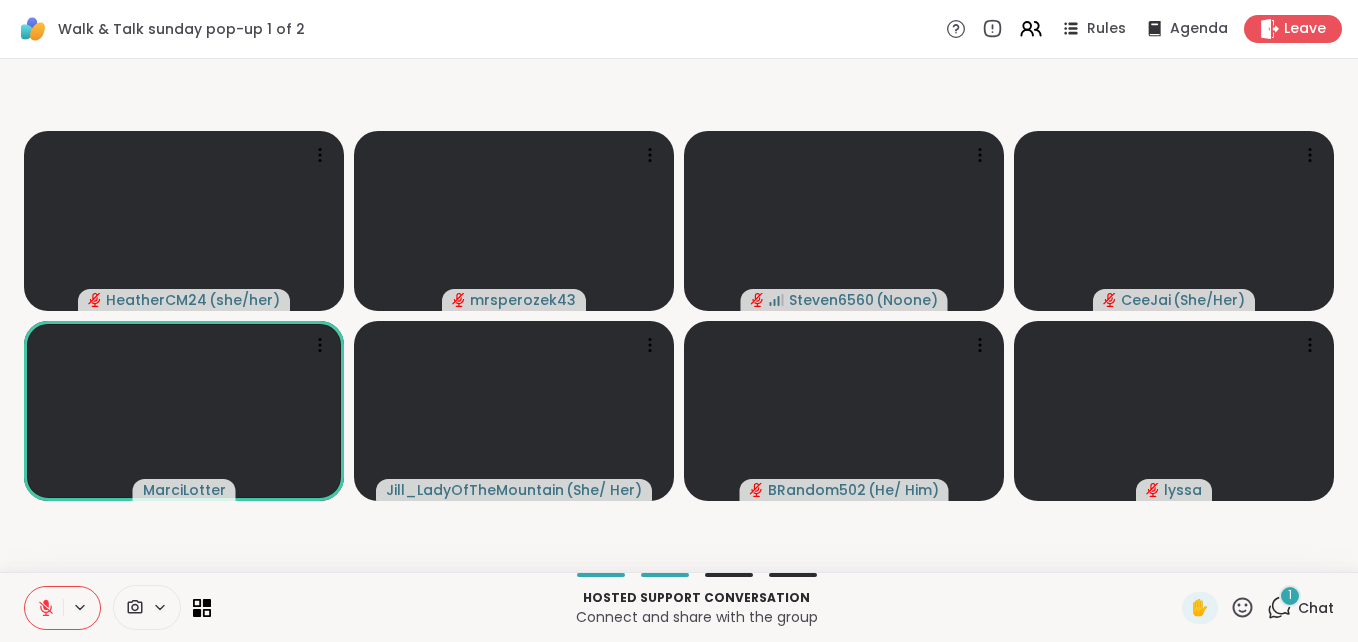 click on "1" at bounding box center [1290, 596] 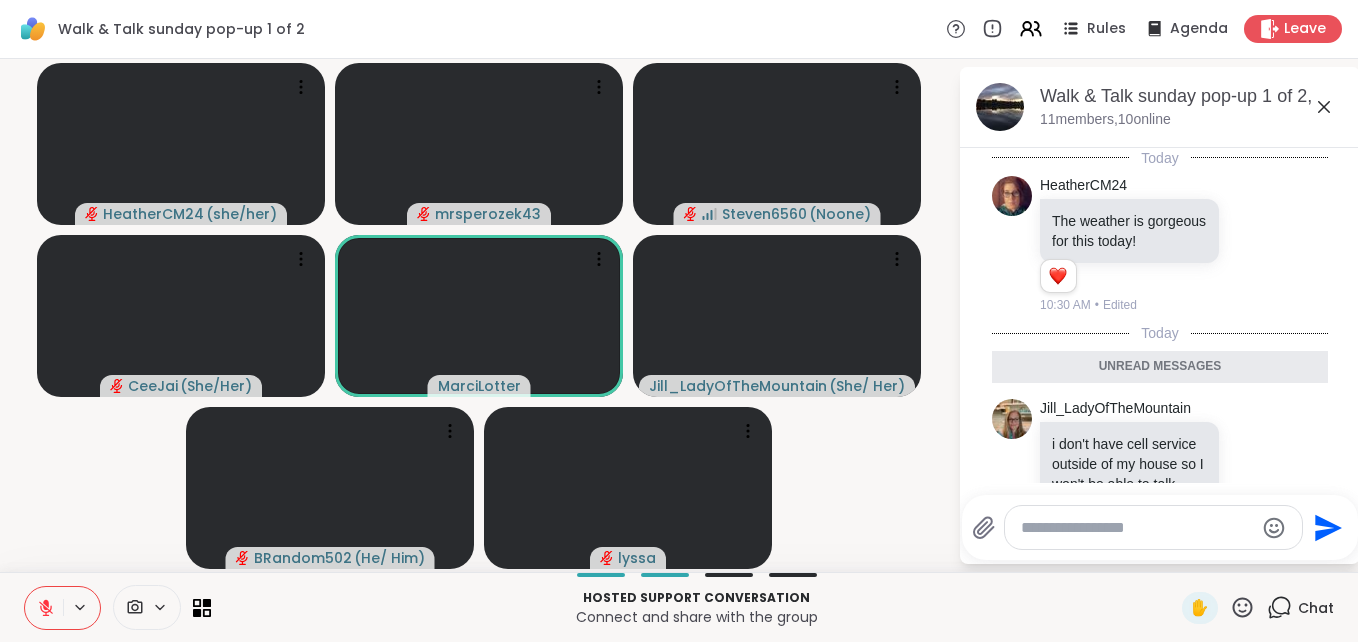 scroll, scrollTop: 221, scrollLeft: 0, axis: vertical 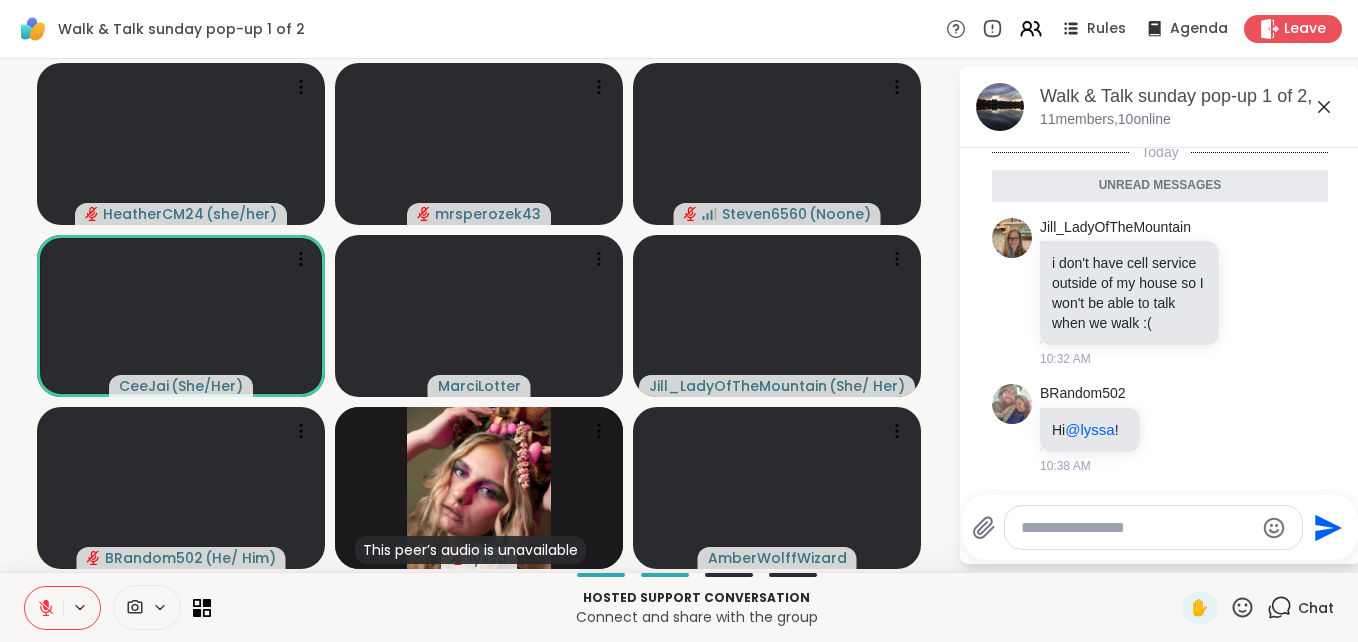 click 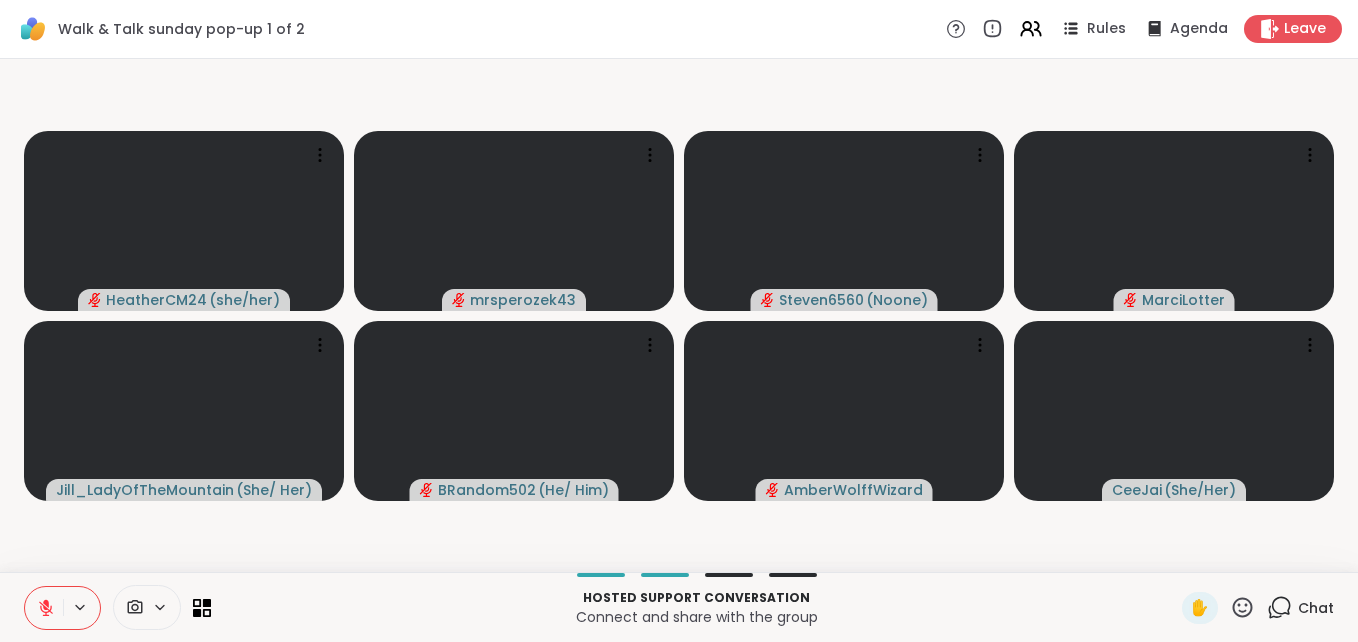 click 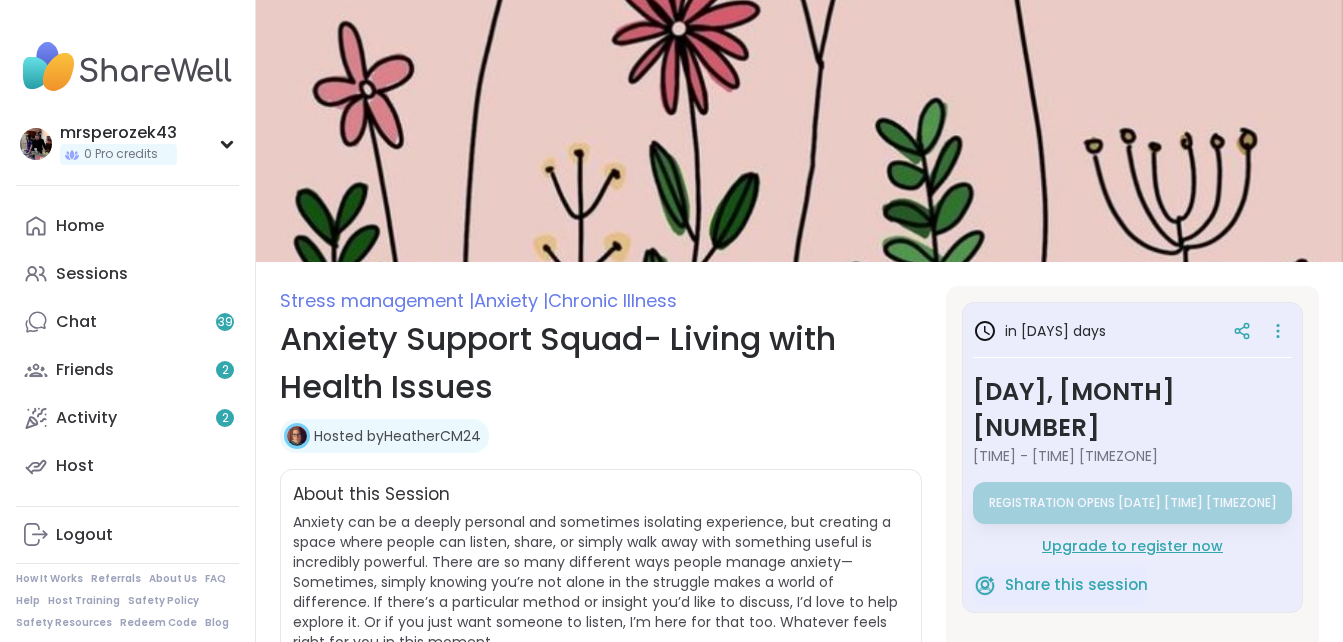 scroll, scrollTop: 0, scrollLeft: 0, axis: both 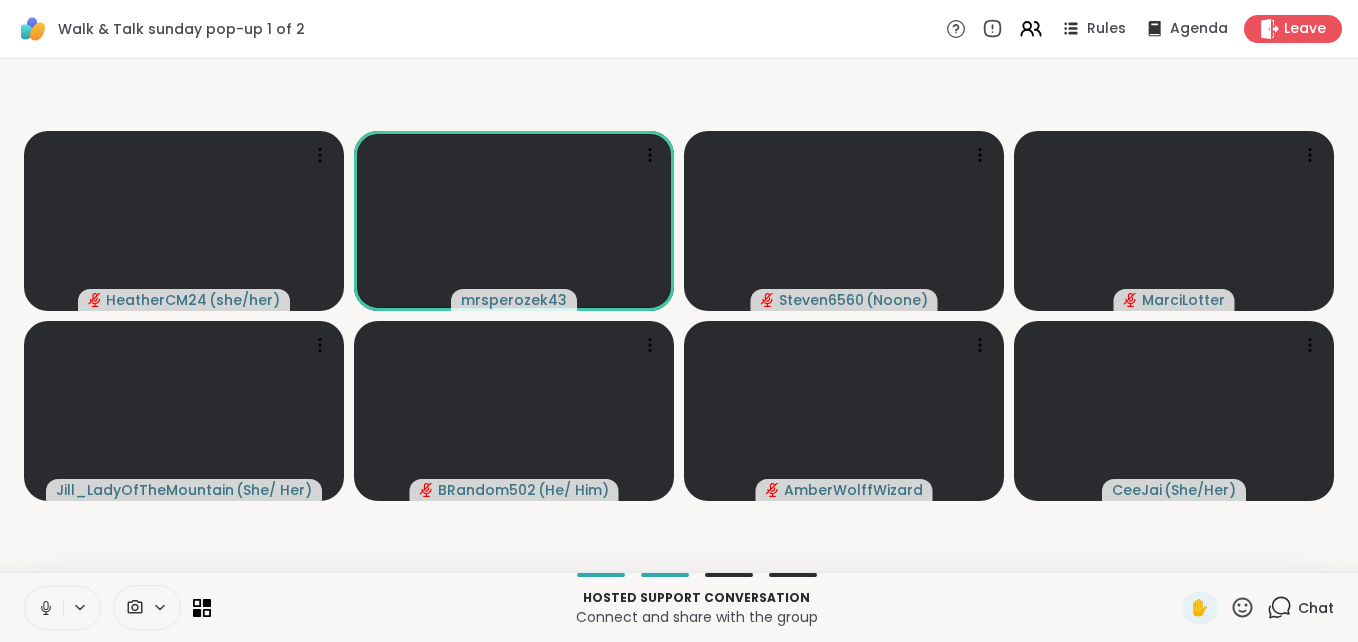 click 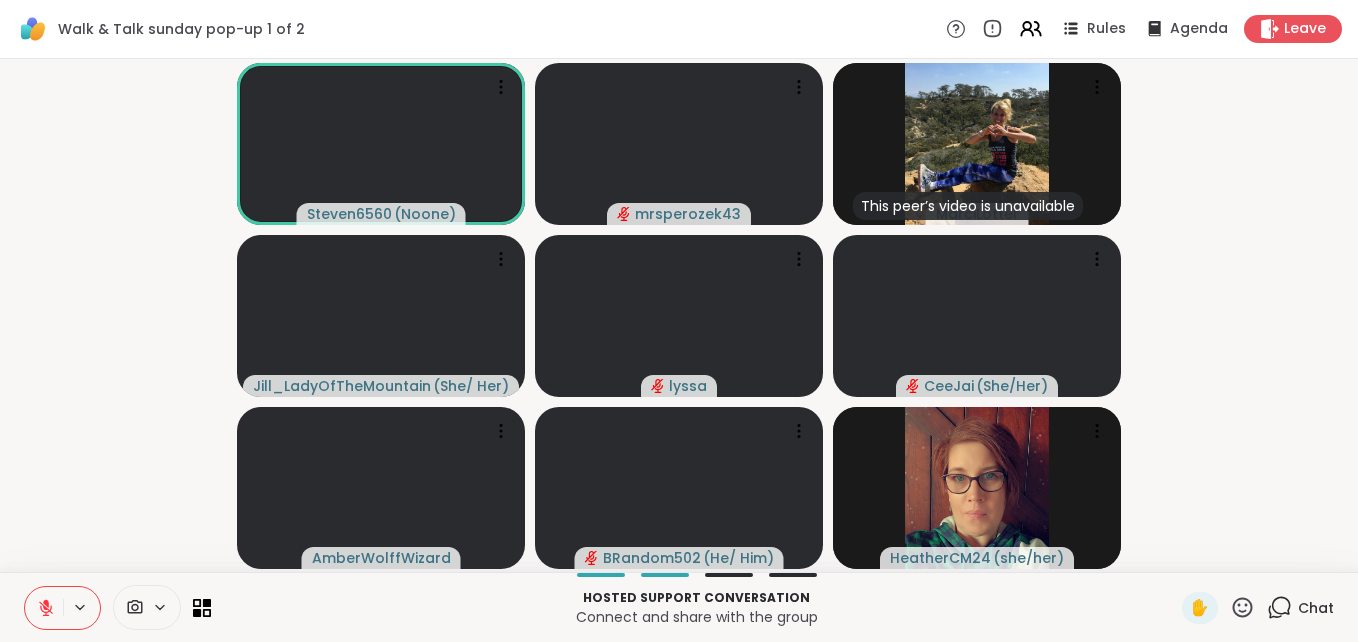 click at bounding box center [44, 608] 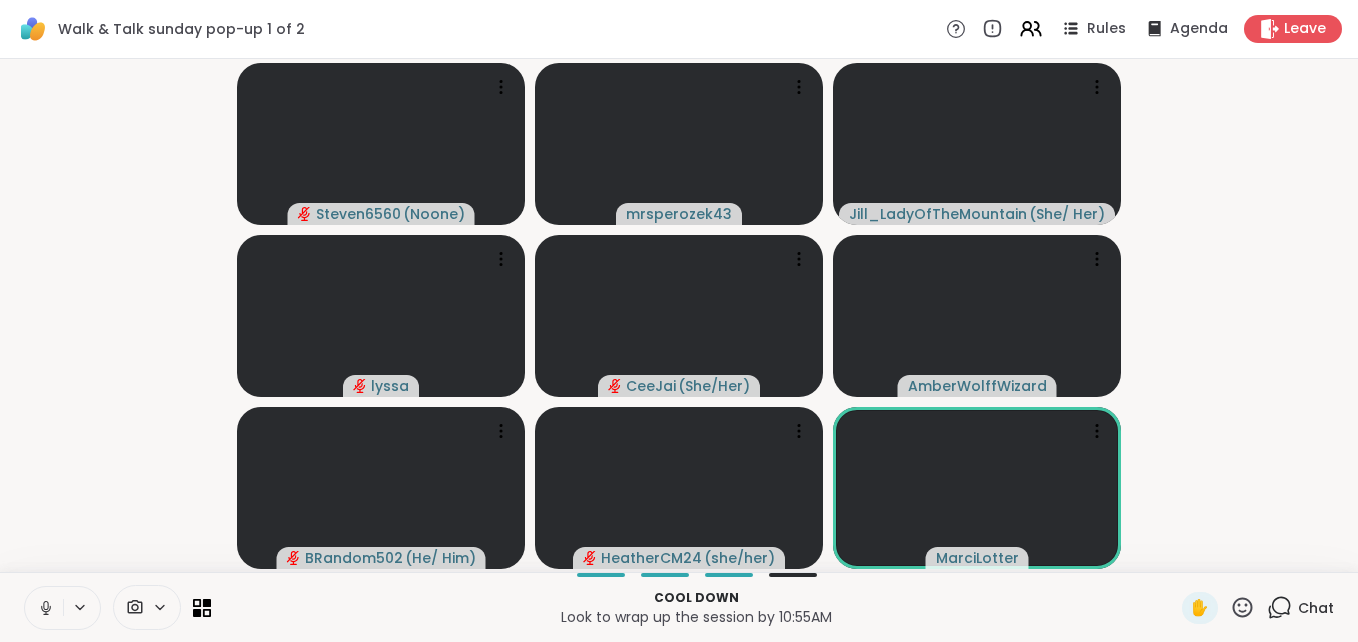 click 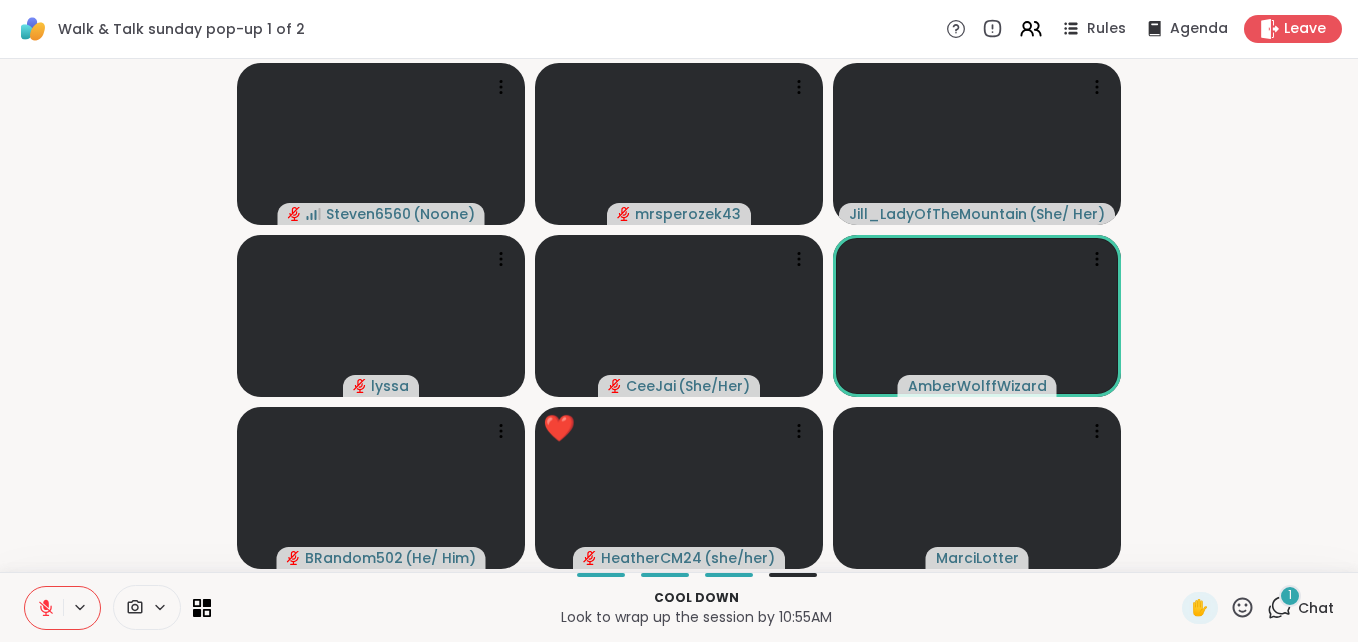 click on "1" at bounding box center (1290, 595) 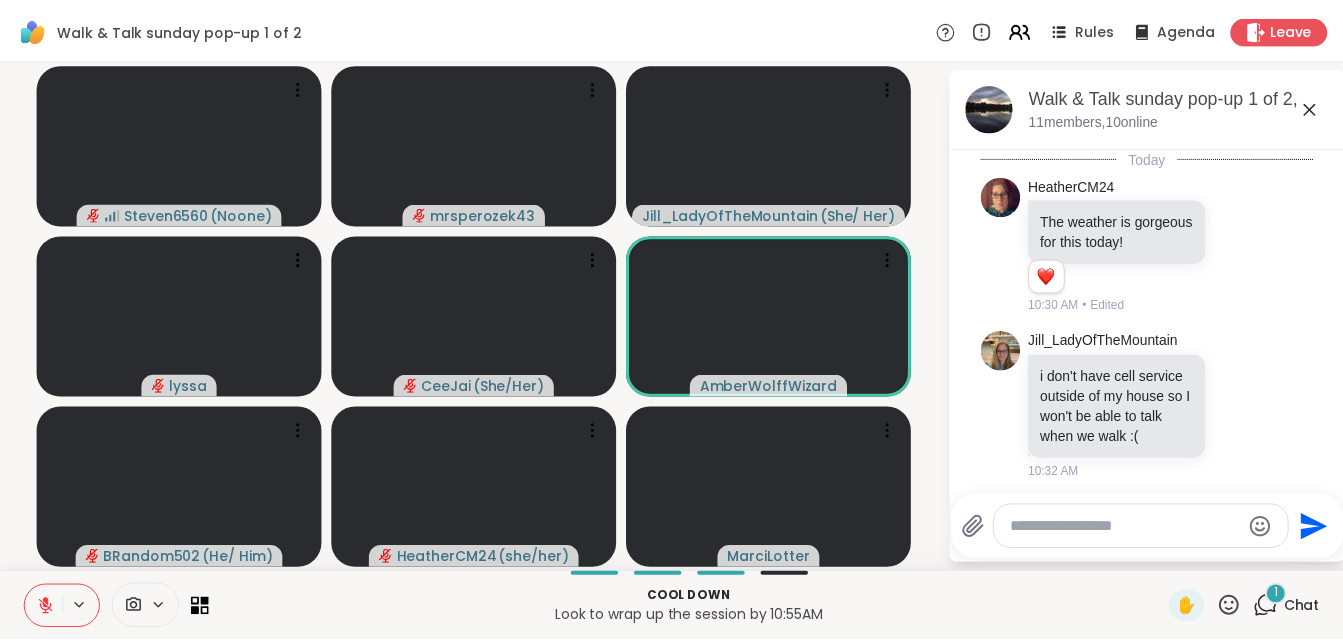 scroll, scrollTop: 348, scrollLeft: 0, axis: vertical 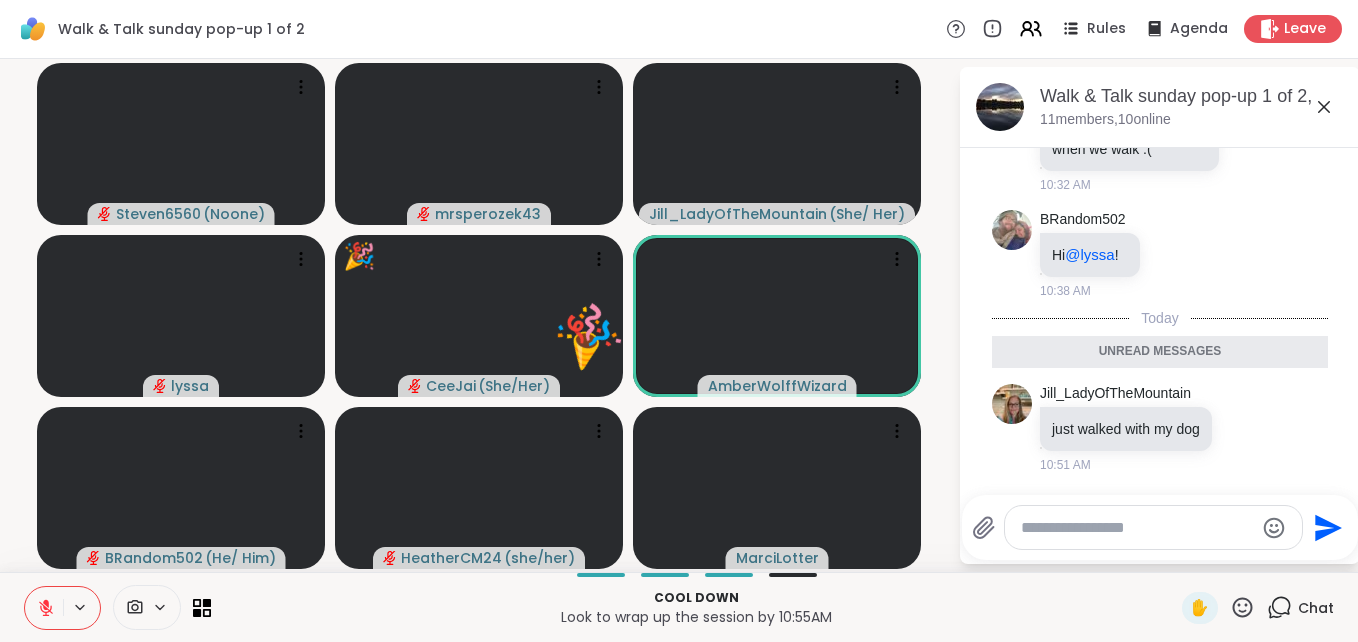 click 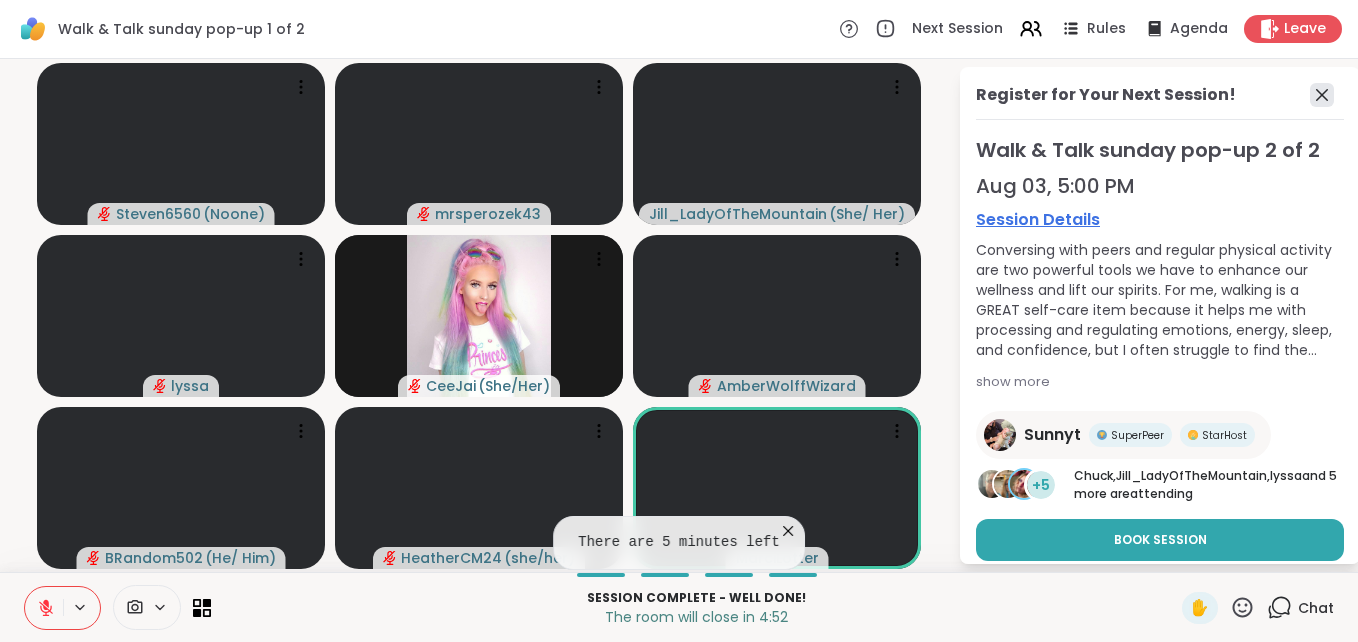click 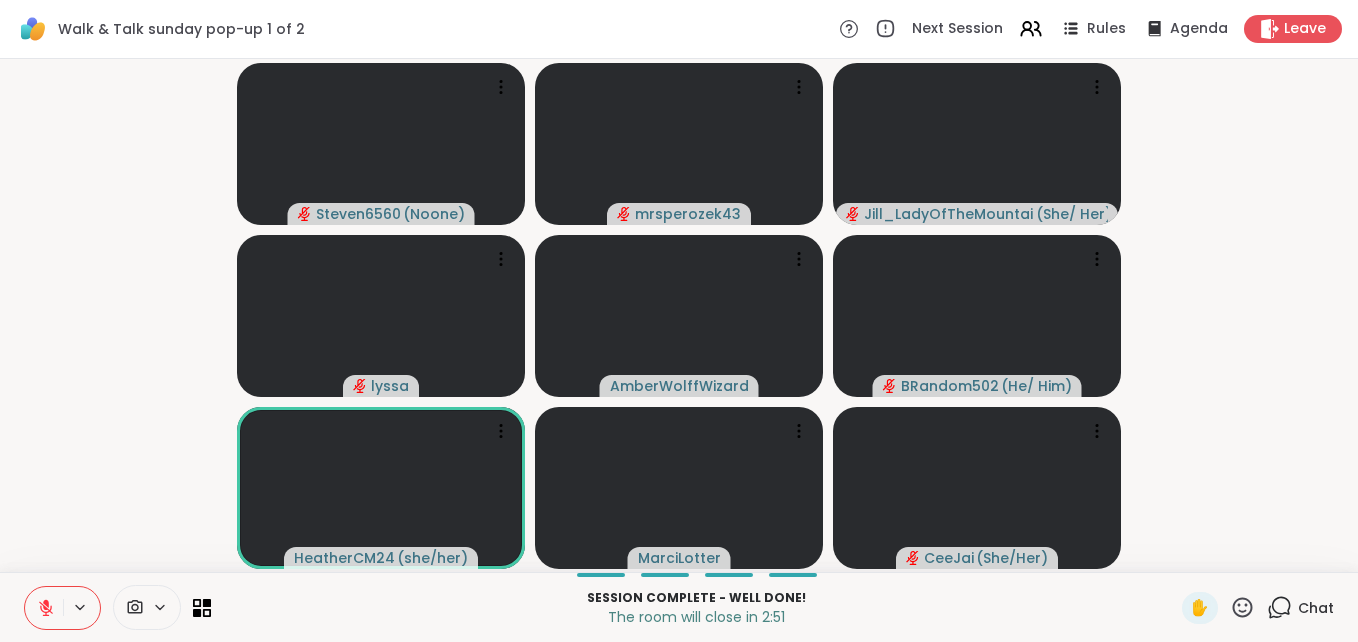 click 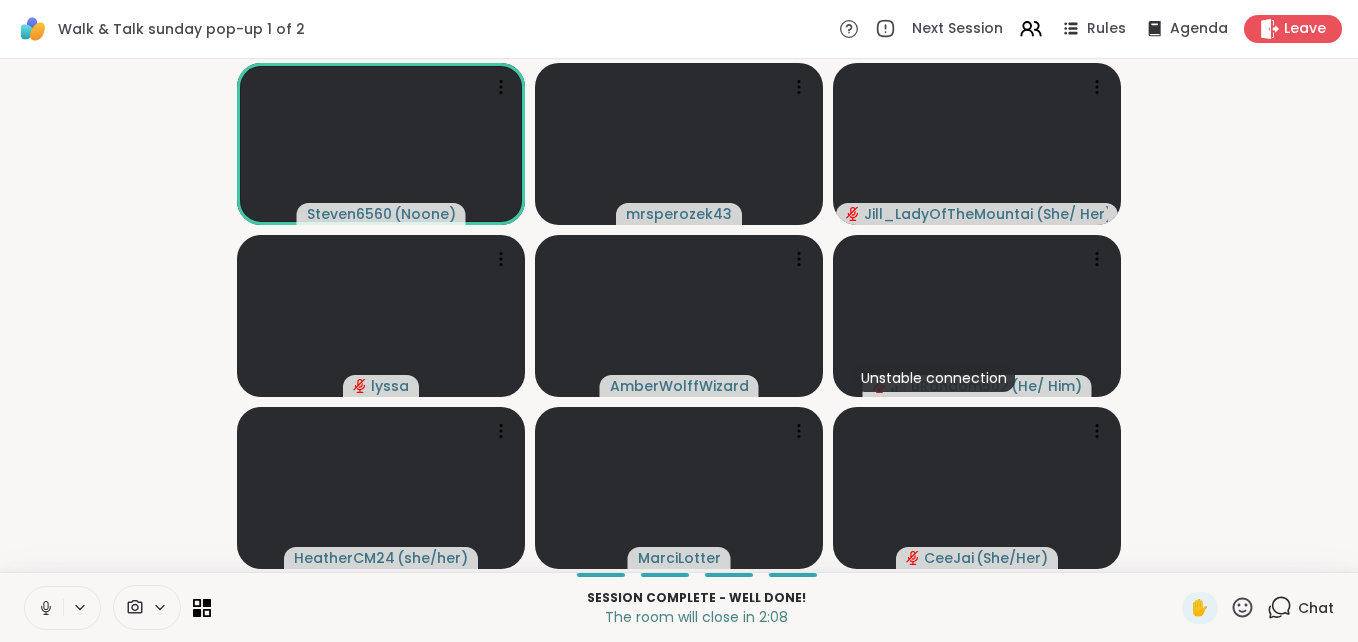 click 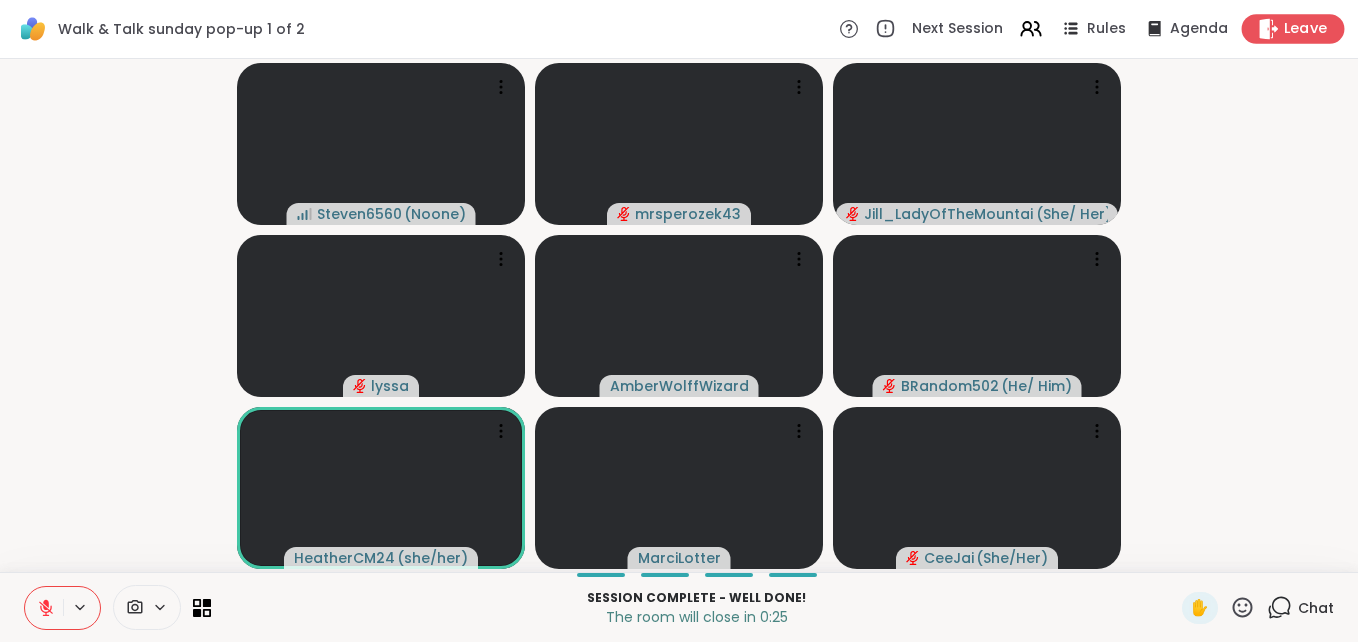 click on "Leave" at bounding box center (1306, 29) 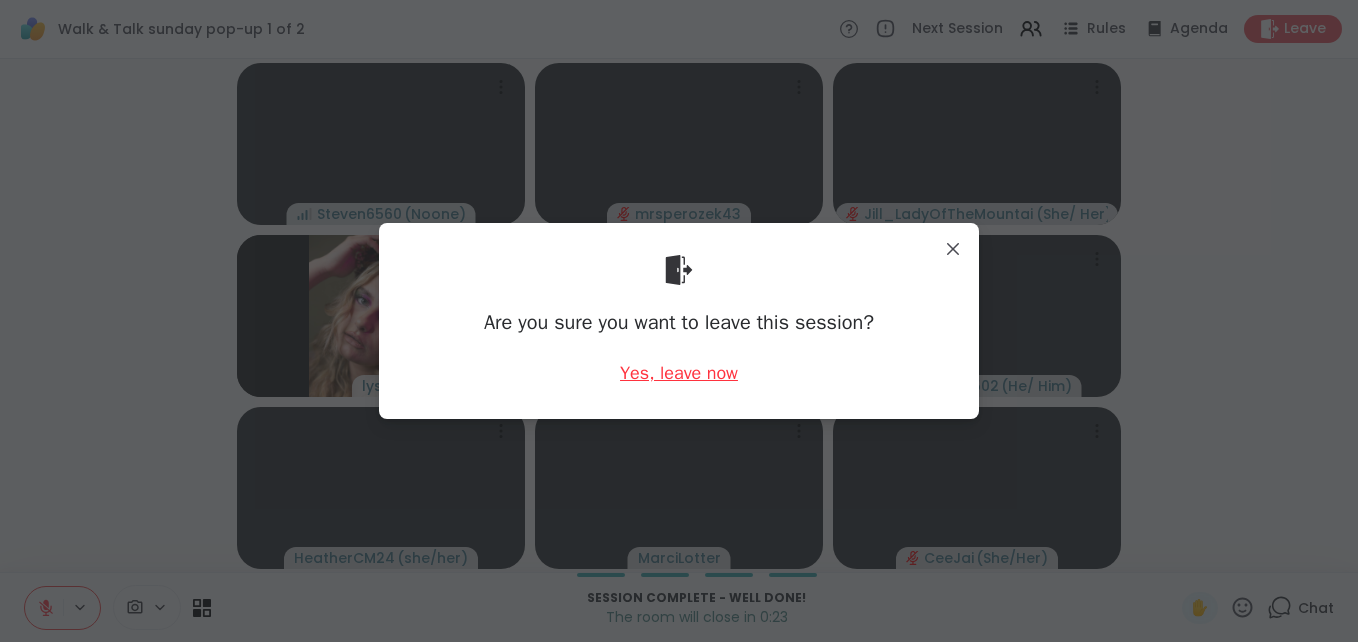 click on "Yes, leave now" at bounding box center (679, 373) 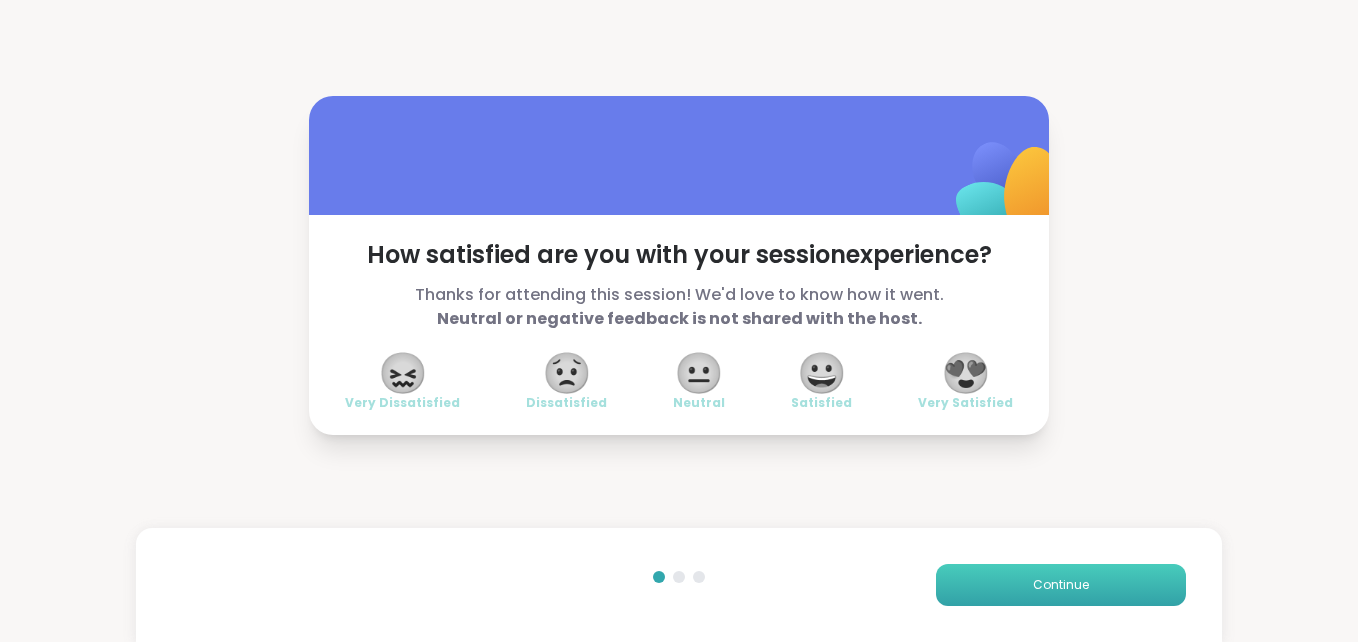 click on "Continue" at bounding box center (1061, 585) 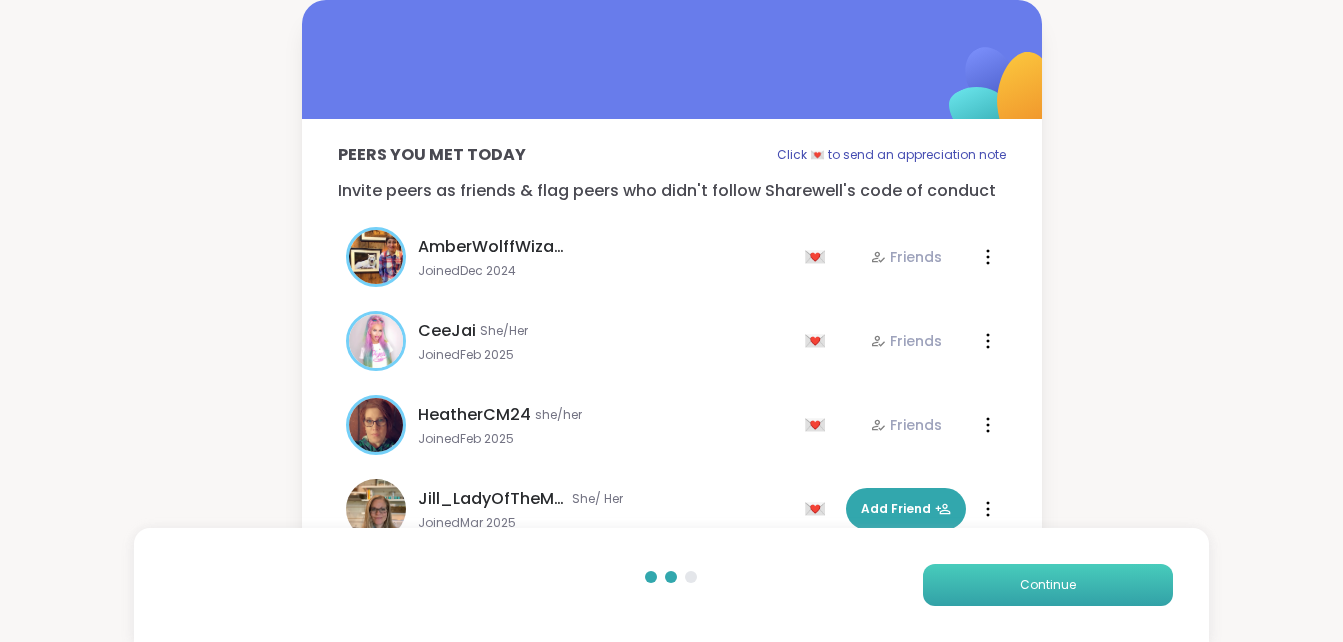 click on "Continue" at bounding box center [1048, 585] 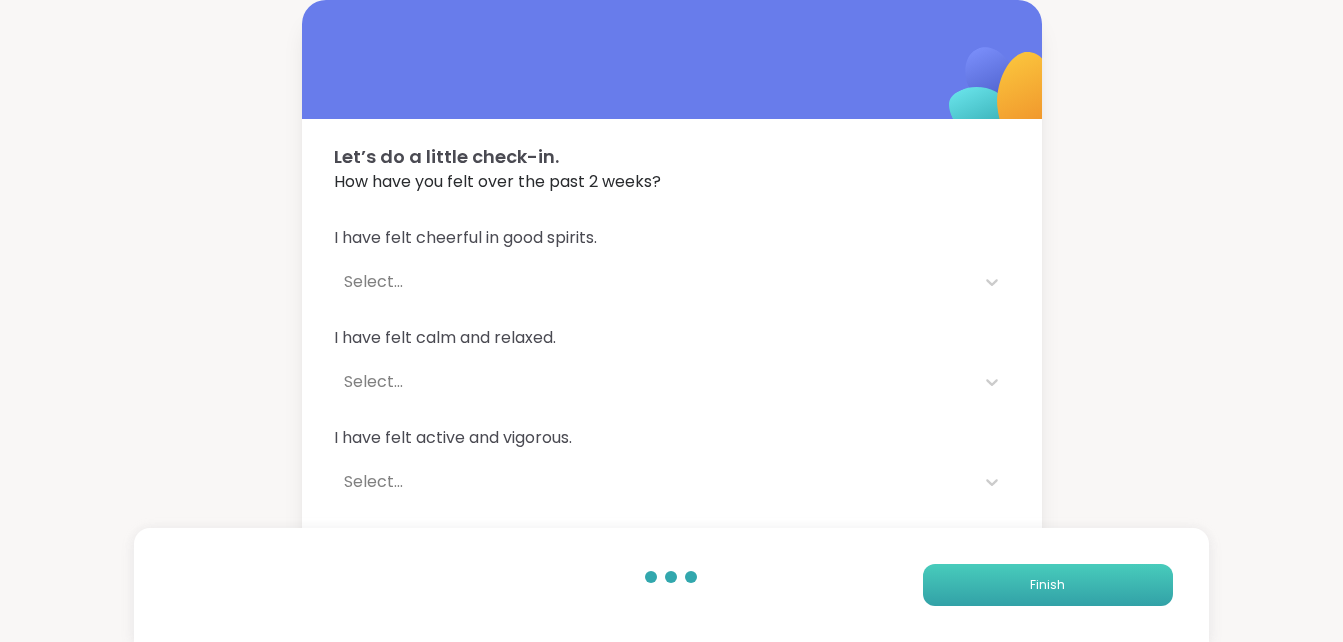 click on "Finish" at bounding box center (1048, 585) 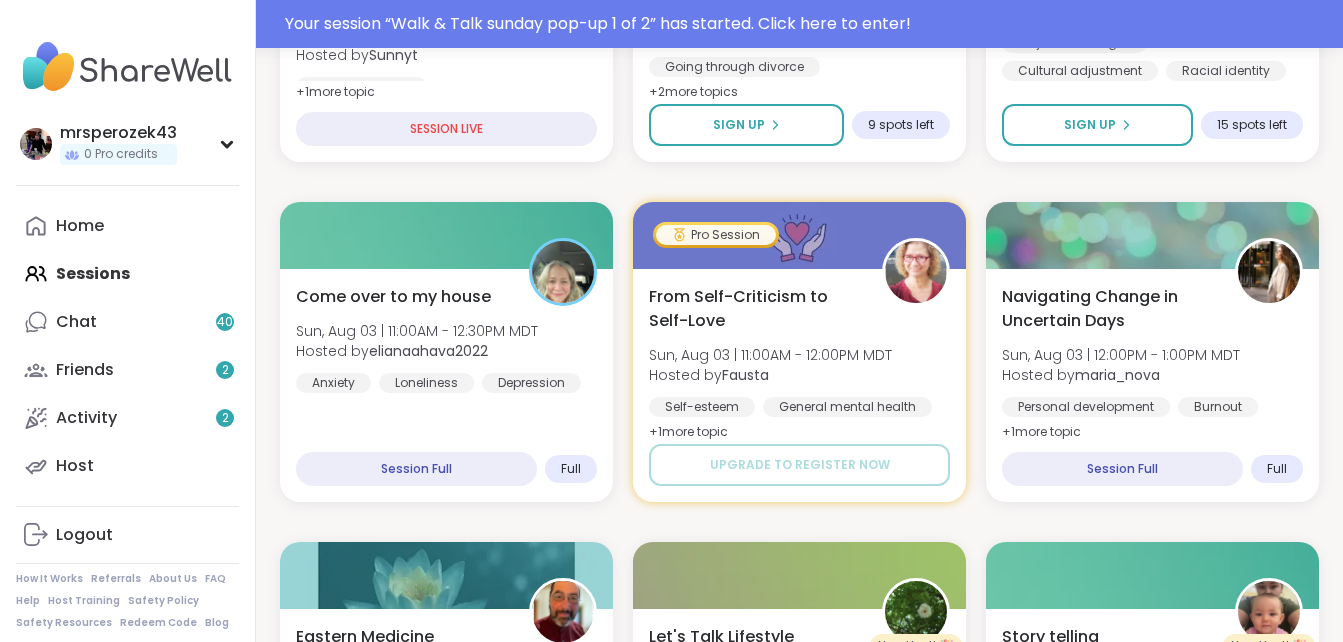 scroll, scrollTop: 747, scrollLeft: 0, axis: vertical 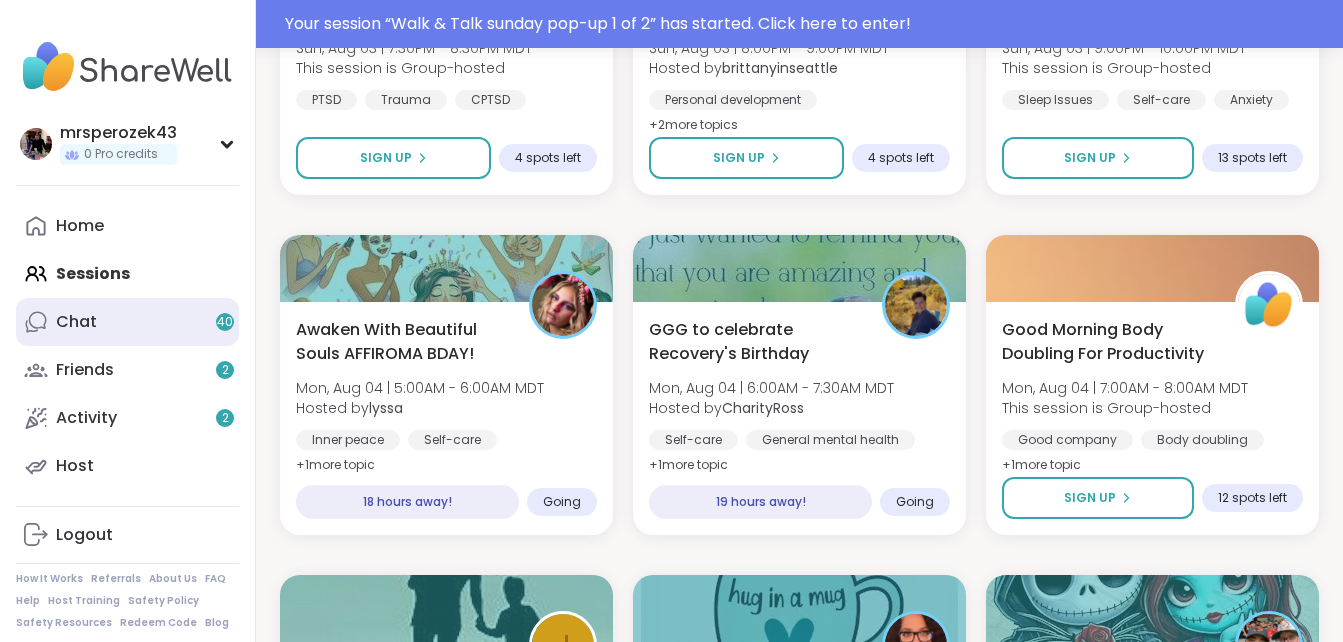 click on "40" at bounding box center [225, 322] 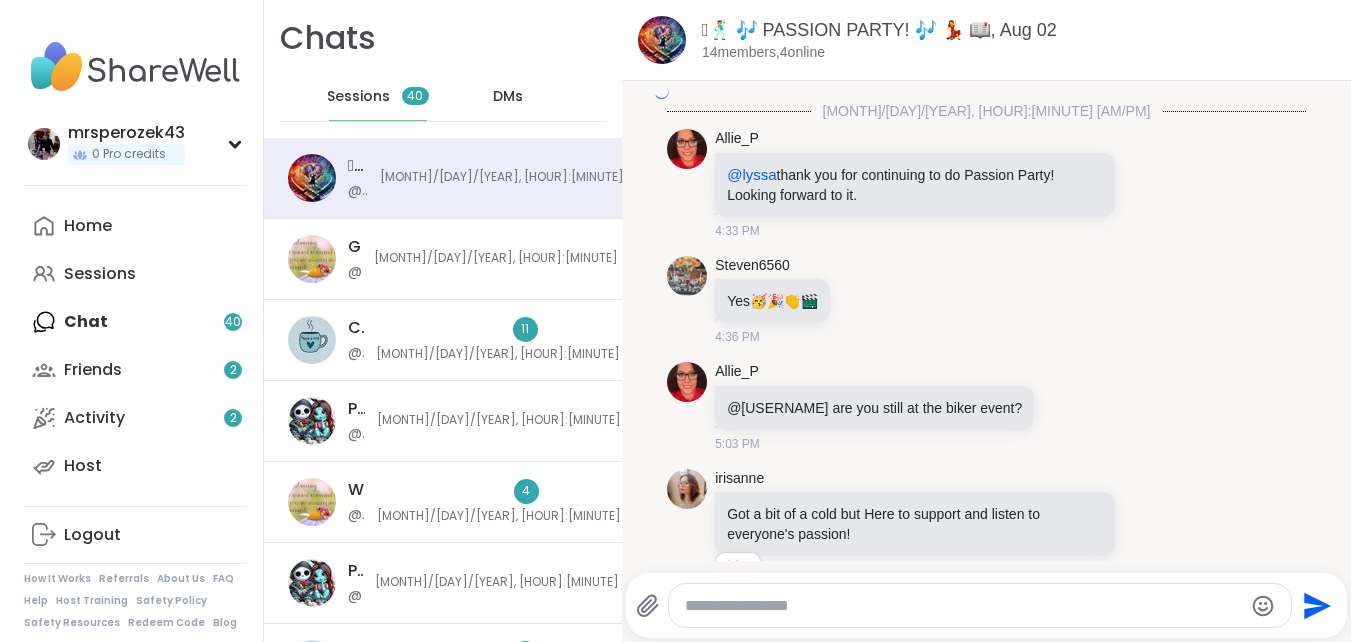 scroll, scrollTop: 0, scrollLeft: 0, axis: both 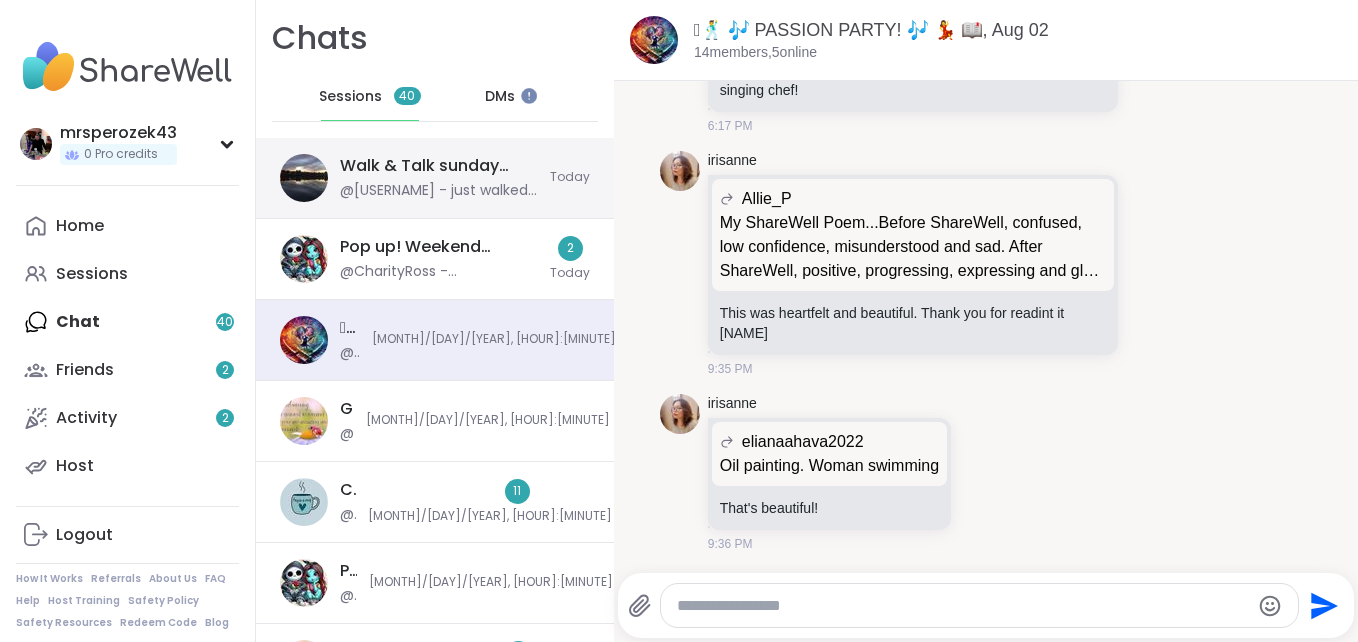 click on "Walk & Talk sunday pop-up 1 of 2, Aug 03 @Jill_LadyOfTheMountain - just walked with my dog" at bounding box center (439, 178) 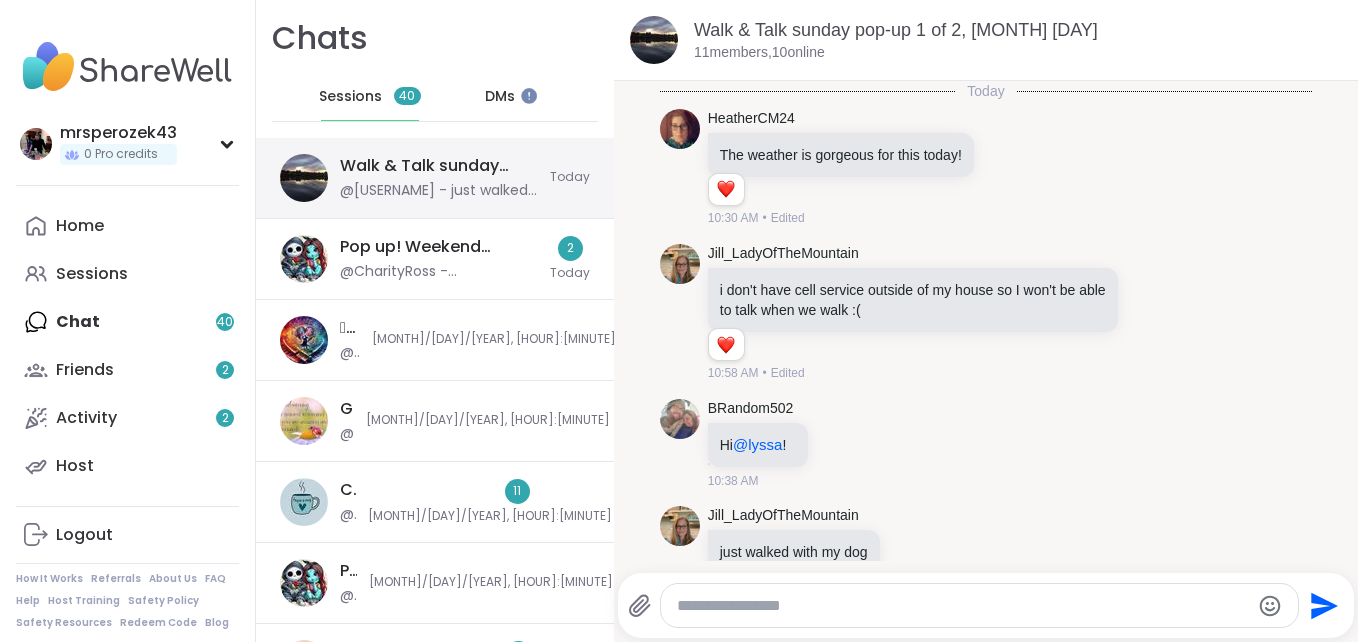 scroll, scrollTop: 72, scrollLeft: 0, axis: vertical 